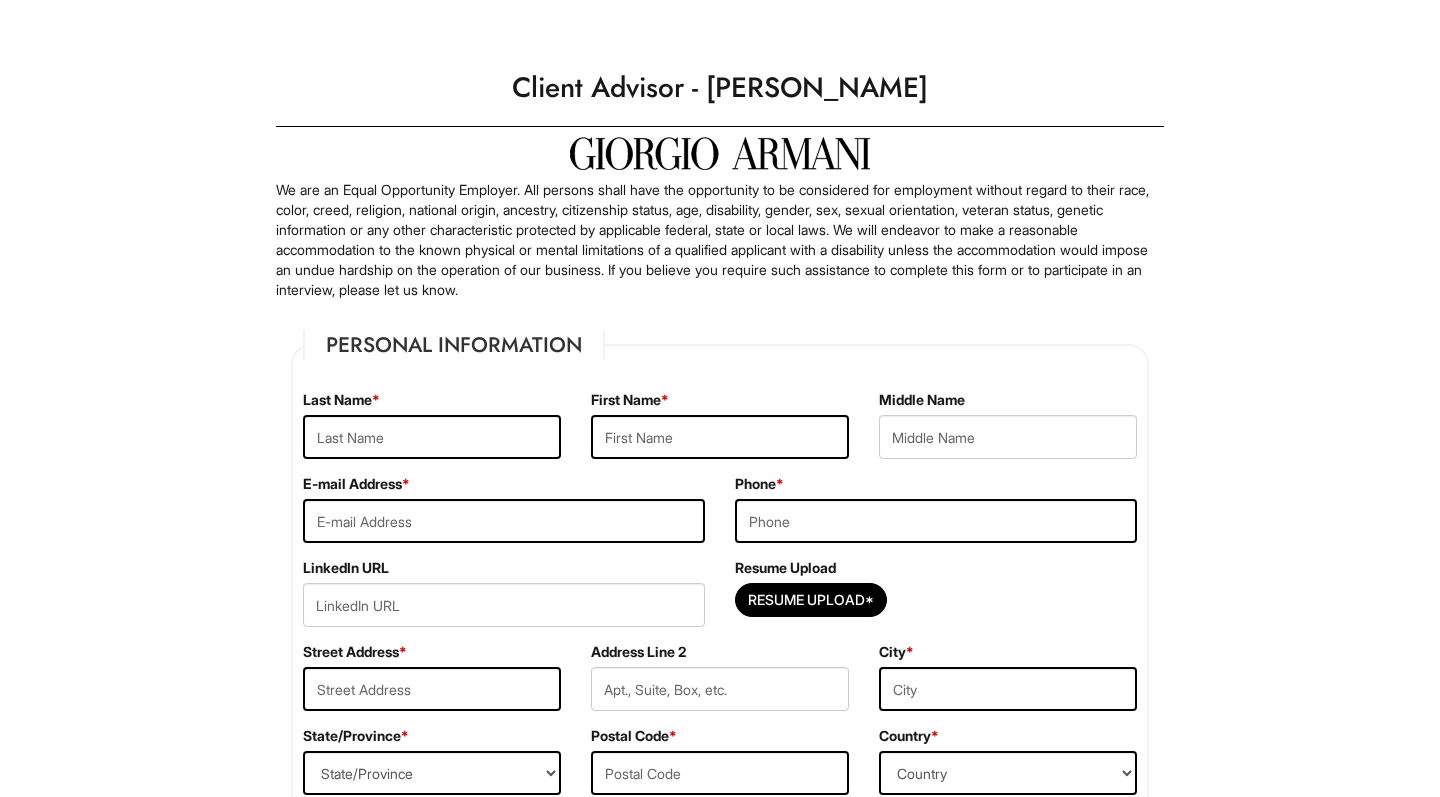 scroll, scrollTop: 0, scrollLeft: 0, axis: both 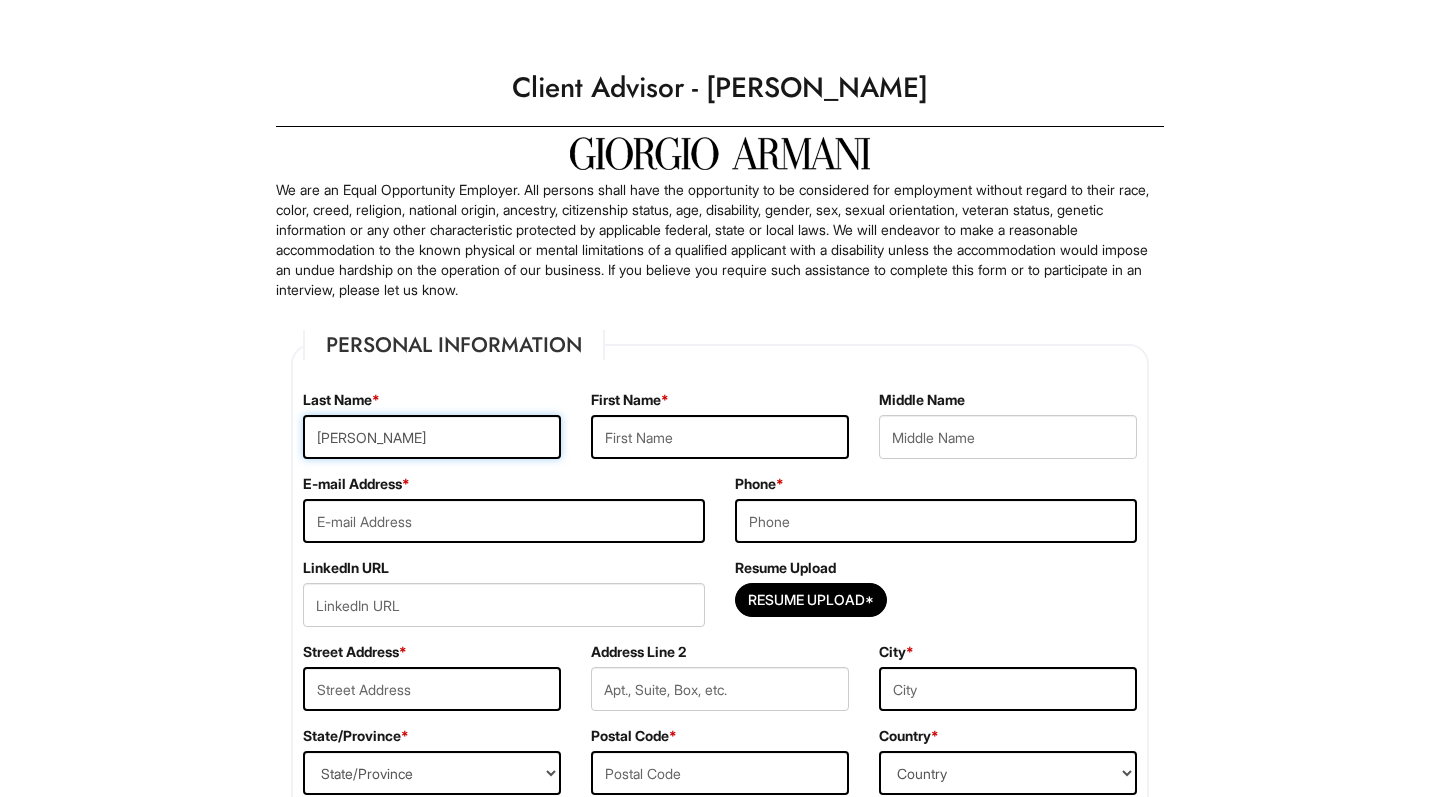 type on "[PERSON_NAME]" 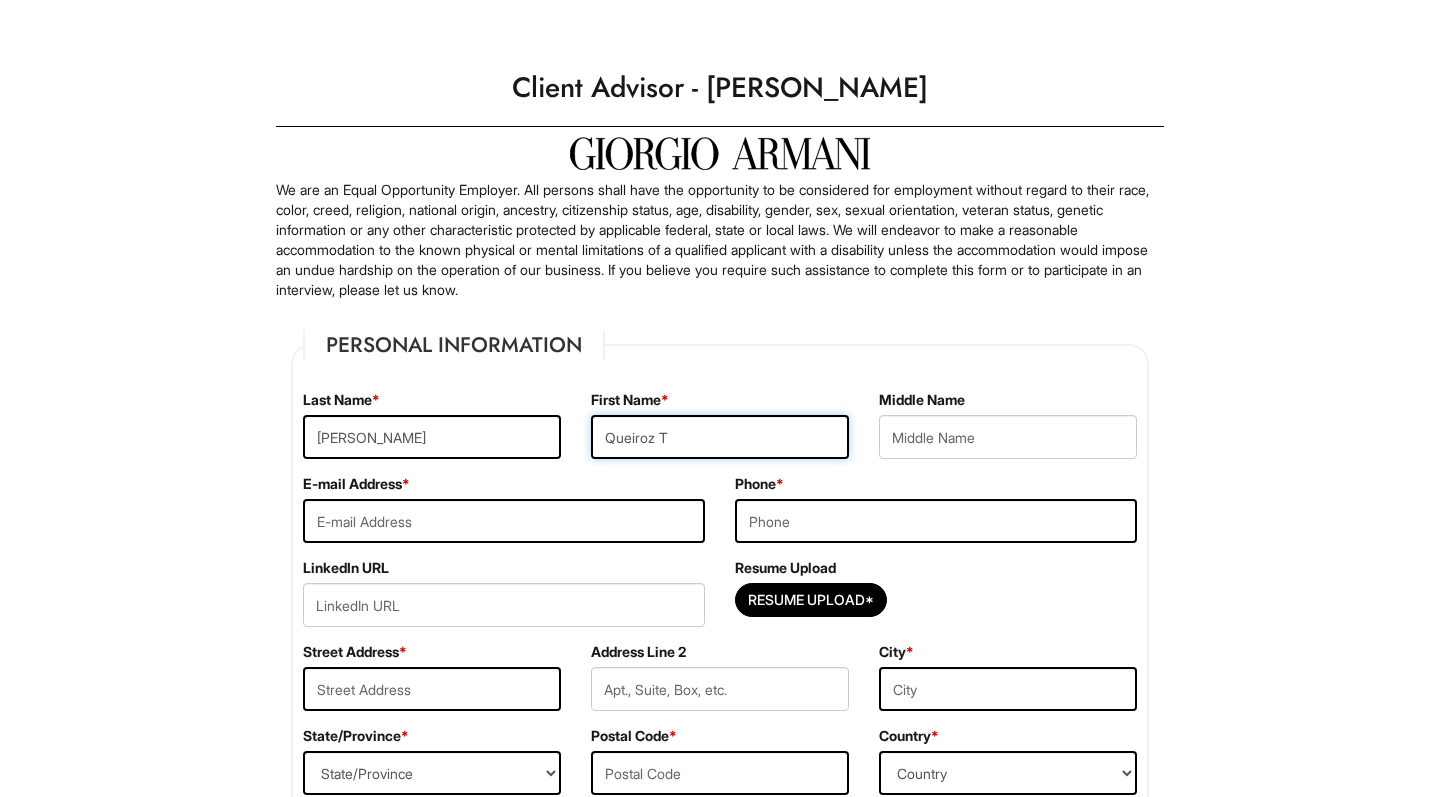 type on "Queiroz T" 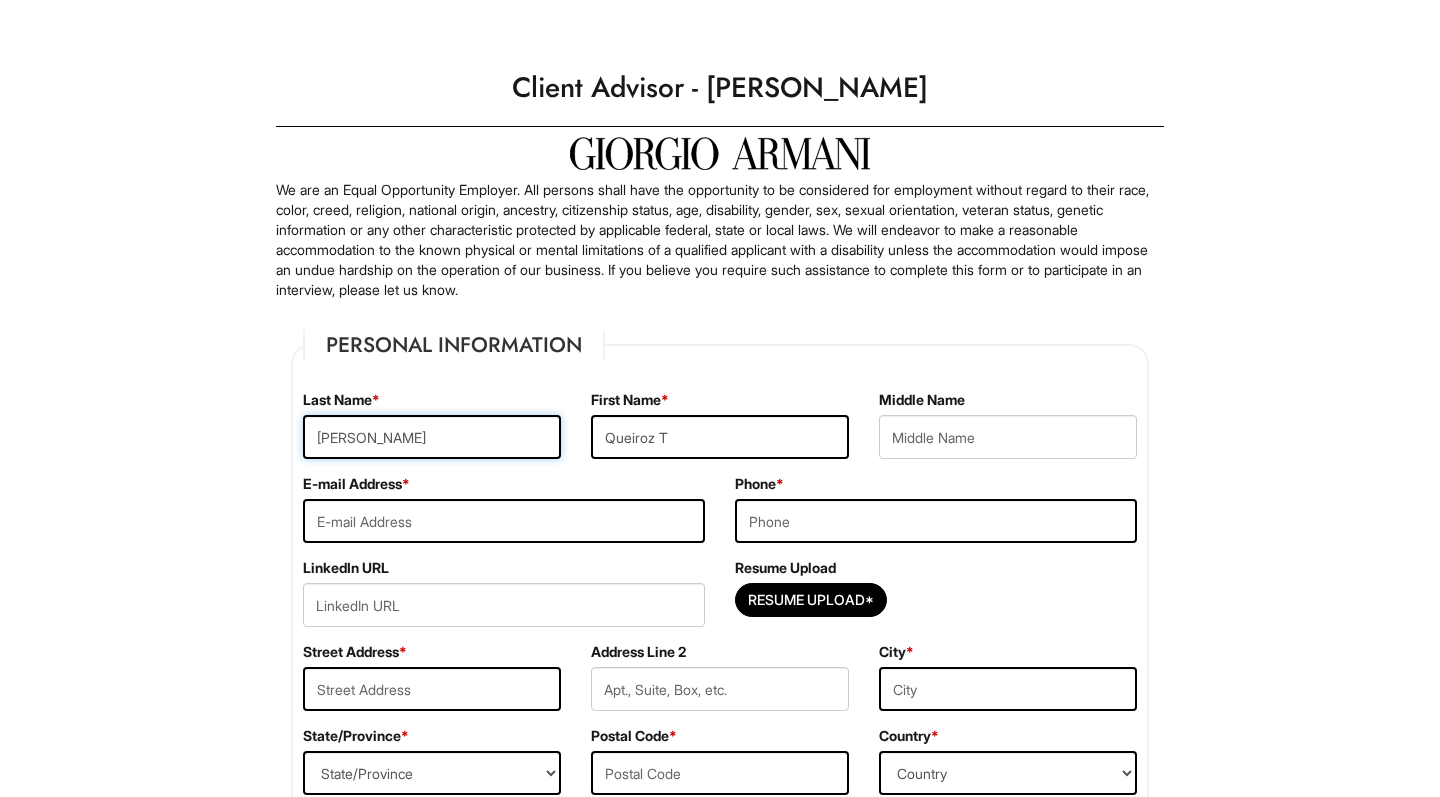 click on "[PERSON_NAME]" at bounding box center (432, 437) 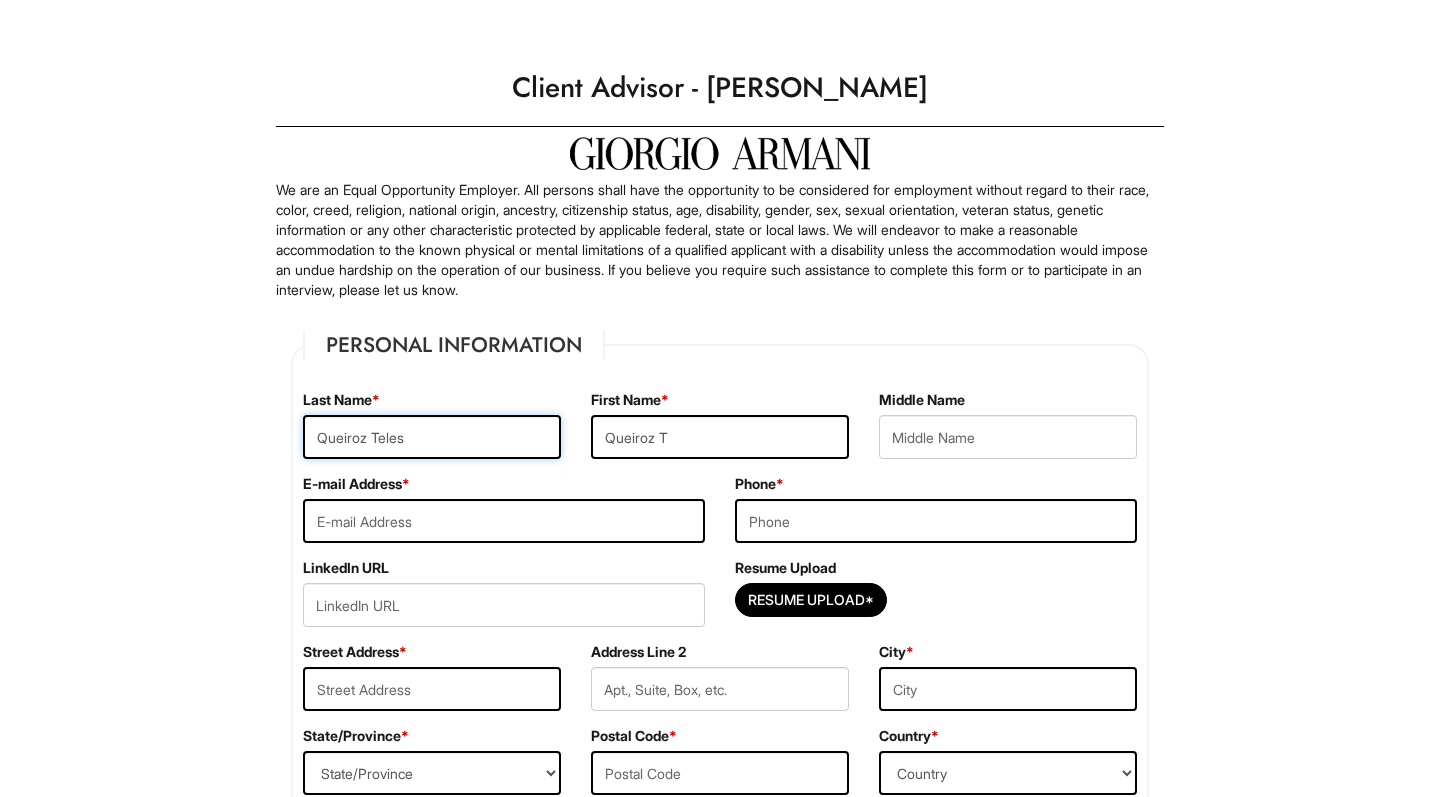 type on "Queiroz Teles" 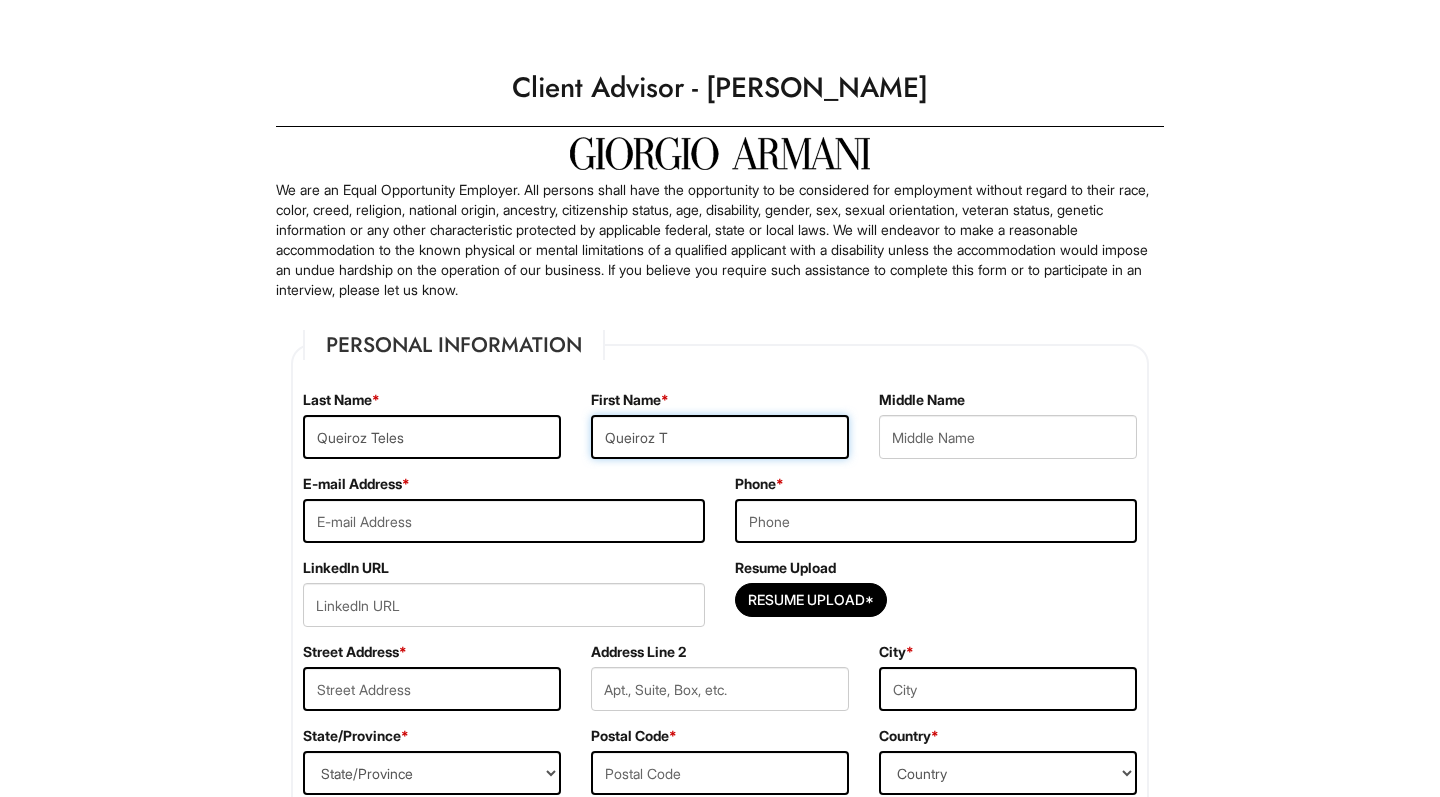 click on "Queiroz T" at bounding box center [720, 437] 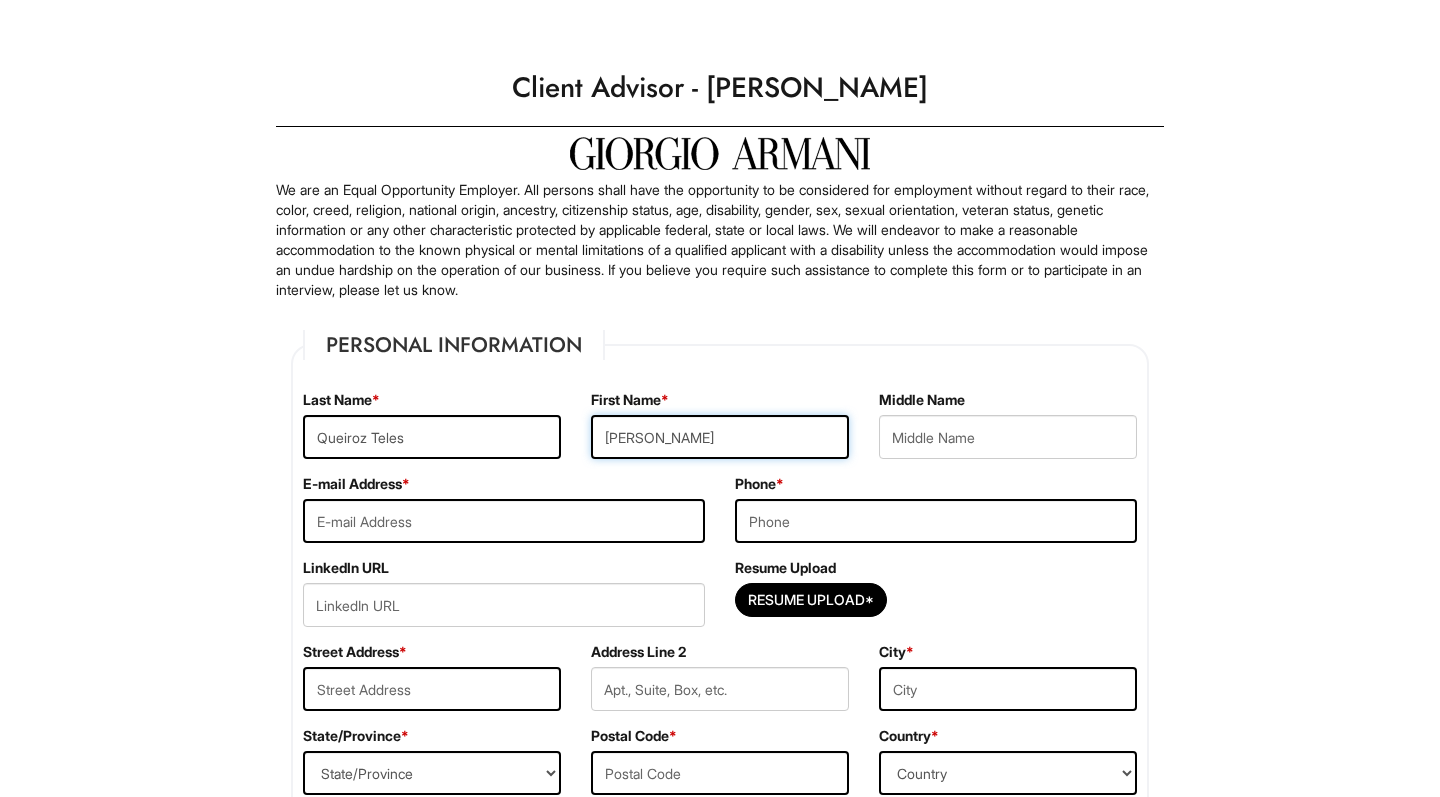 type on "[PERSON_NAME]" 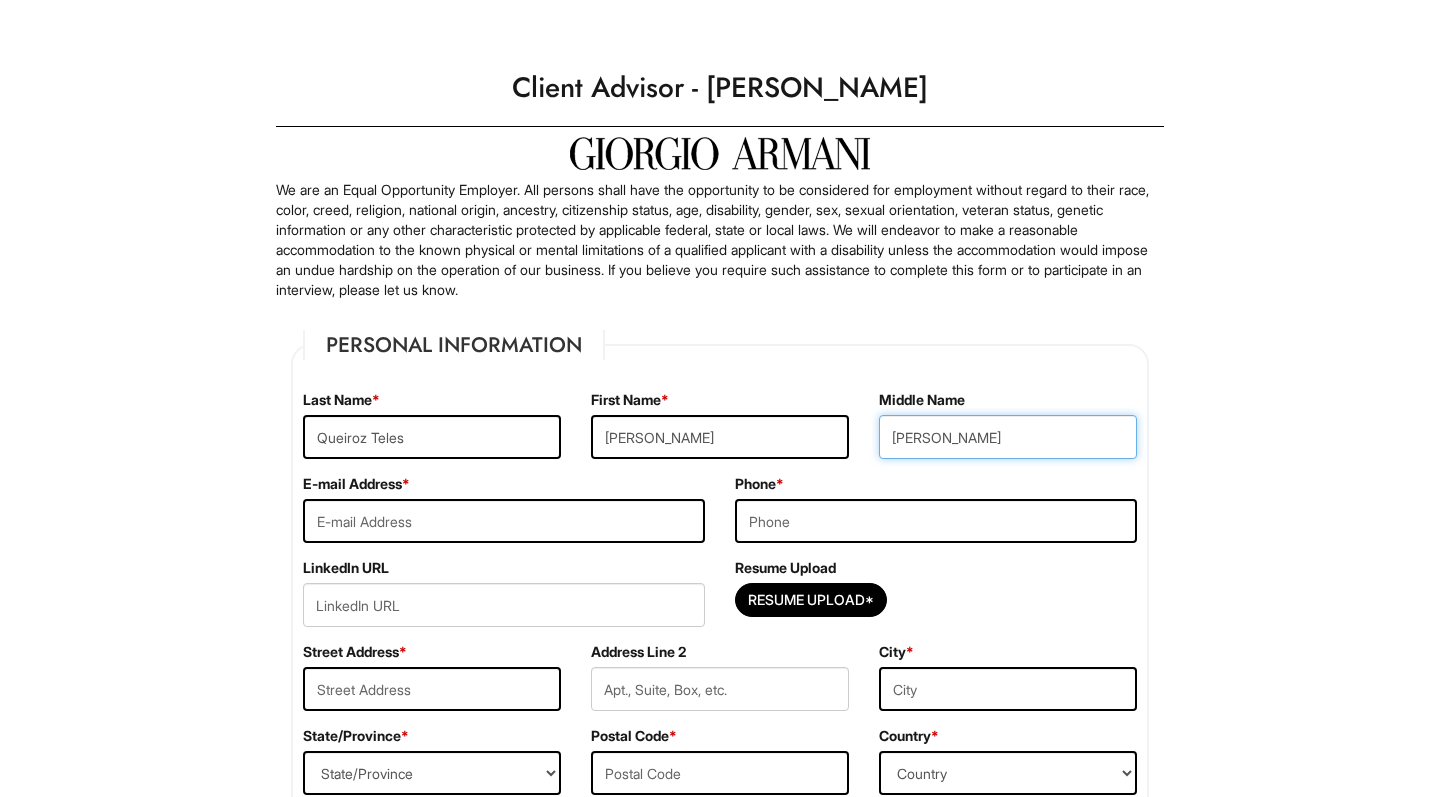type on "[PERSON_NAME]" 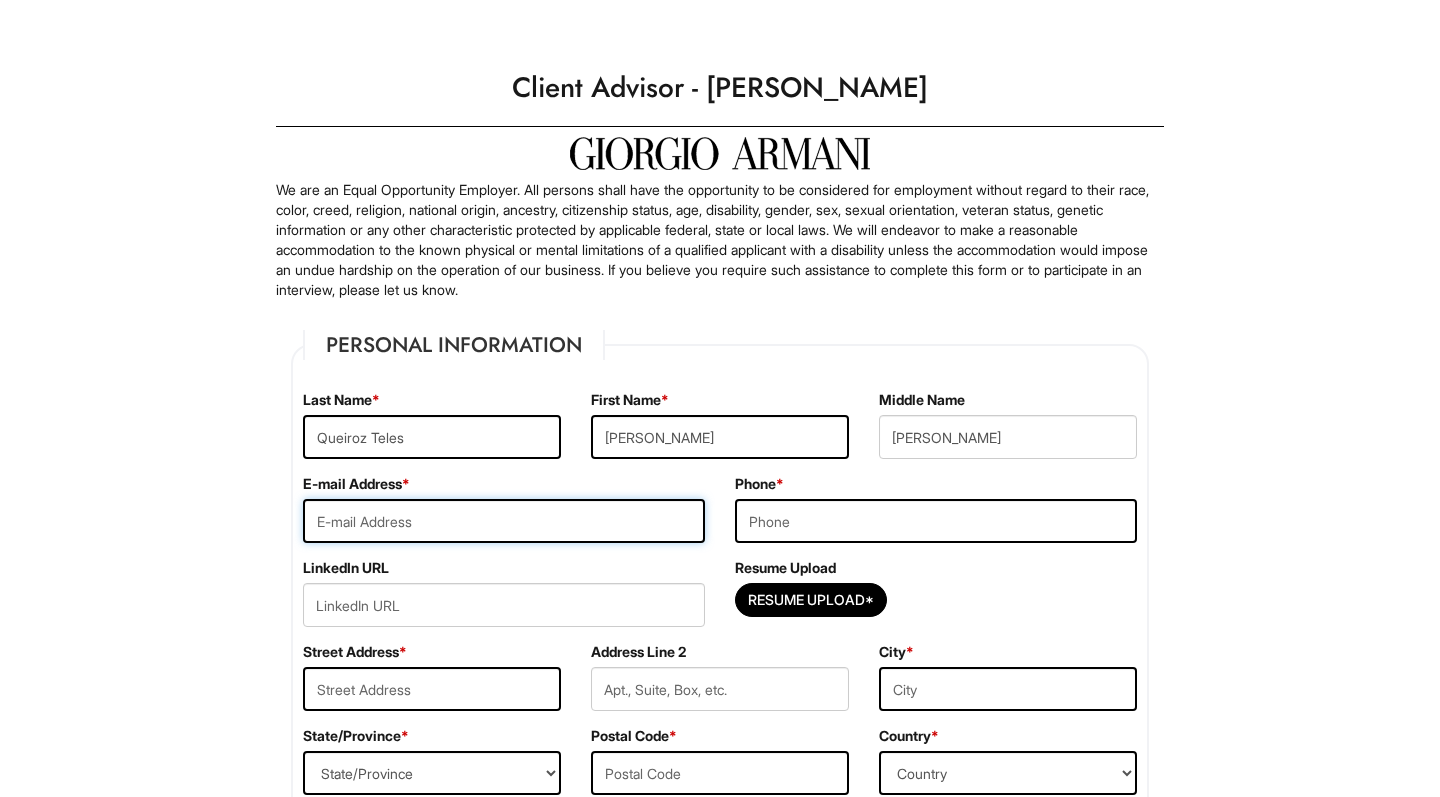 type on "[EMAIL_ADDRESS][DOMAIN_NAME]" 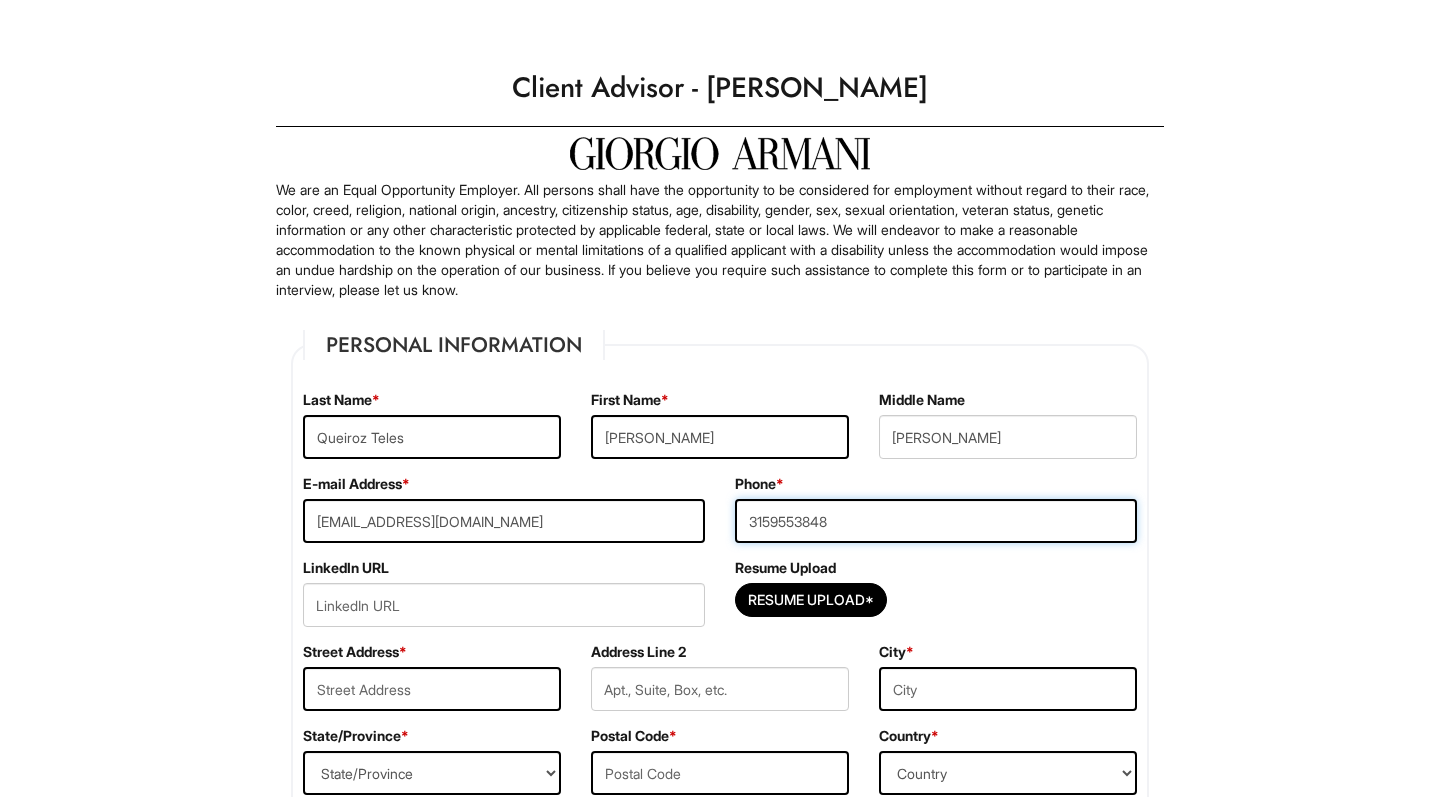 type on "3159553848" 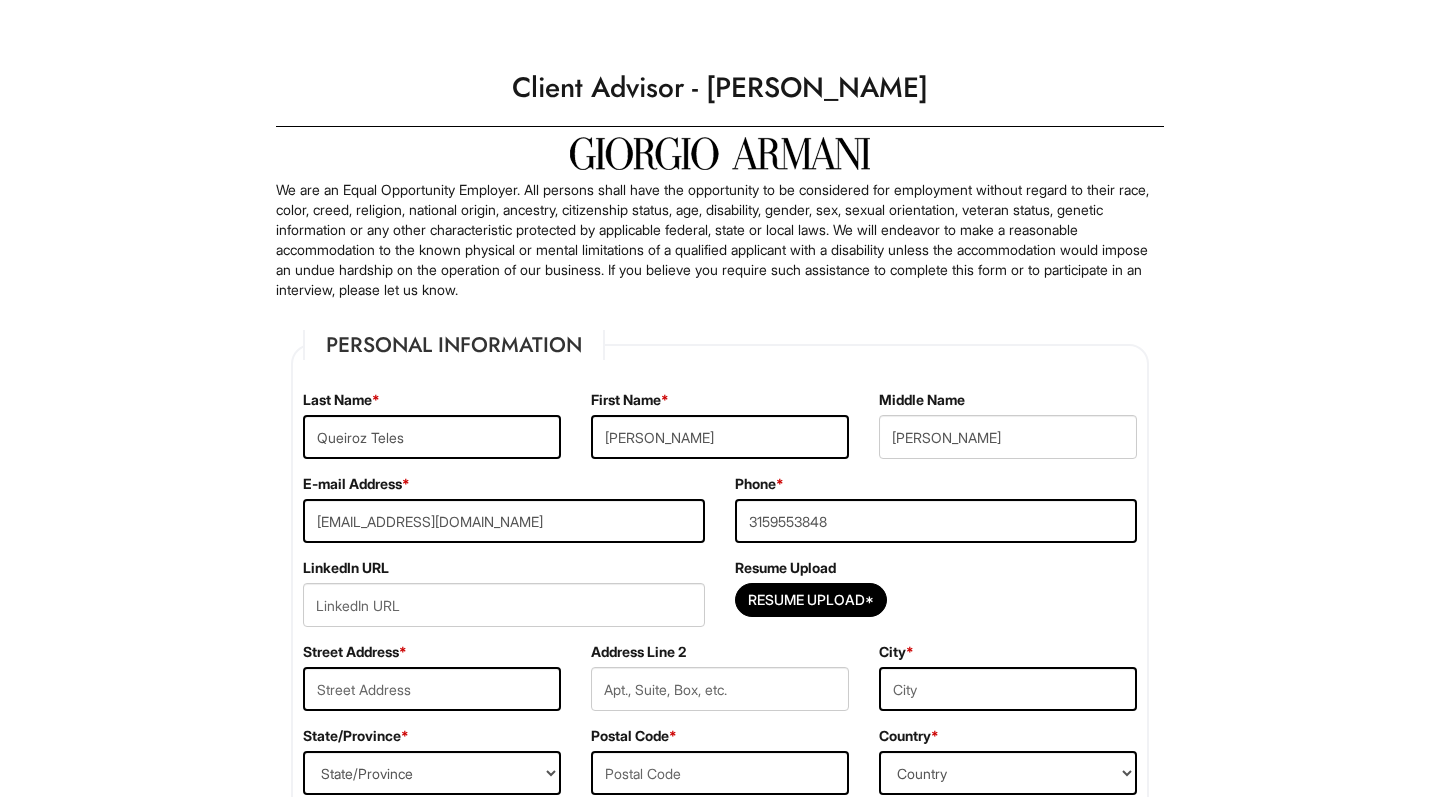 click on "E-mail Address  *   [EMAIL_ADDRESS][DOMAIN_NAME]" at bounding box center (504, 516) 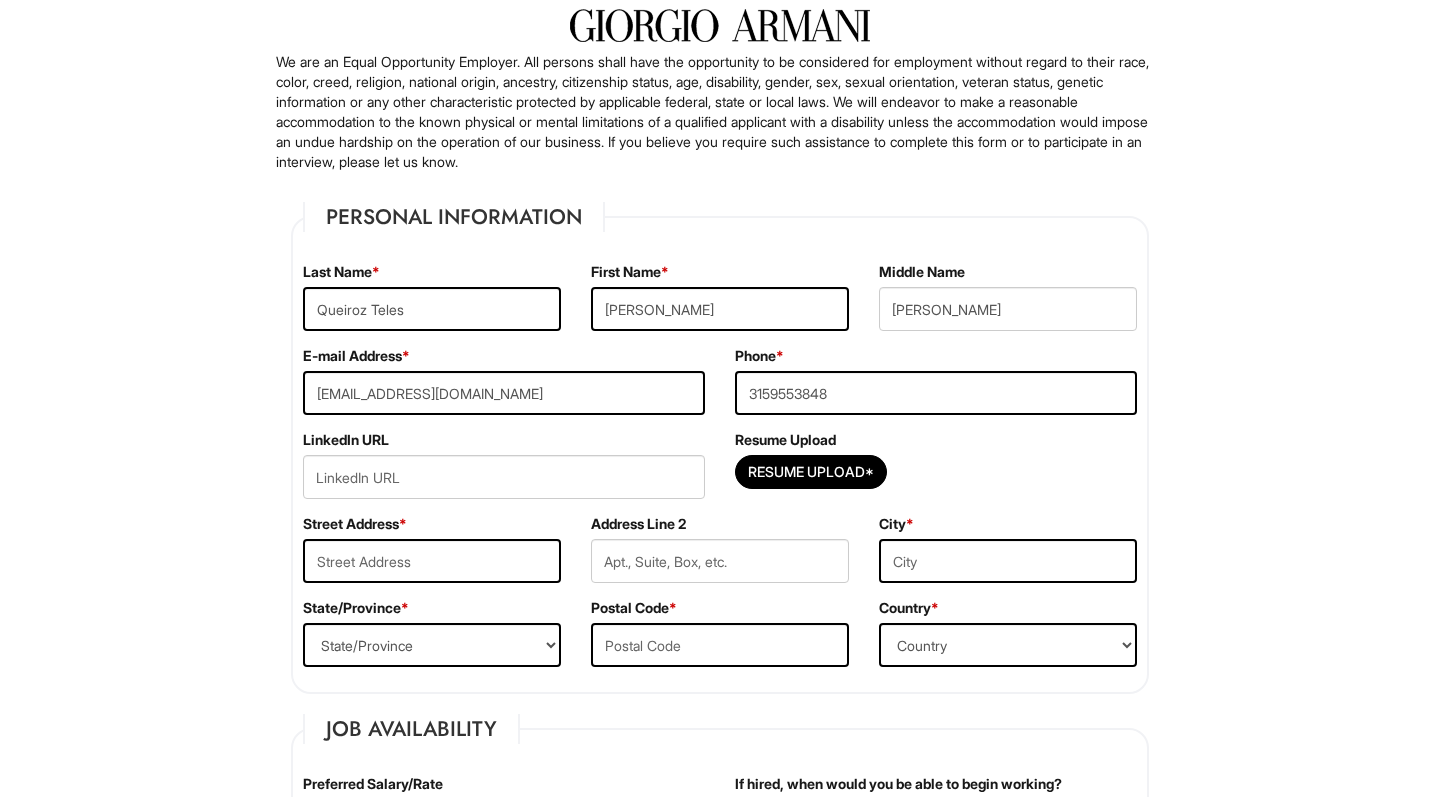 scroll, scrollTop: 131, scrollLeft: 0, axis: vertical 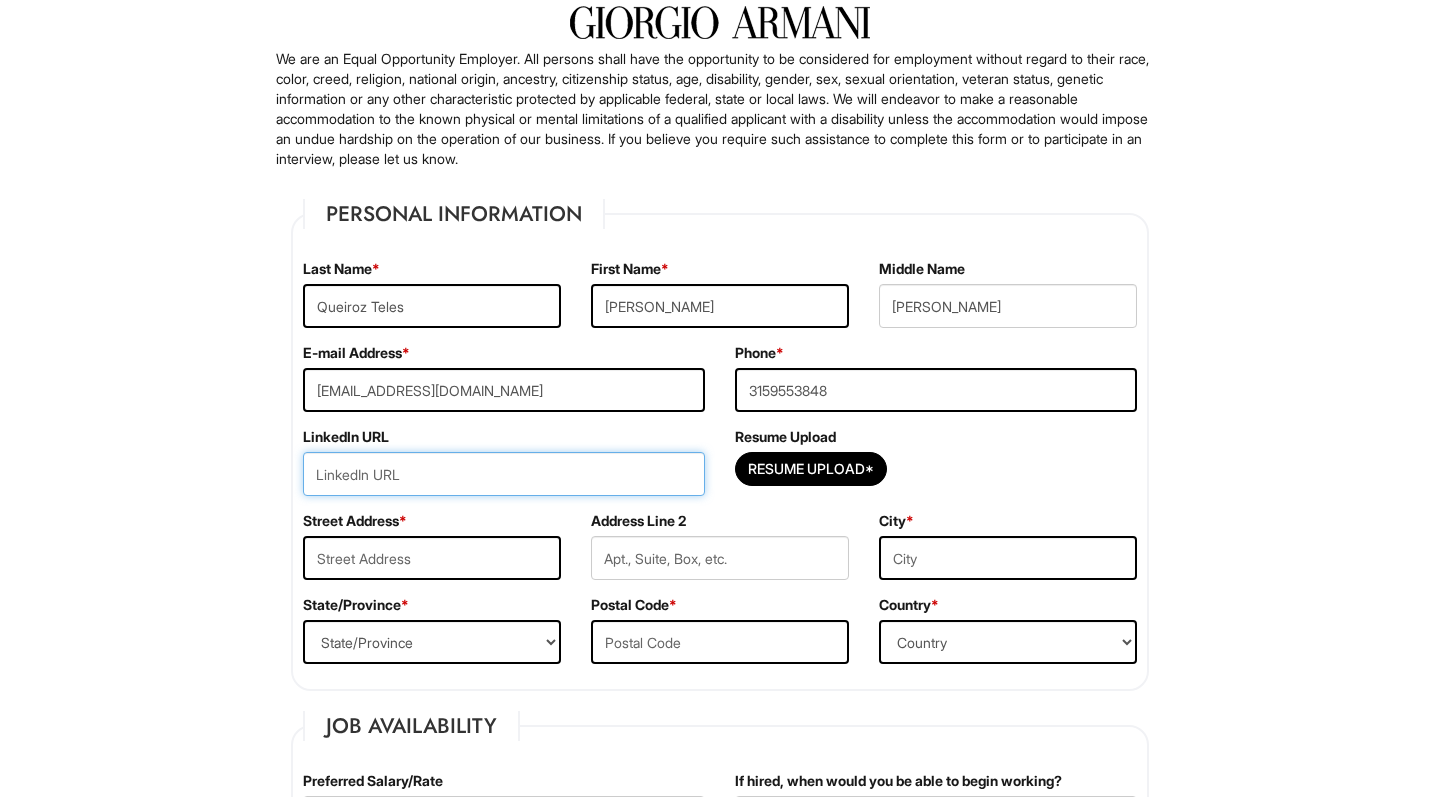 click at bounding box center (504, 474) 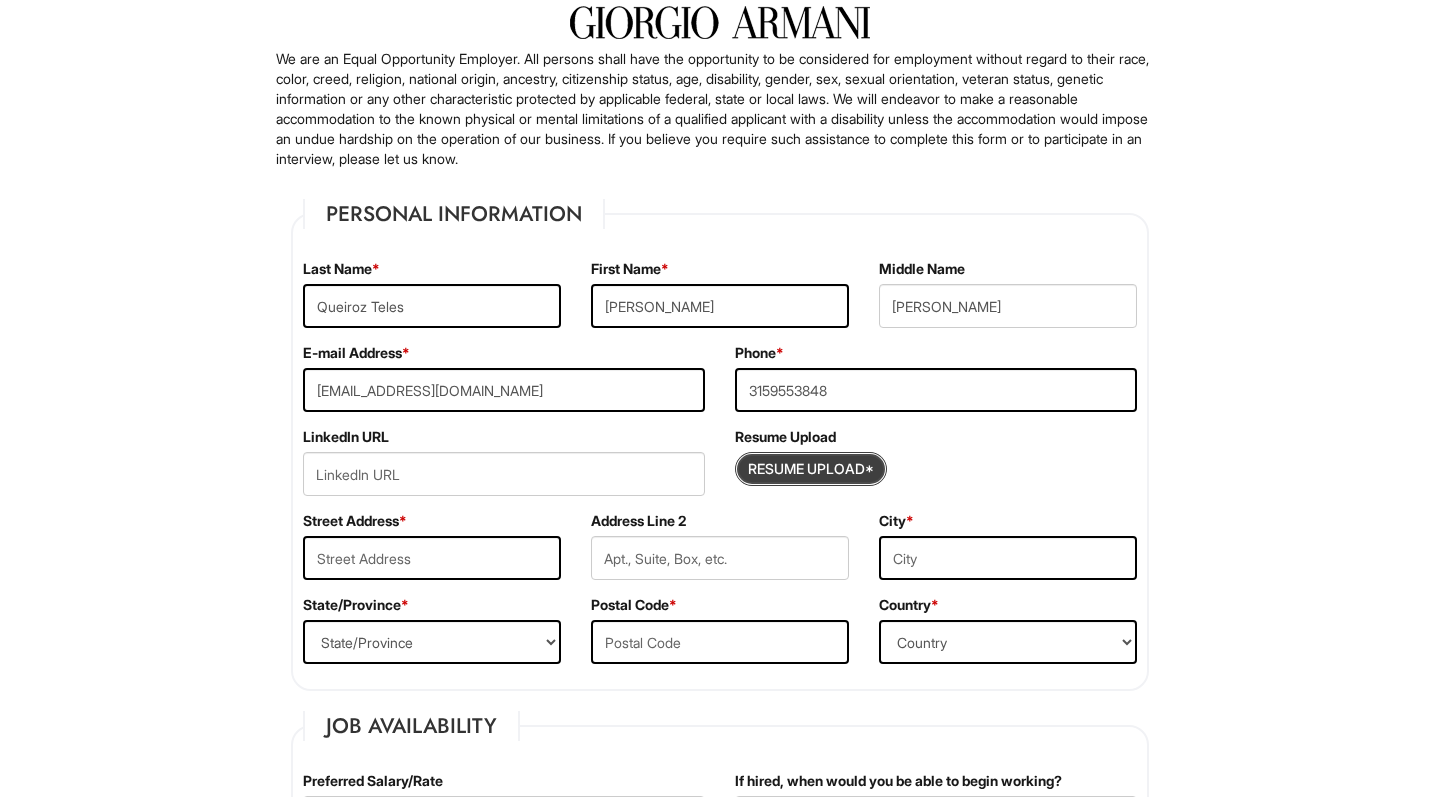 click at bounding box center [811, 469] 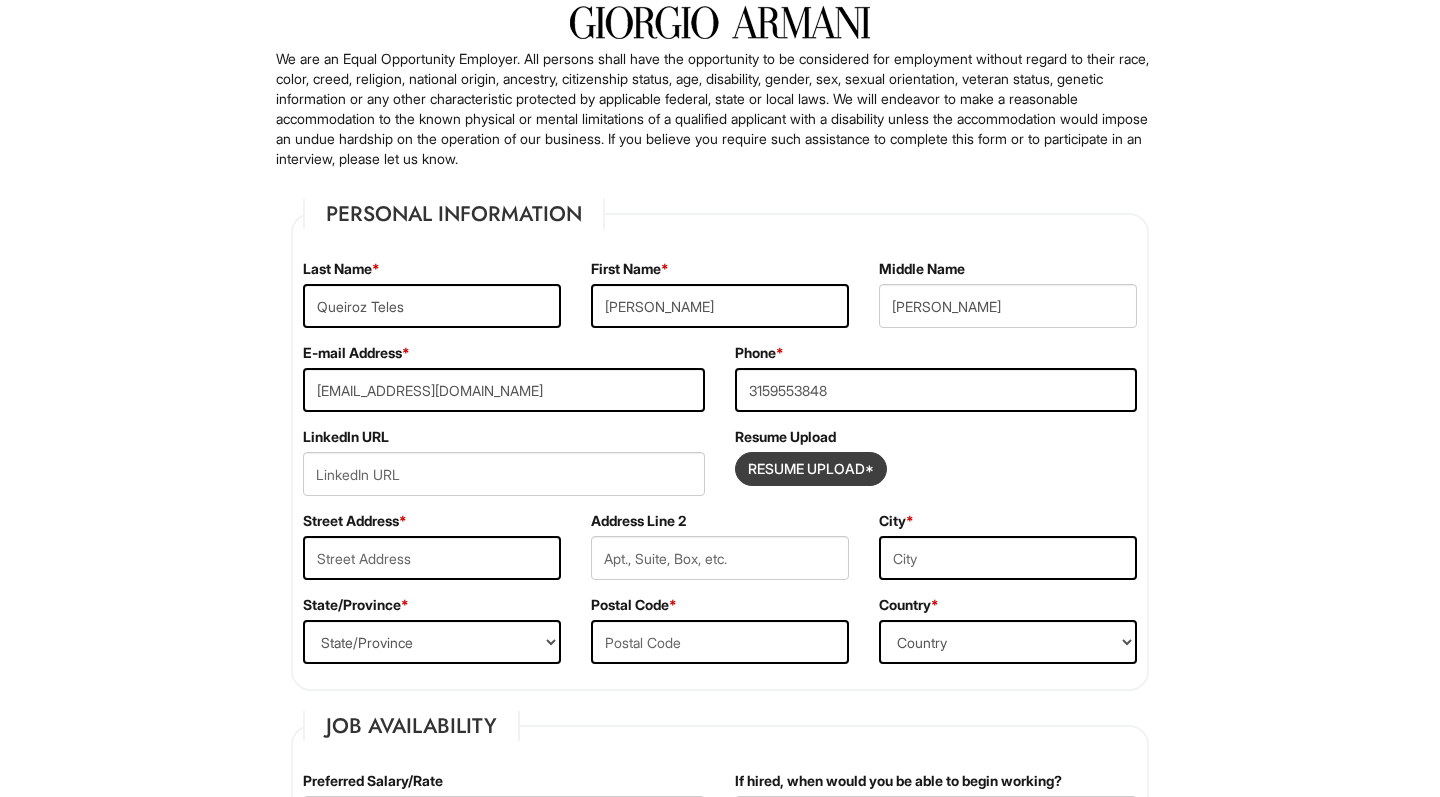 type on "C:\fakepath\Resume_JoaoMarcos.pdf" 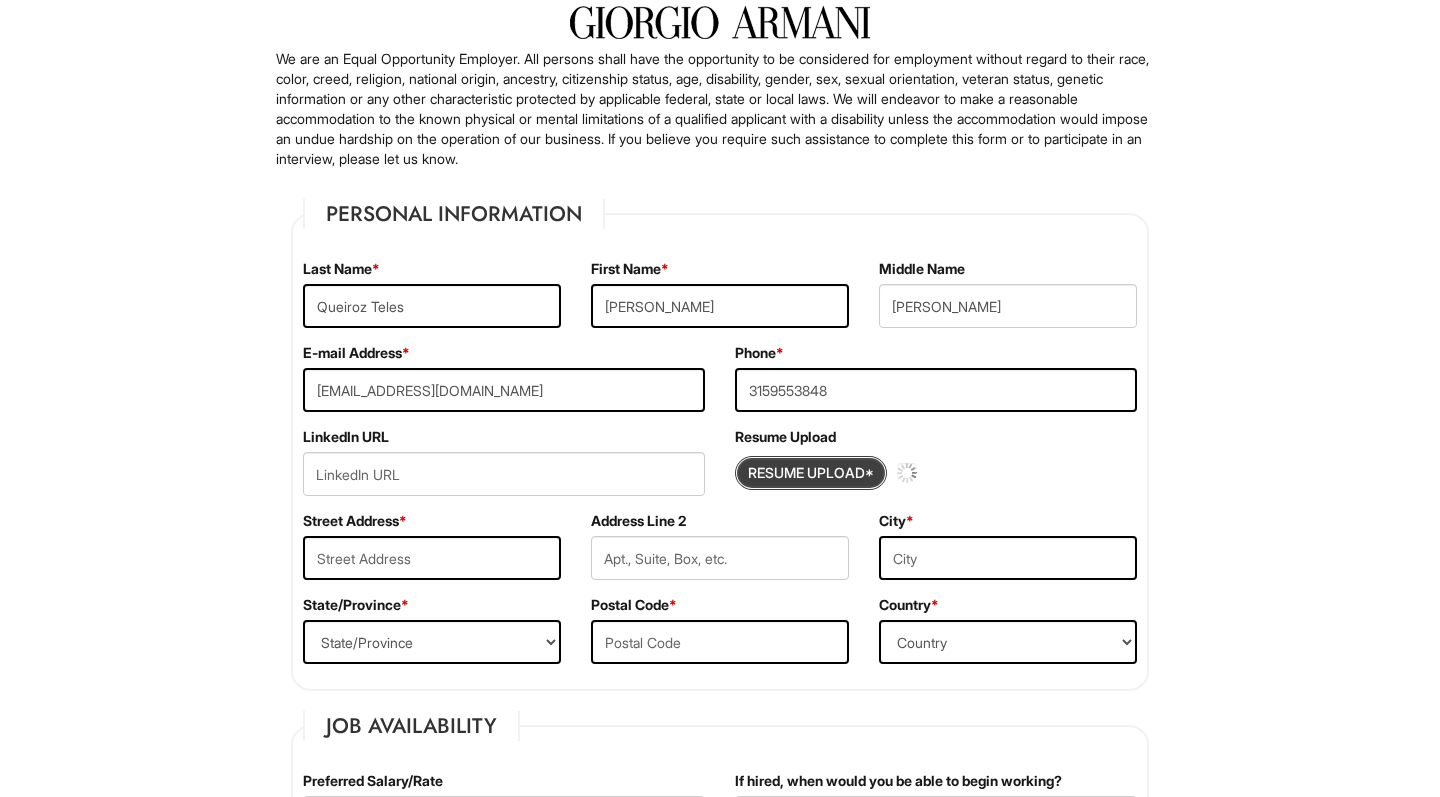 type 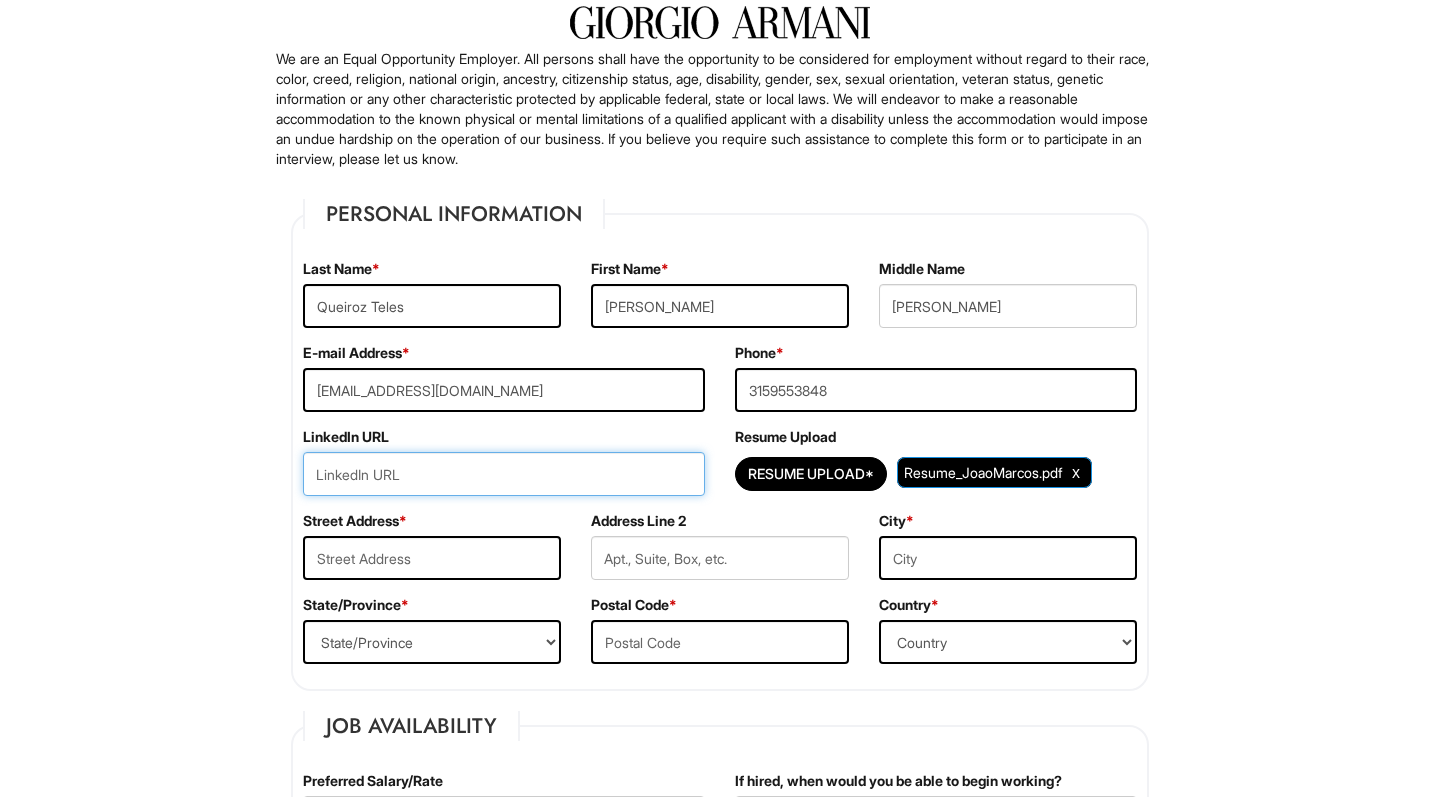 click at bounding box center [504, 474] 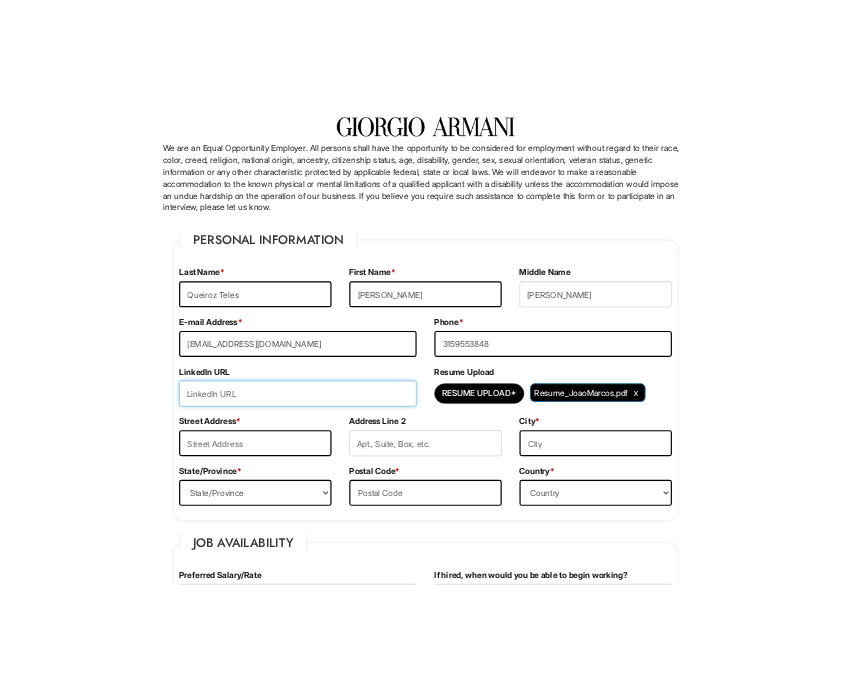scroll, scrollTop: 509, scrollLeft: 0, axis: vertical 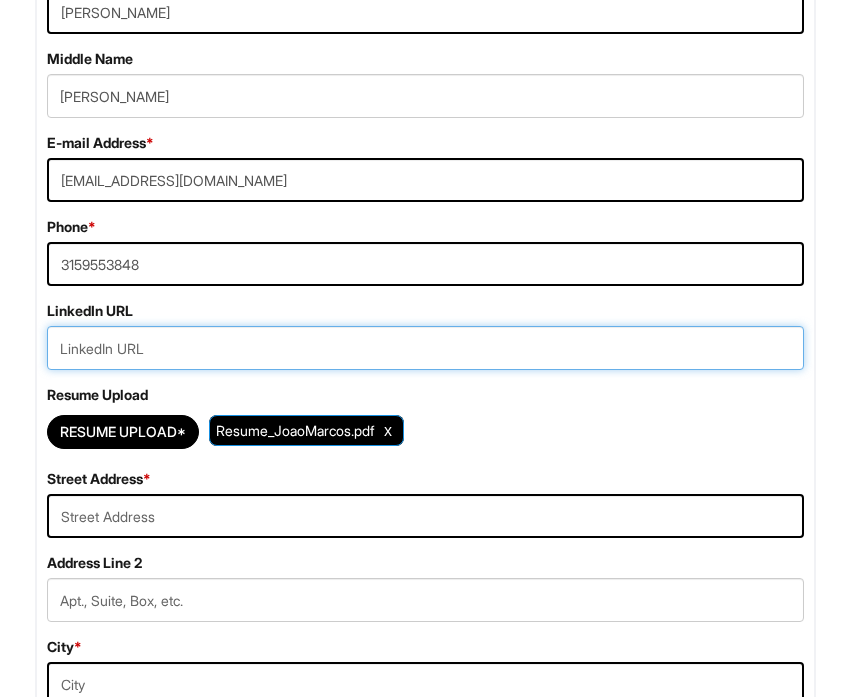 paste on "[DOMAIN_NAME][URL]" 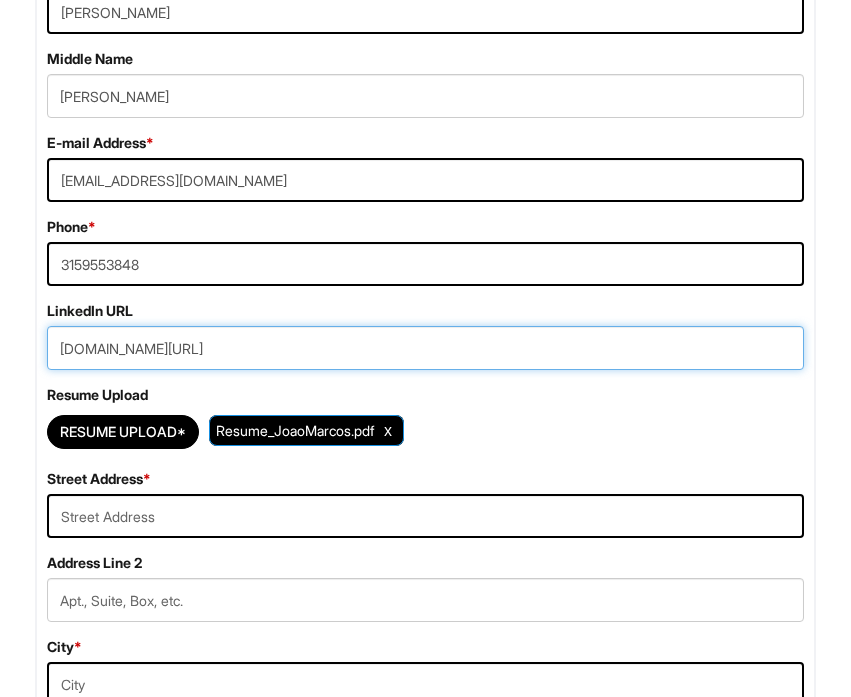 type on "[DOMAIN_NAME][URL]" 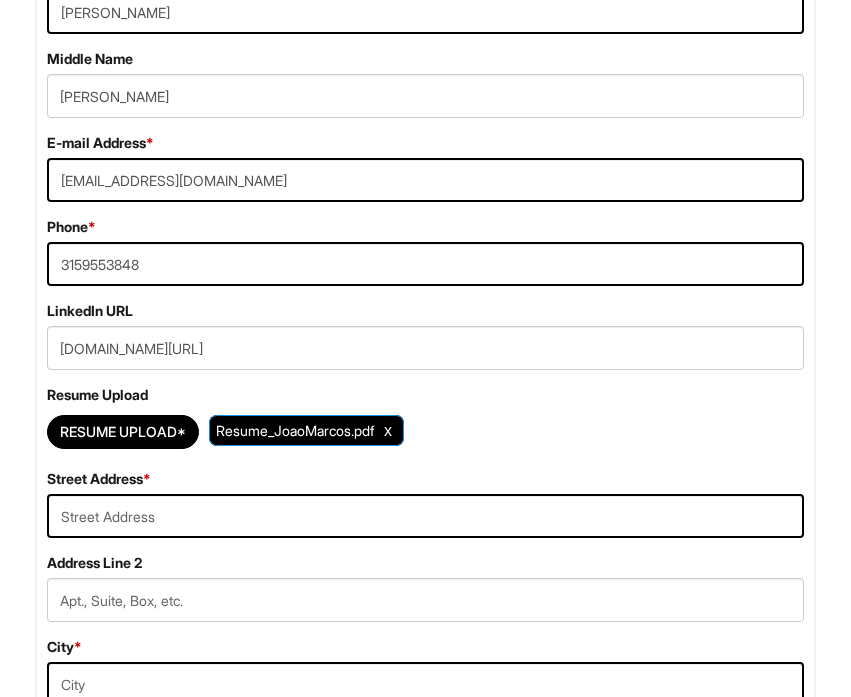 click on "Resume Upload   Resume Upload* Resume_JoaoMarcos.pdf" at bounding box center (425, 419) 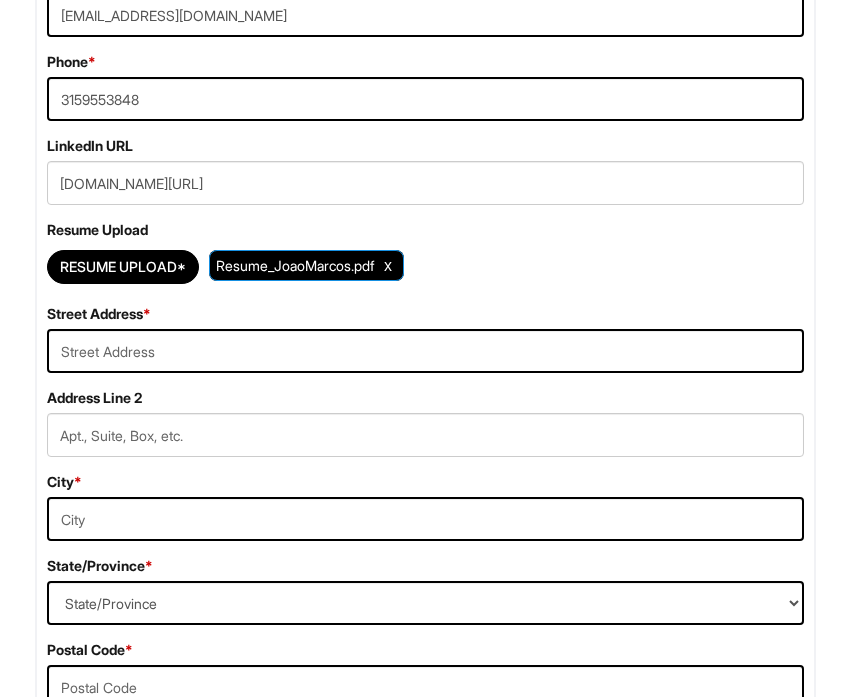 scroll, scrollTop: 678, scrollLeft: 0, axis: vertical 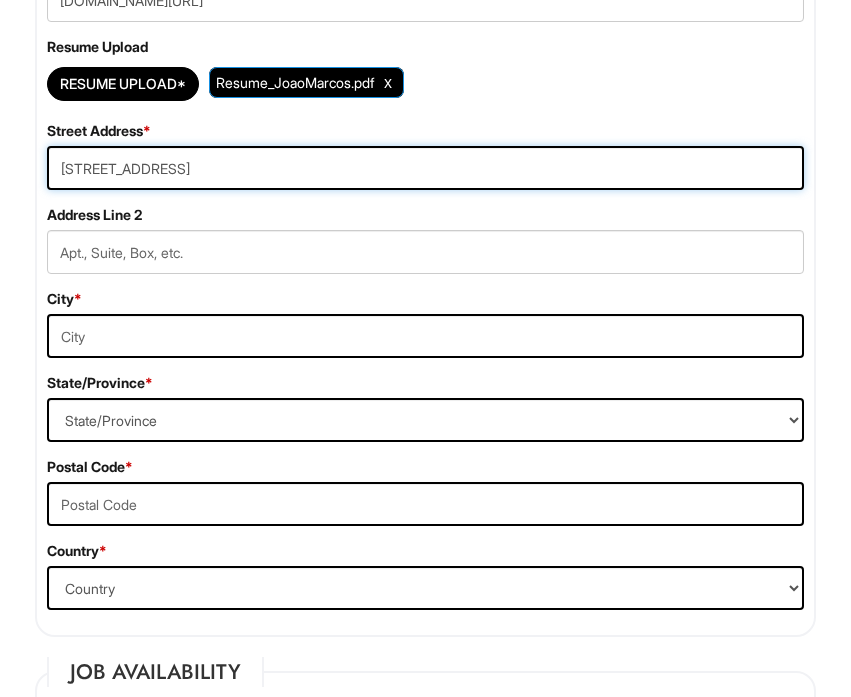 type on "[STREET_ADDRESS]" 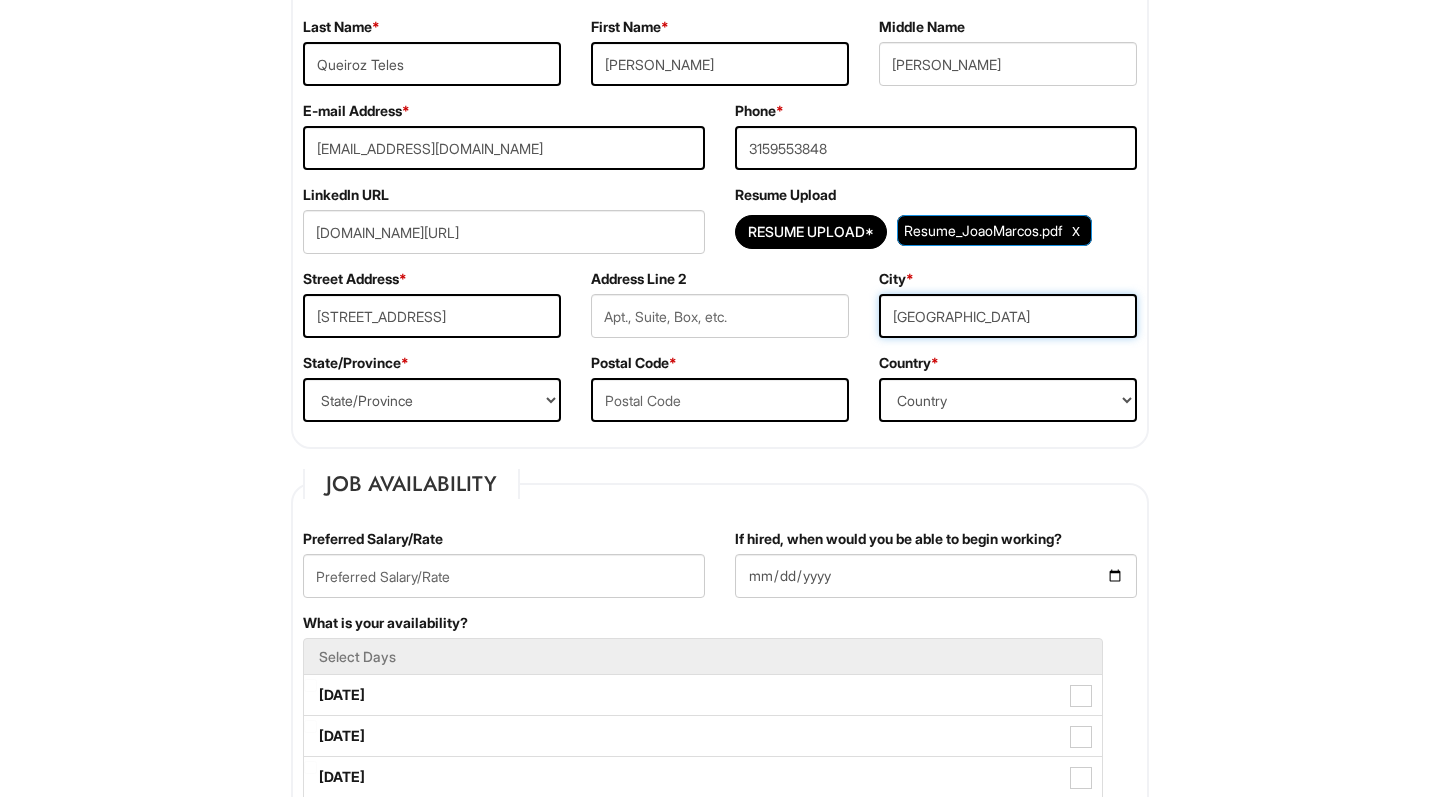 scroll, scrollTop: 379, scrollLeft: 0, axis: vertical 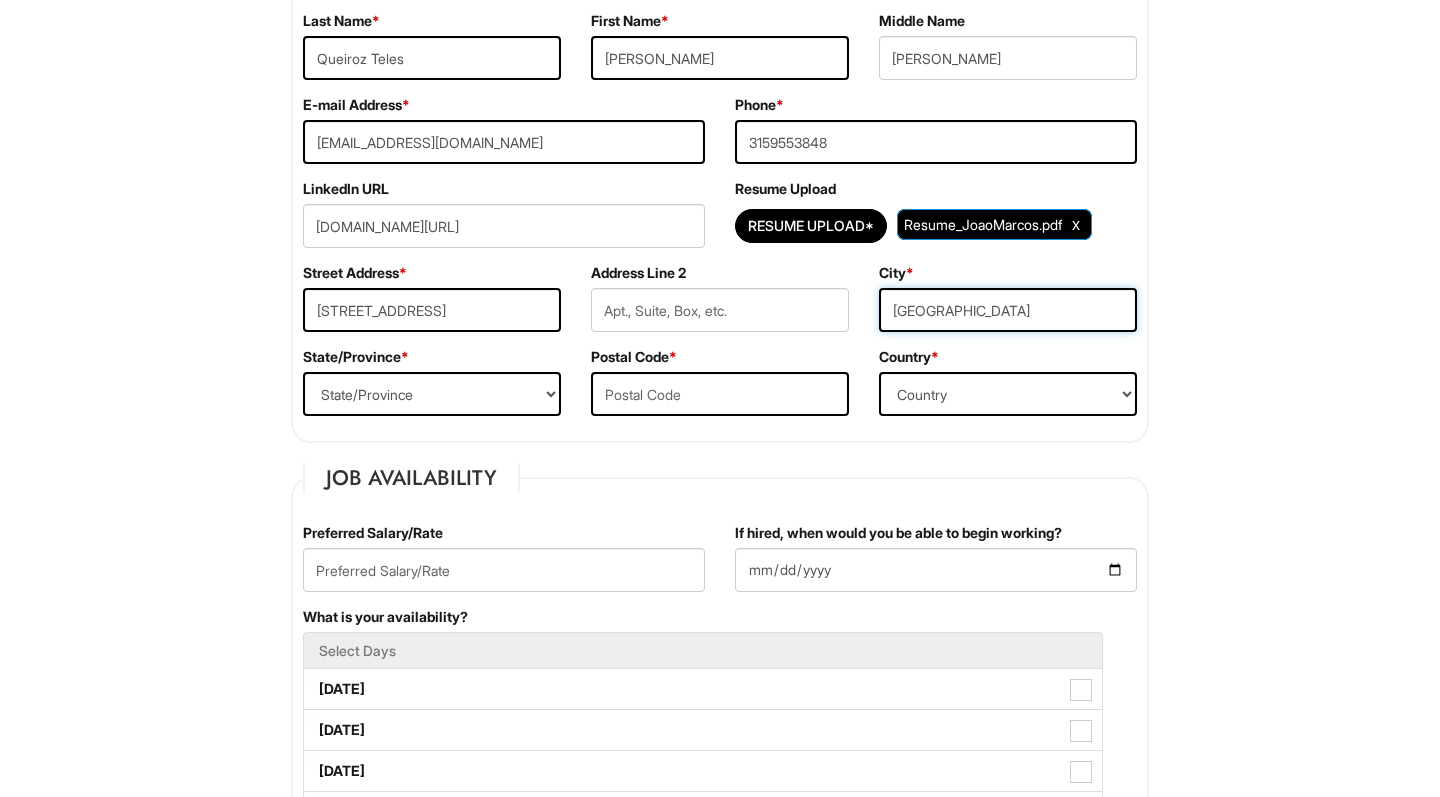 type on "[GEOGRAPHIC_DATA]" 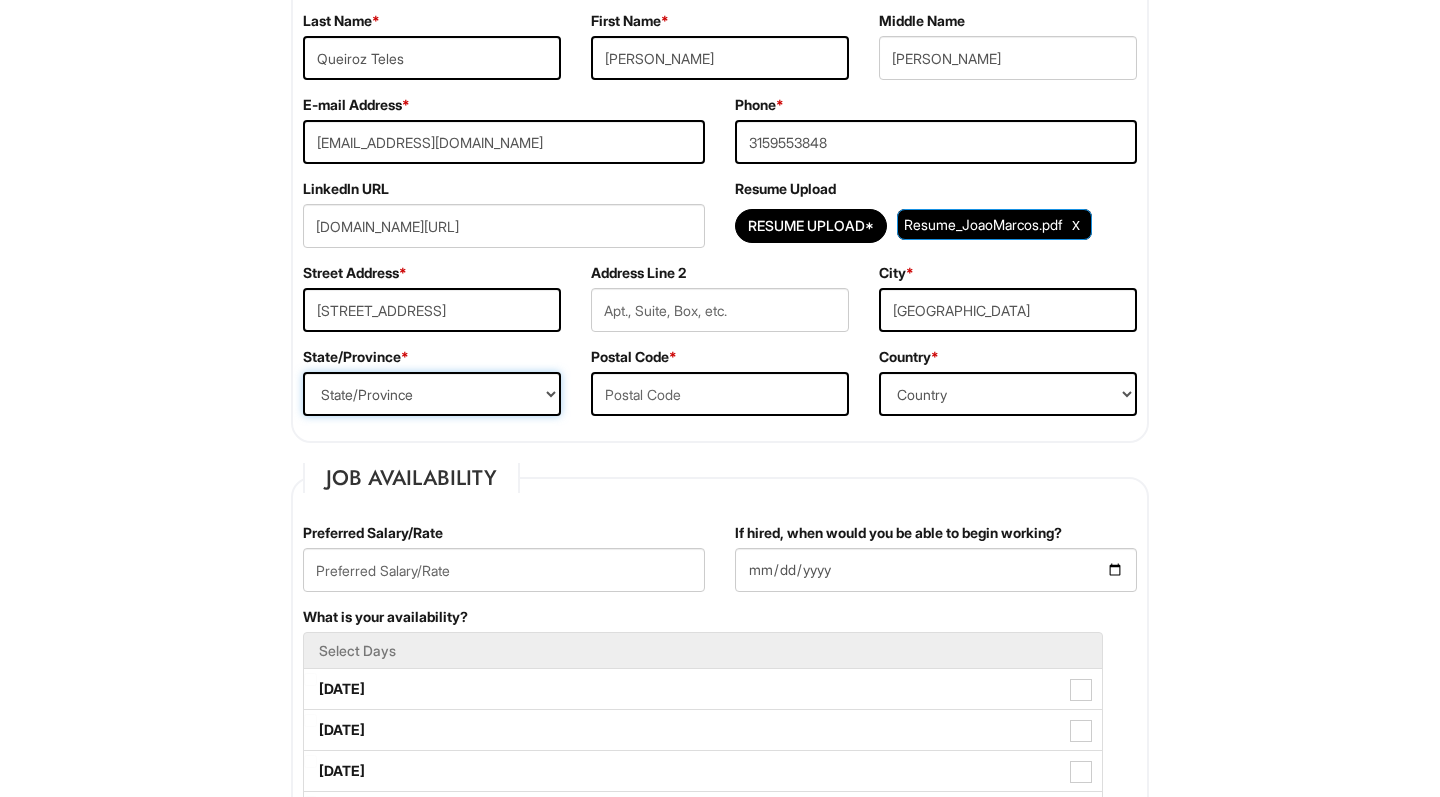 select on "IL" 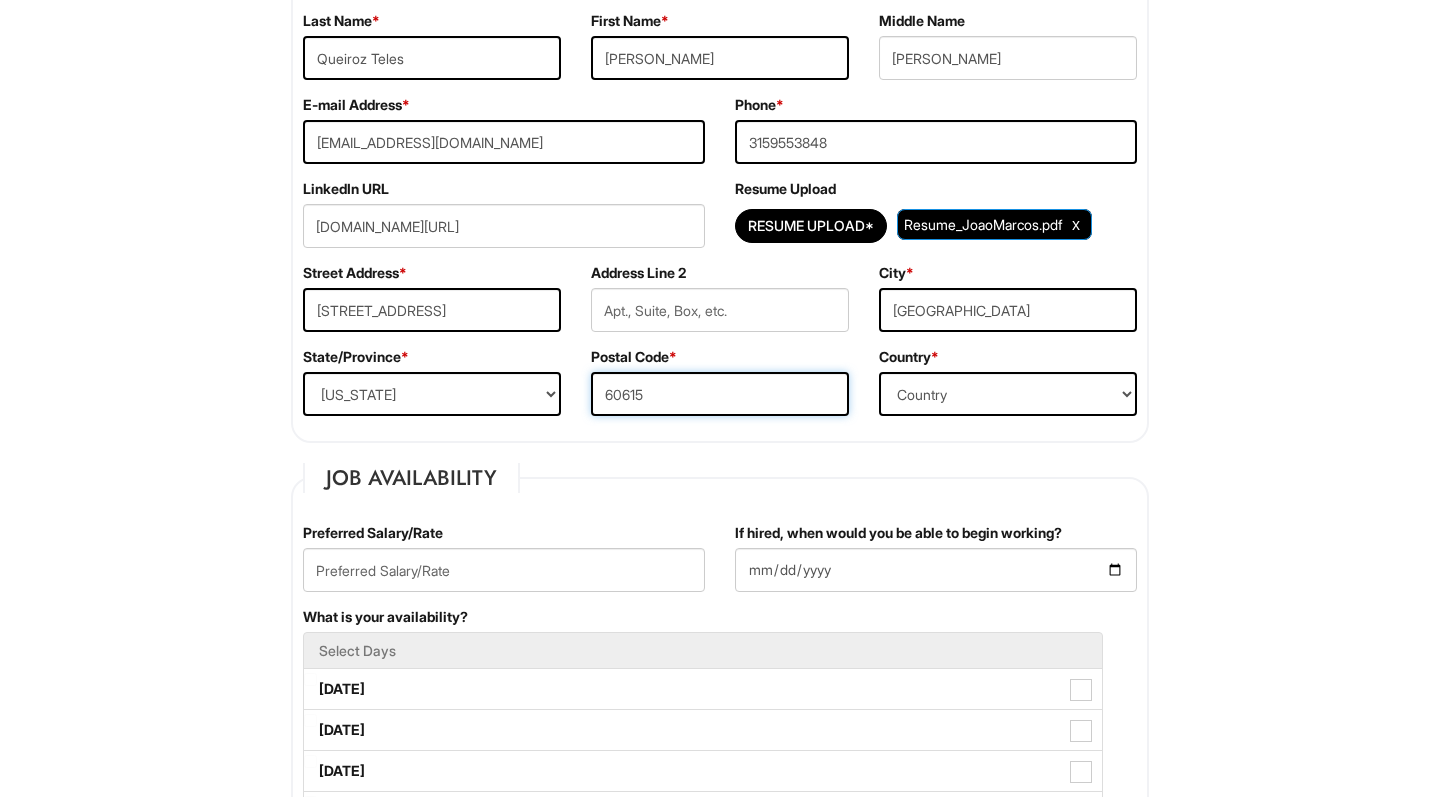 type on "60615" 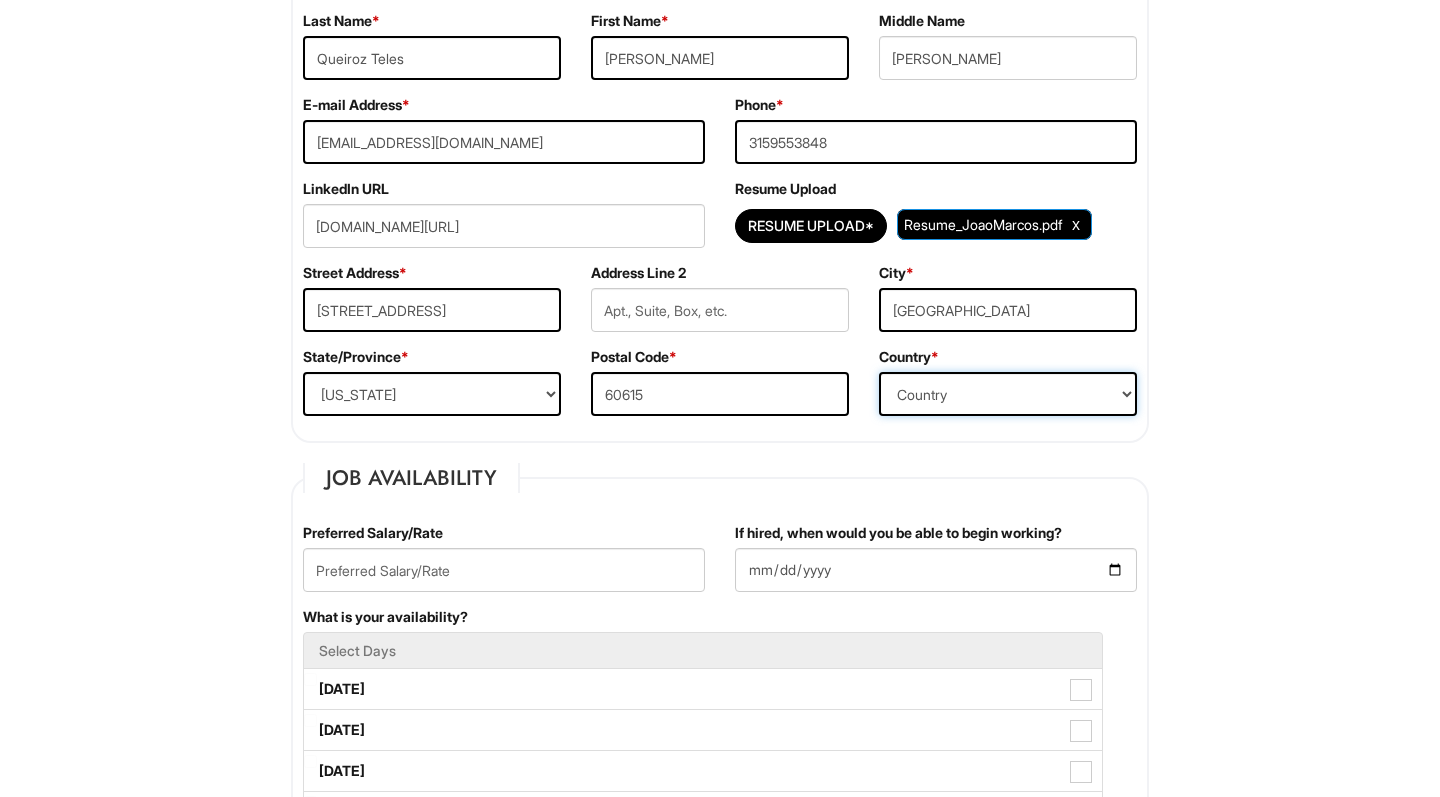 select on "[GEOGRAPHIC_DATA]" 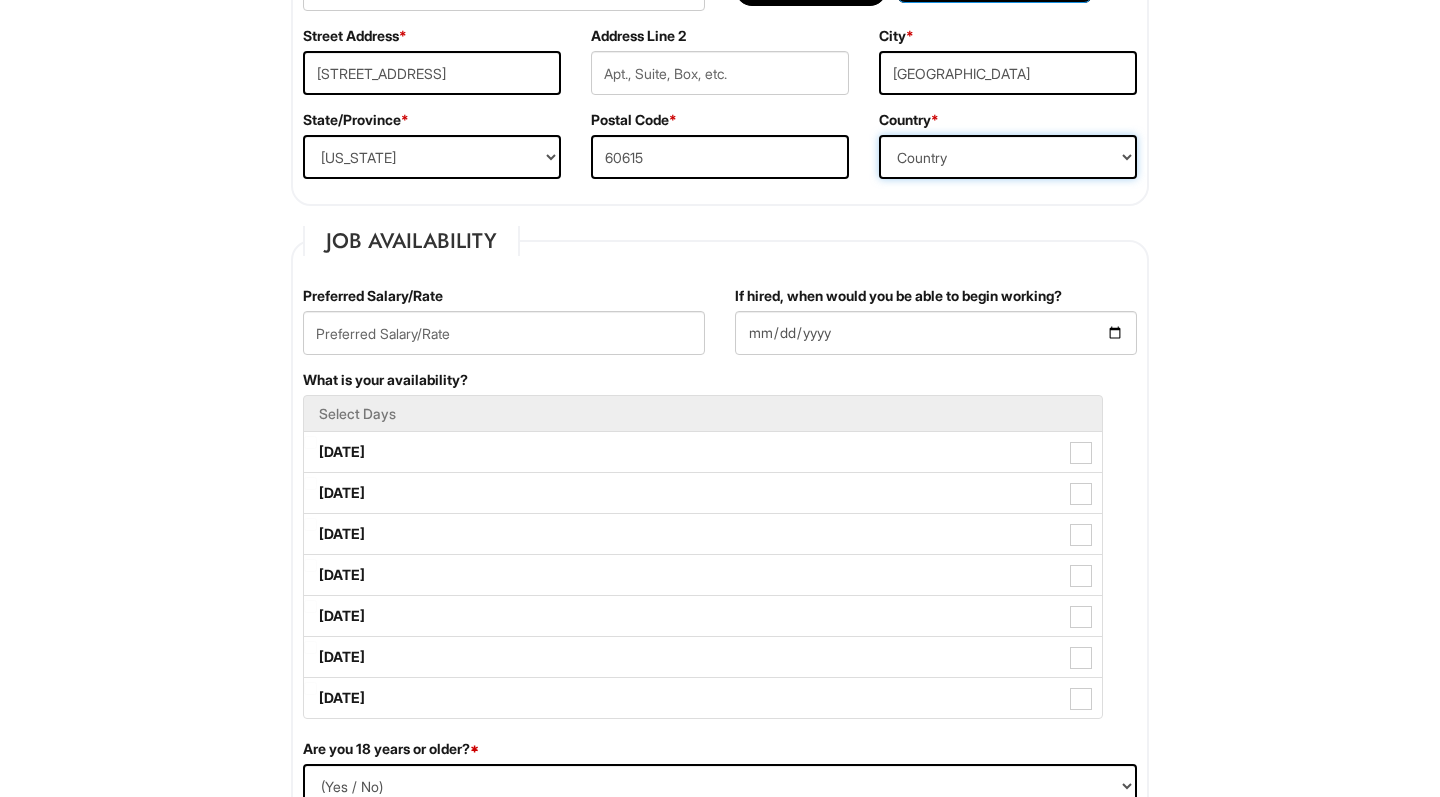 scroll, scrollTop: 628, scrollLeft: 0, axis: vertical 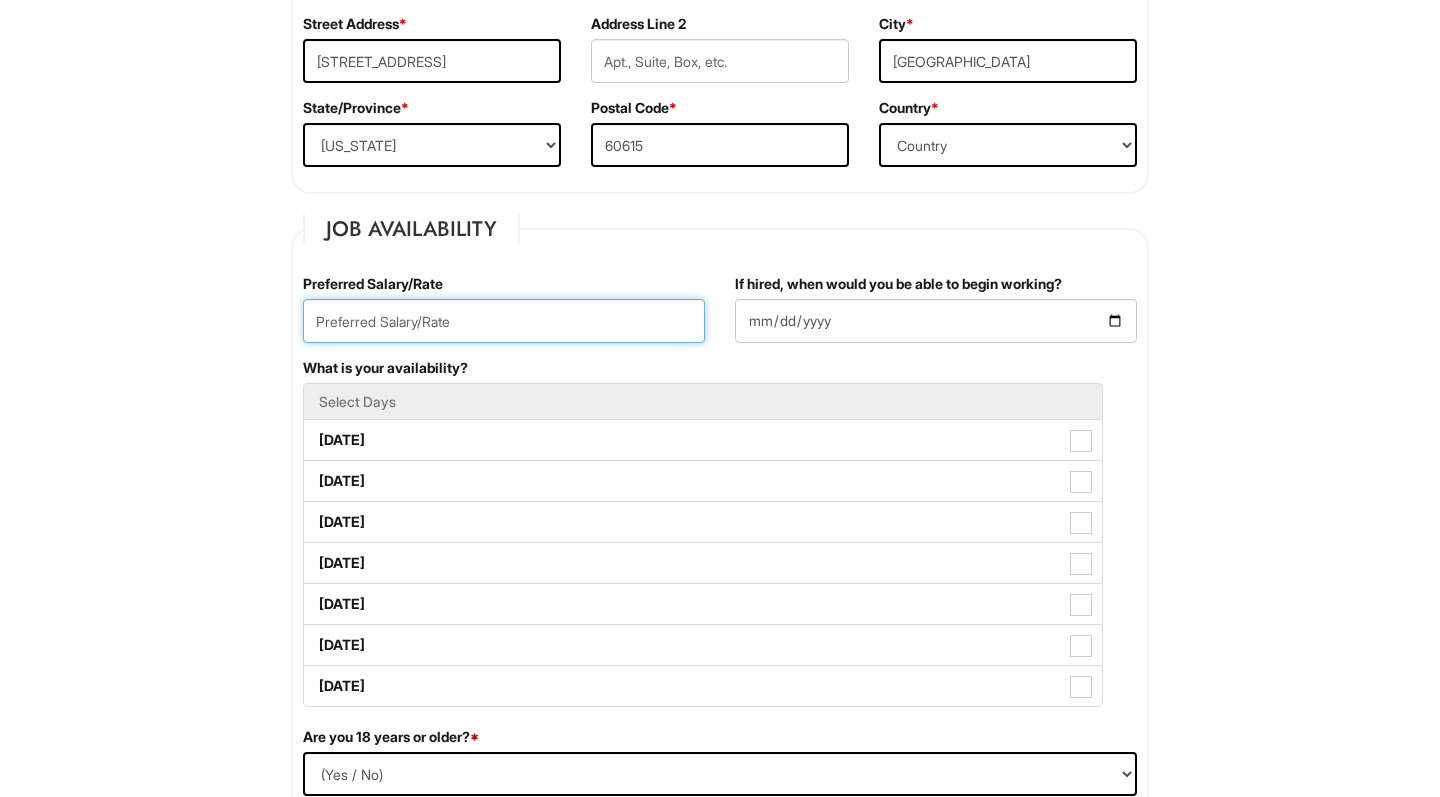 click at bounding box center [504, 321] 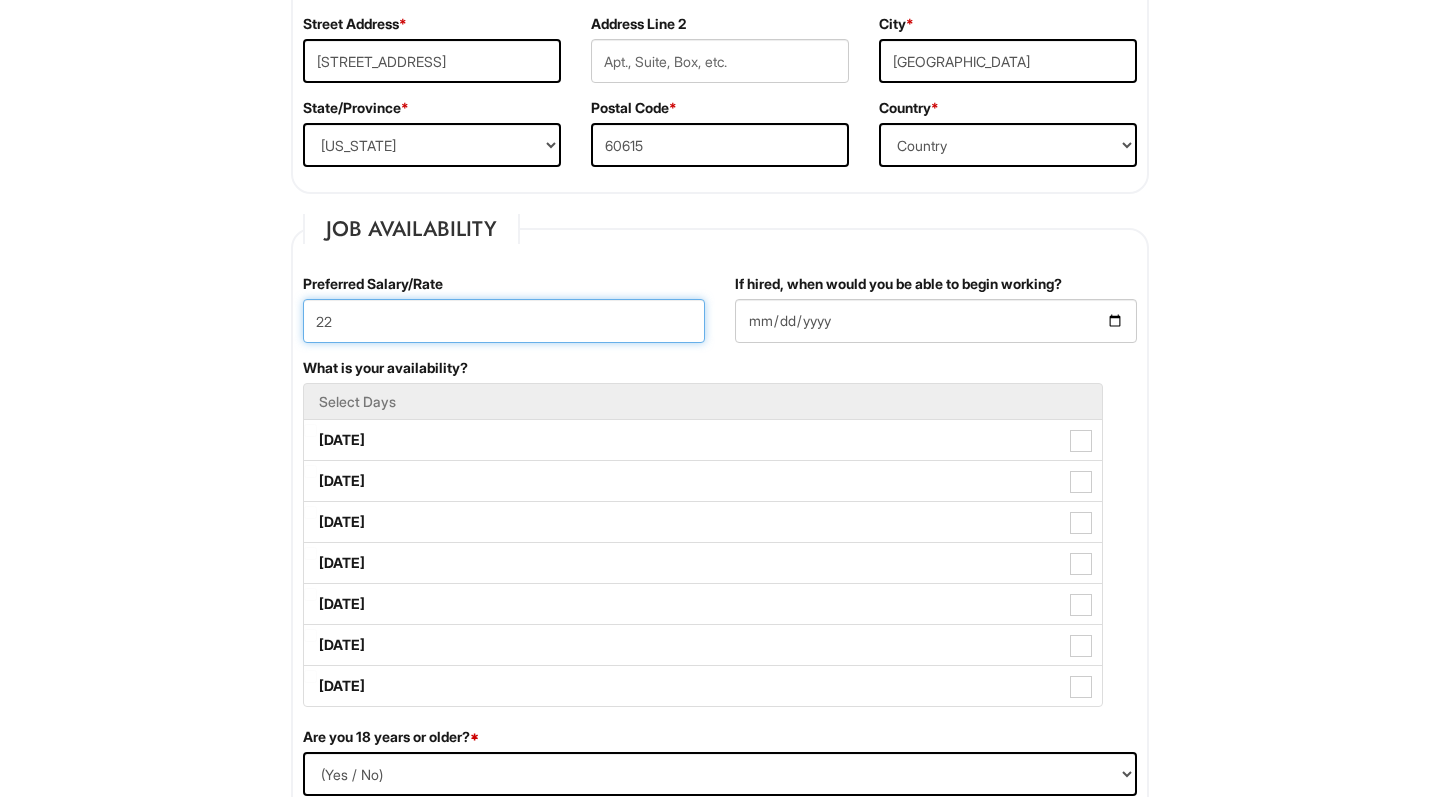 type on "2" 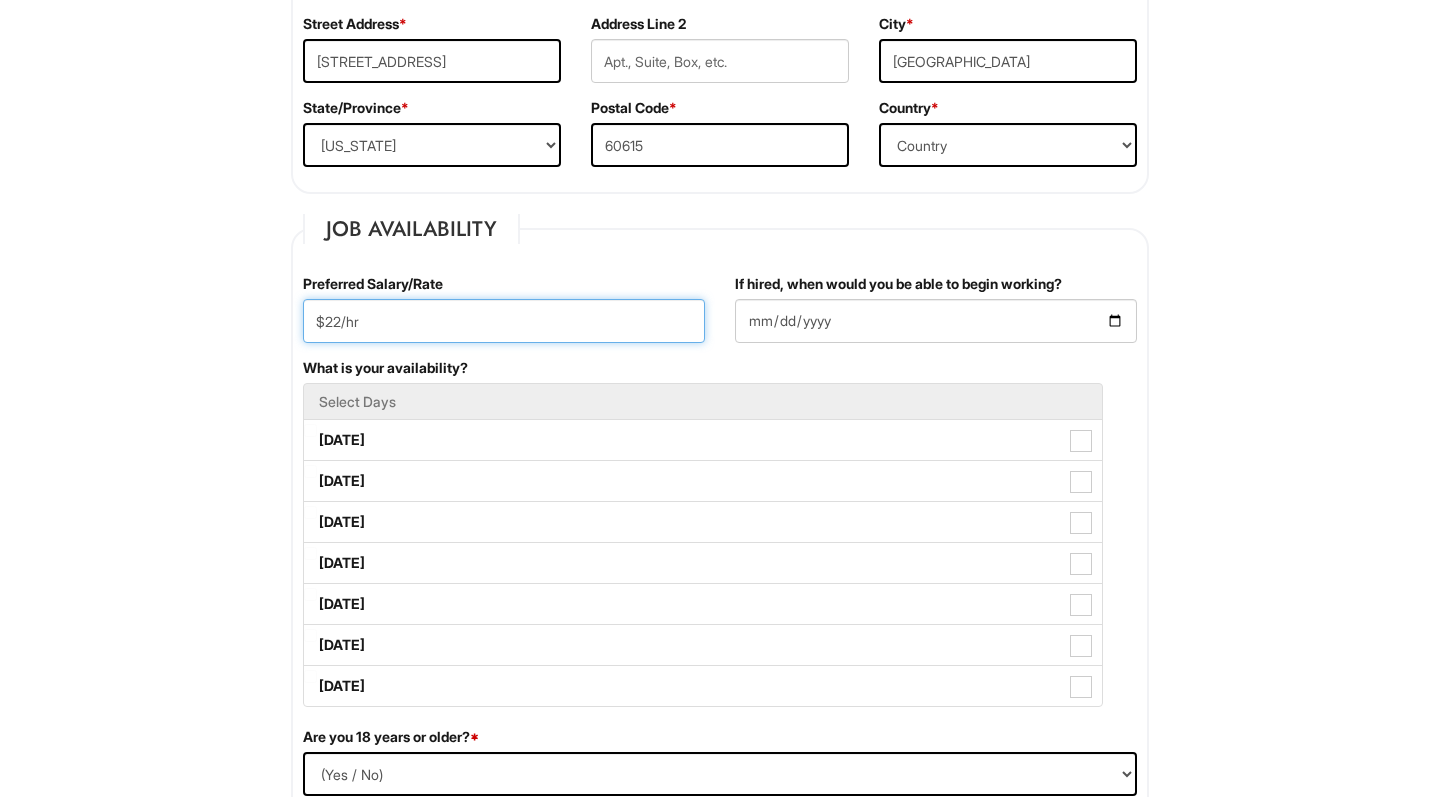 type on "$22/hr" 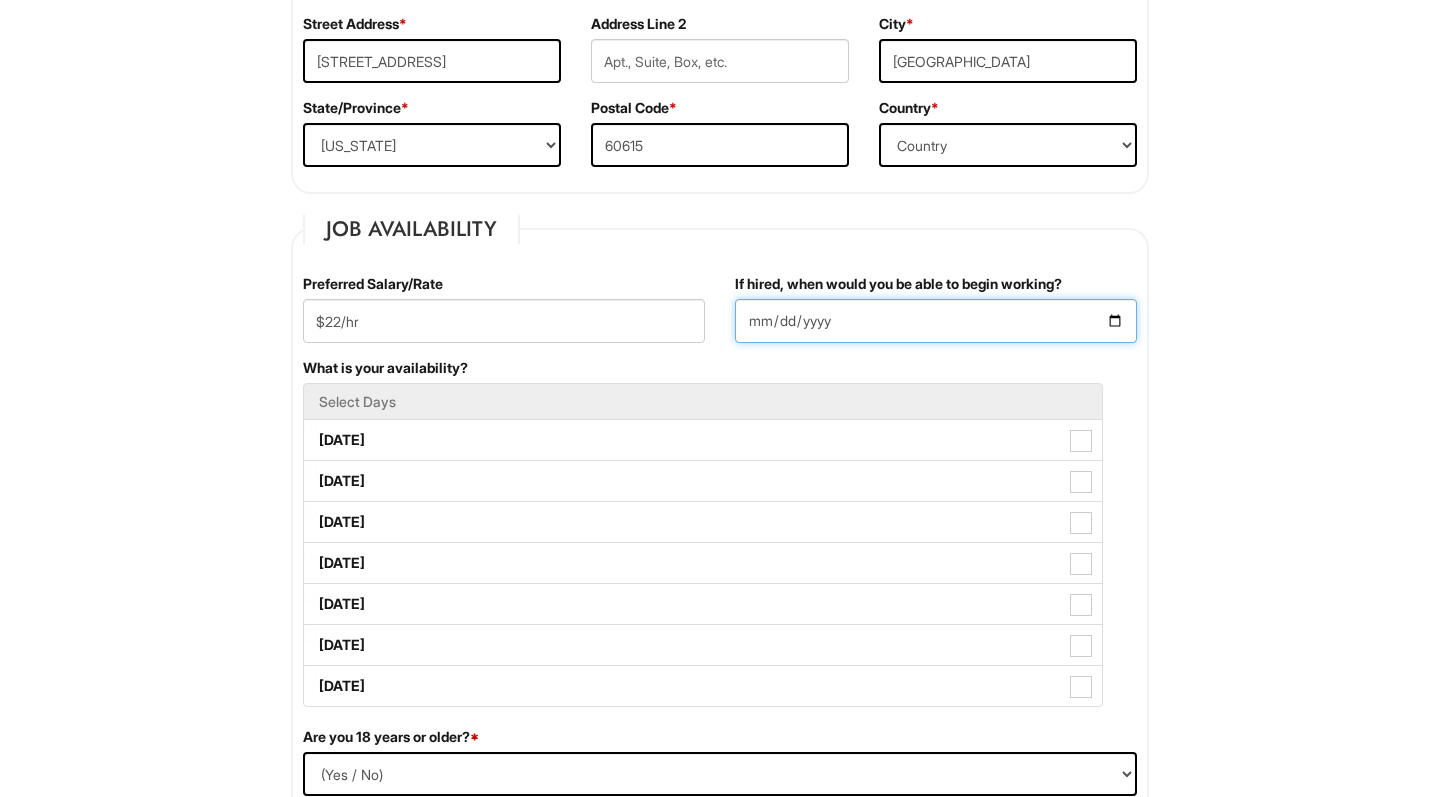 click on "If hired, when would you be able to begin working?" at bounding box center (936, 321) 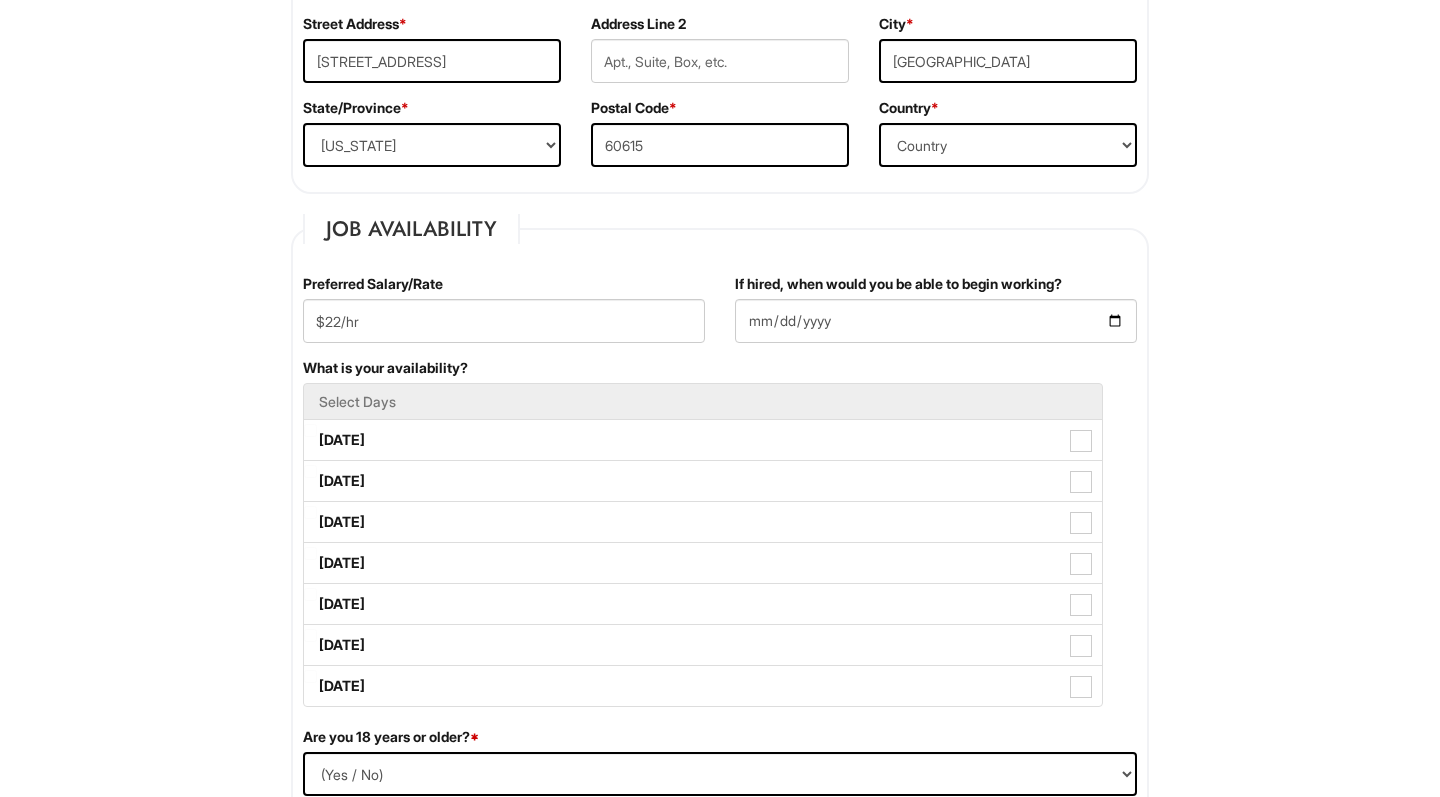 click on "What is your availability?   Select Days [DATE] [DATE] [DATE] [DATE] [DATE] [DATE] [DATE]" at bounding box center [720, 542] 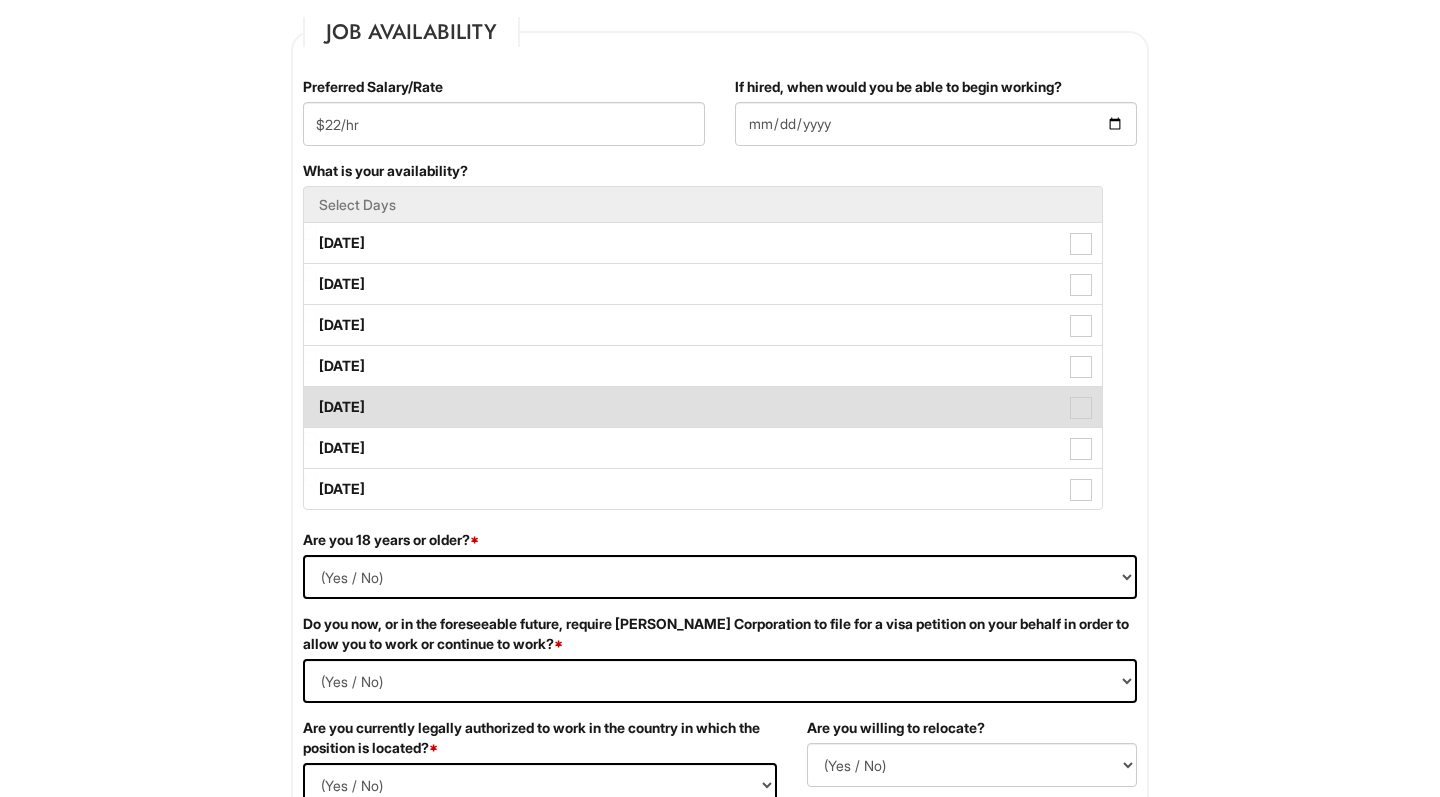 scroll, scrollTop: 832, scrollLeft: 0, axis: vertical 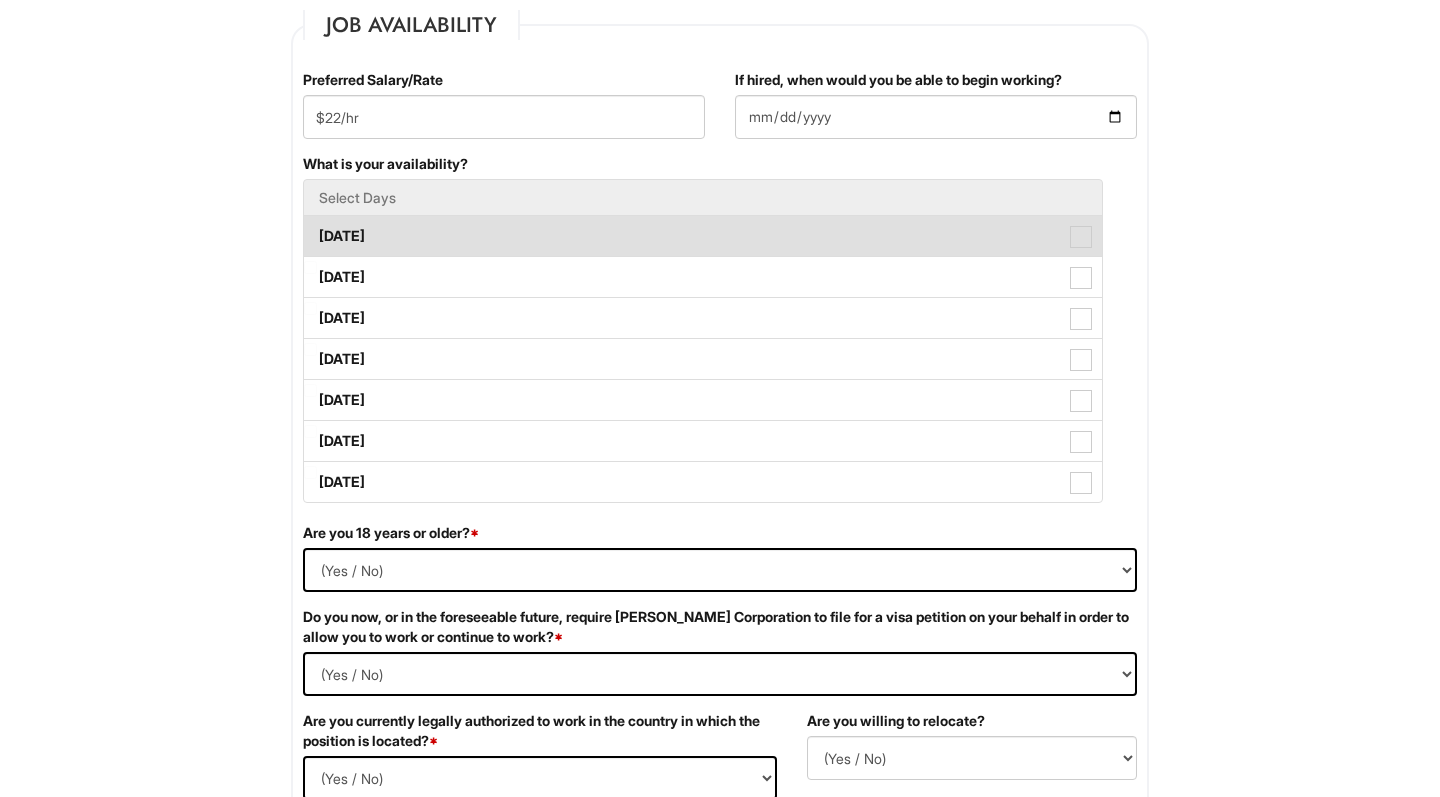 click on "[DATE]" at bounding box center [703, 236] 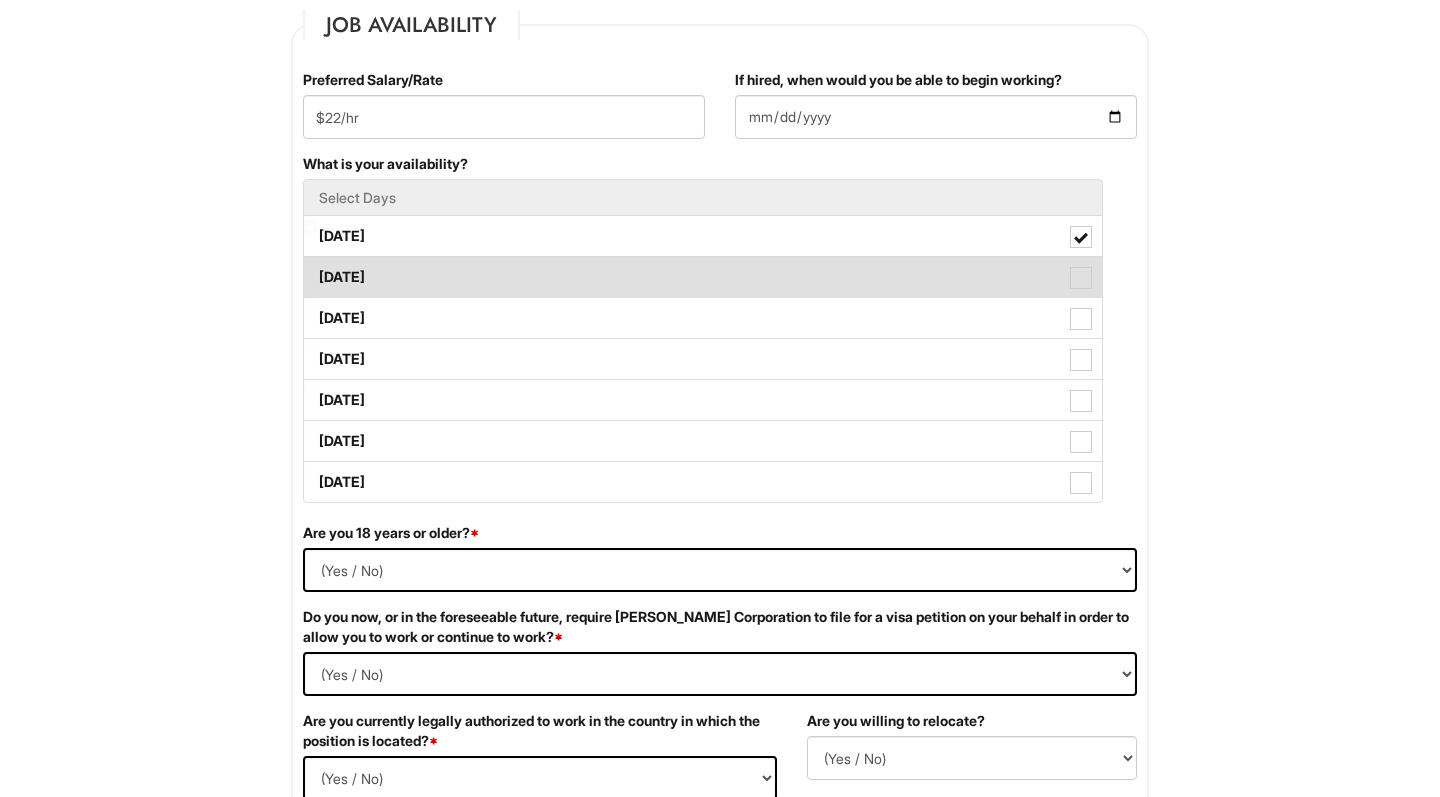 click on "[DATE]" at bounding box center [703, 277] 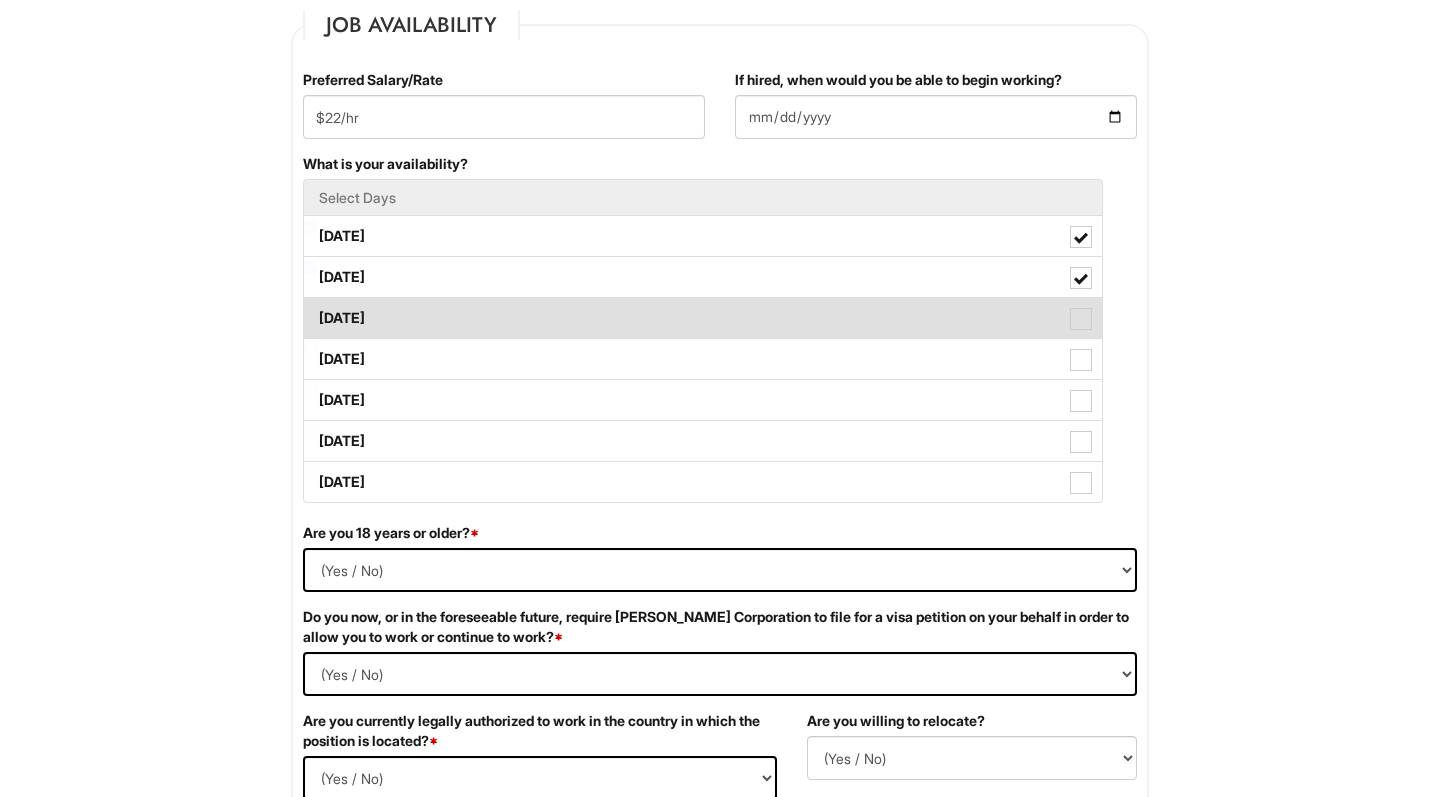 click on "[DATE]" at bounding box center (703, 318) 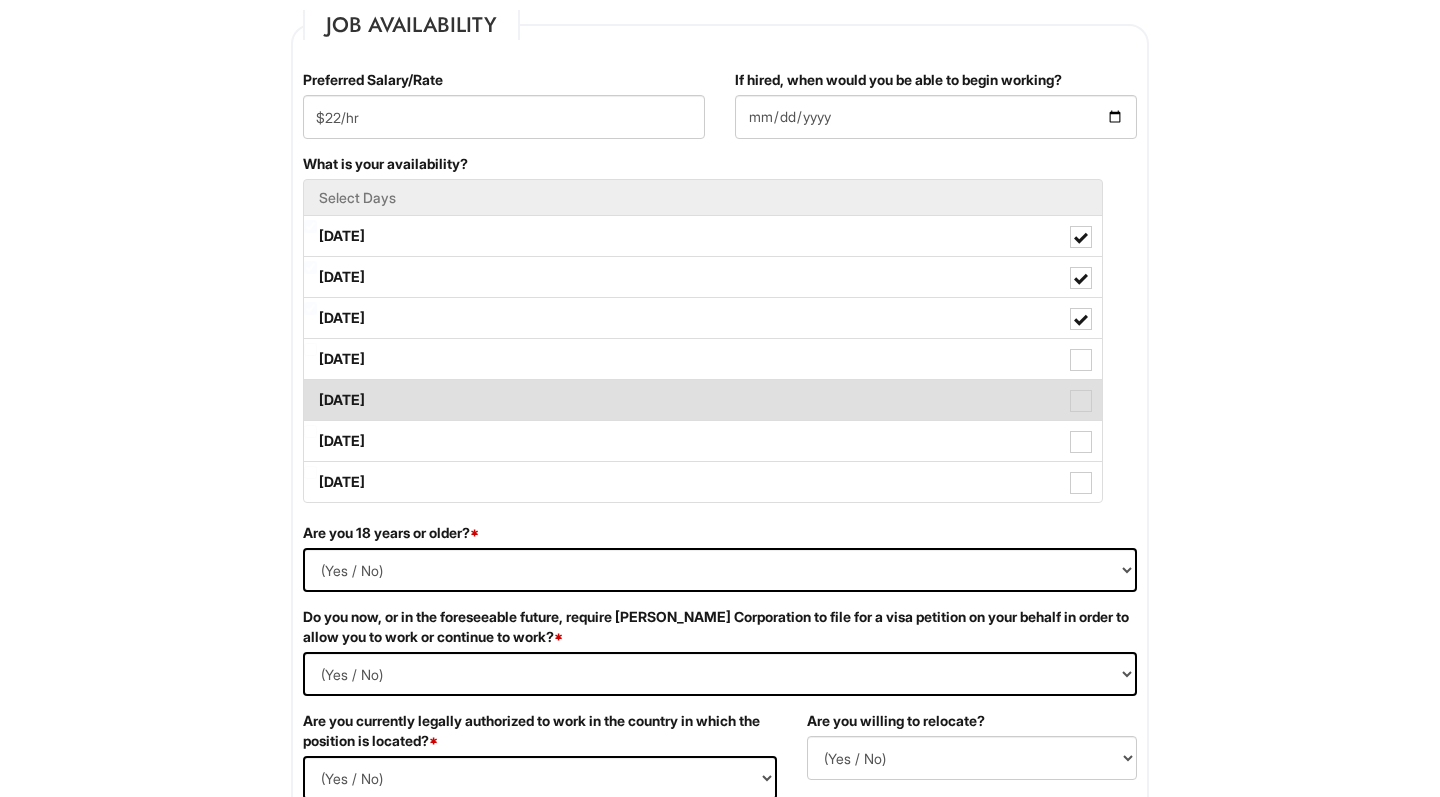 click on "[DATE]" at bounding box center (703, 400) 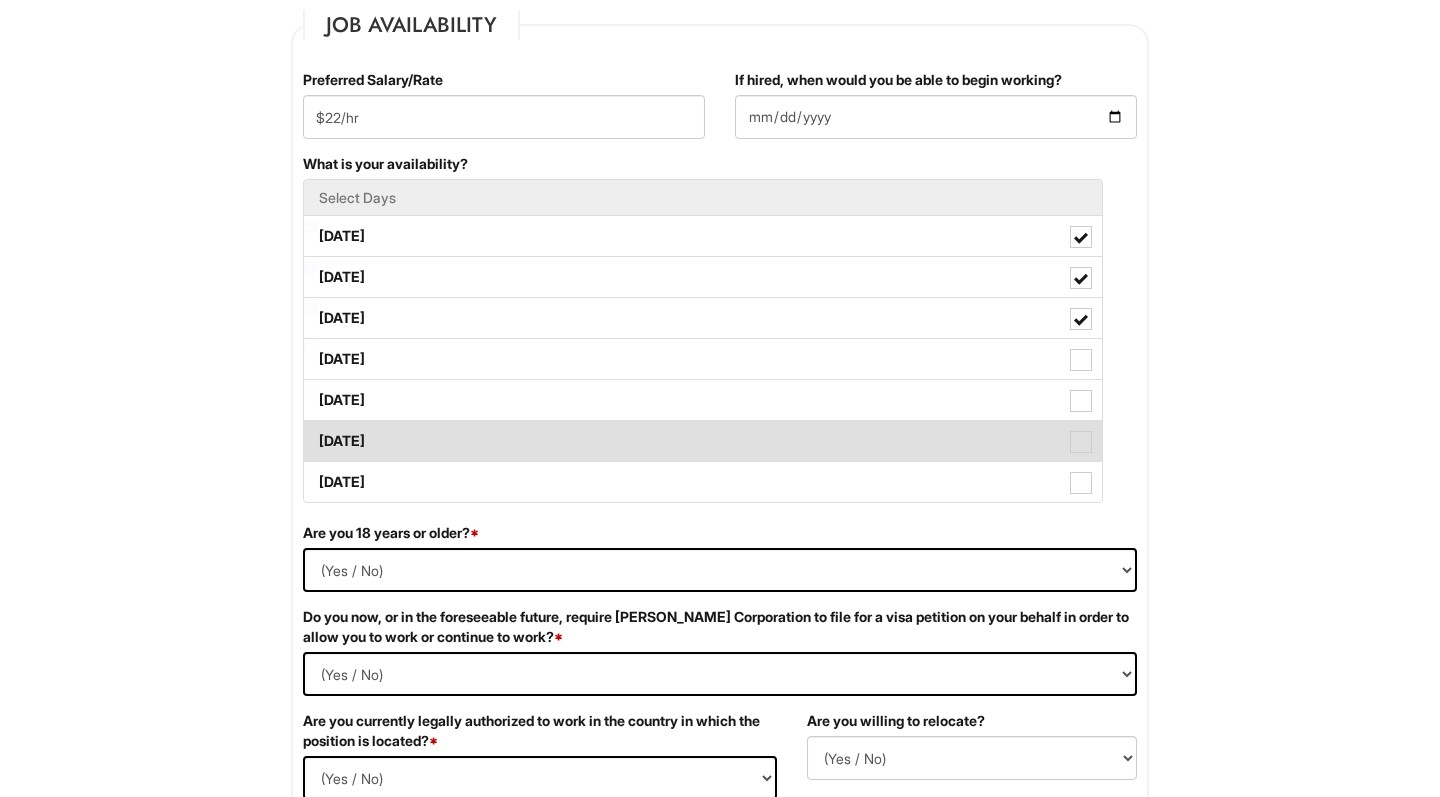 click on "[DATE]" at bounding box center [703, 441] 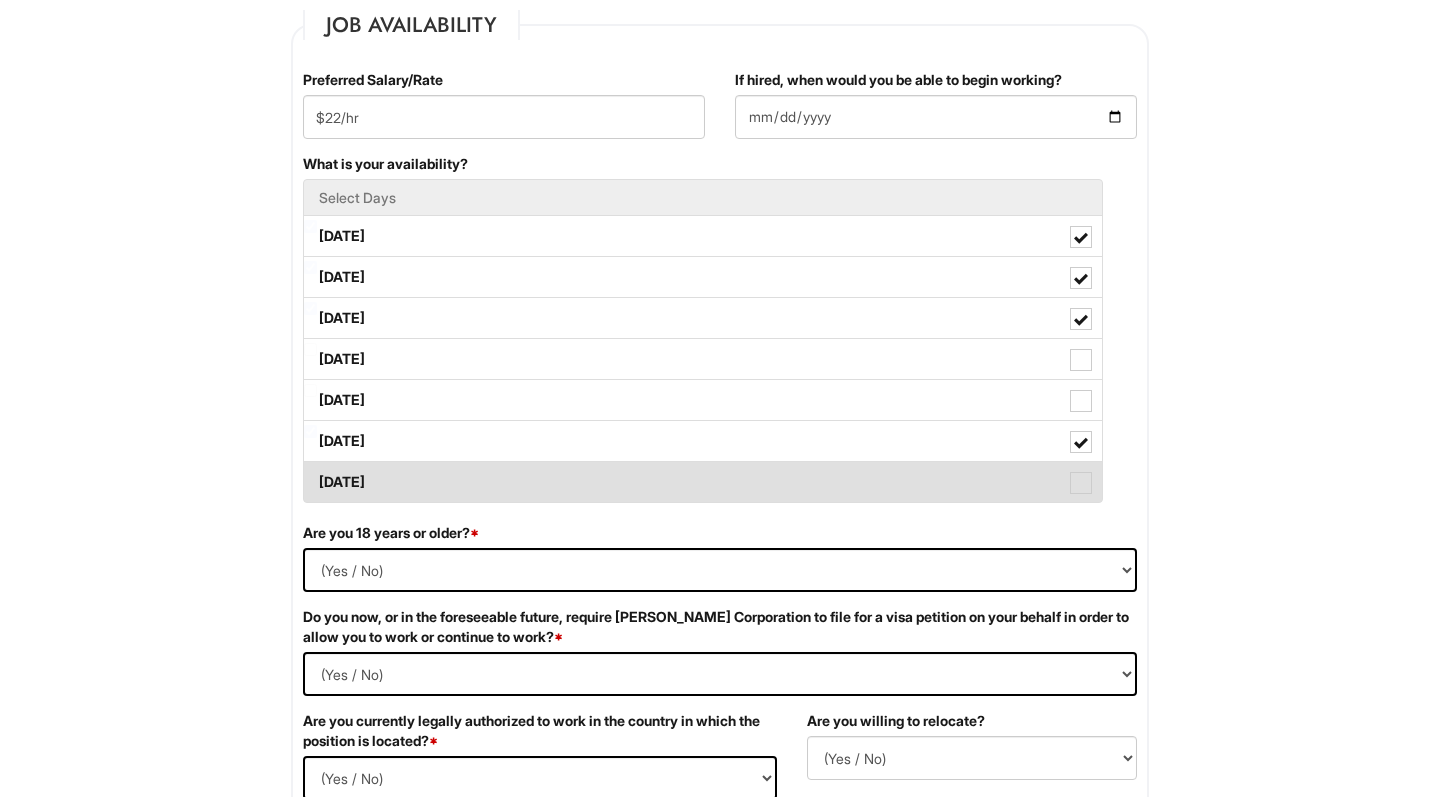 click on "[DATE]" at bounding box center (703, 482) 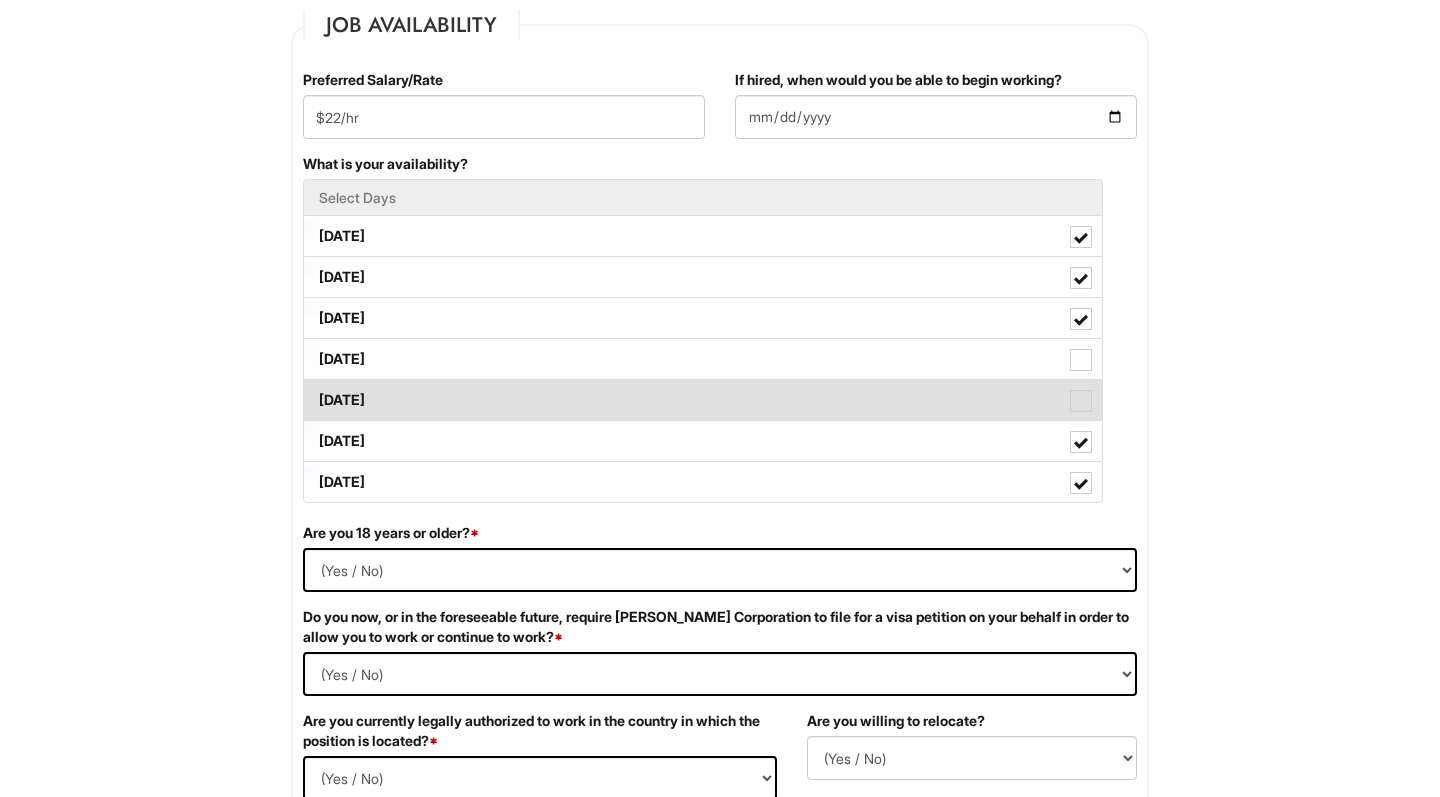 click on "[DATE]" at bounding box center (703, 400) 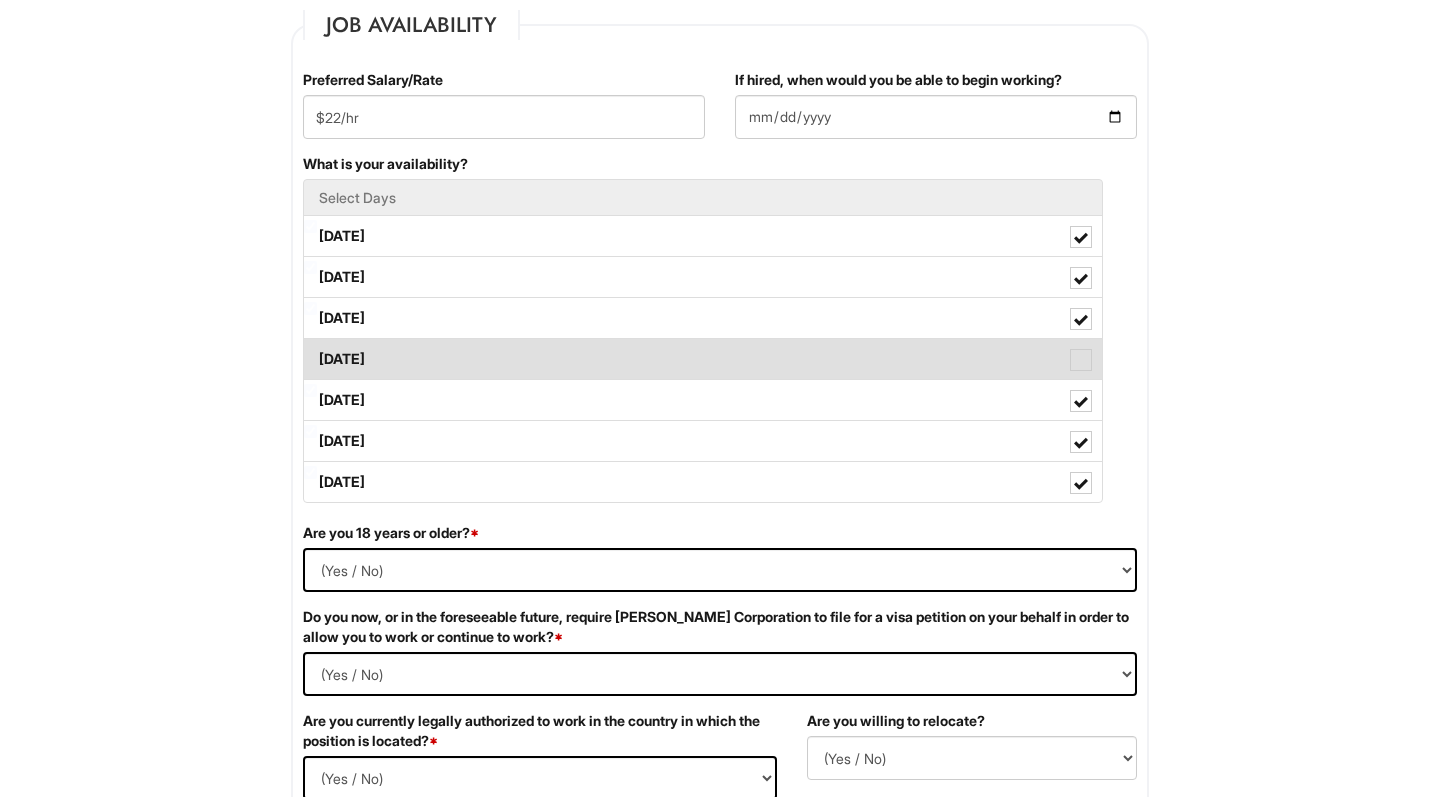 click on "[DATE]" at bounding box center (703, 359) 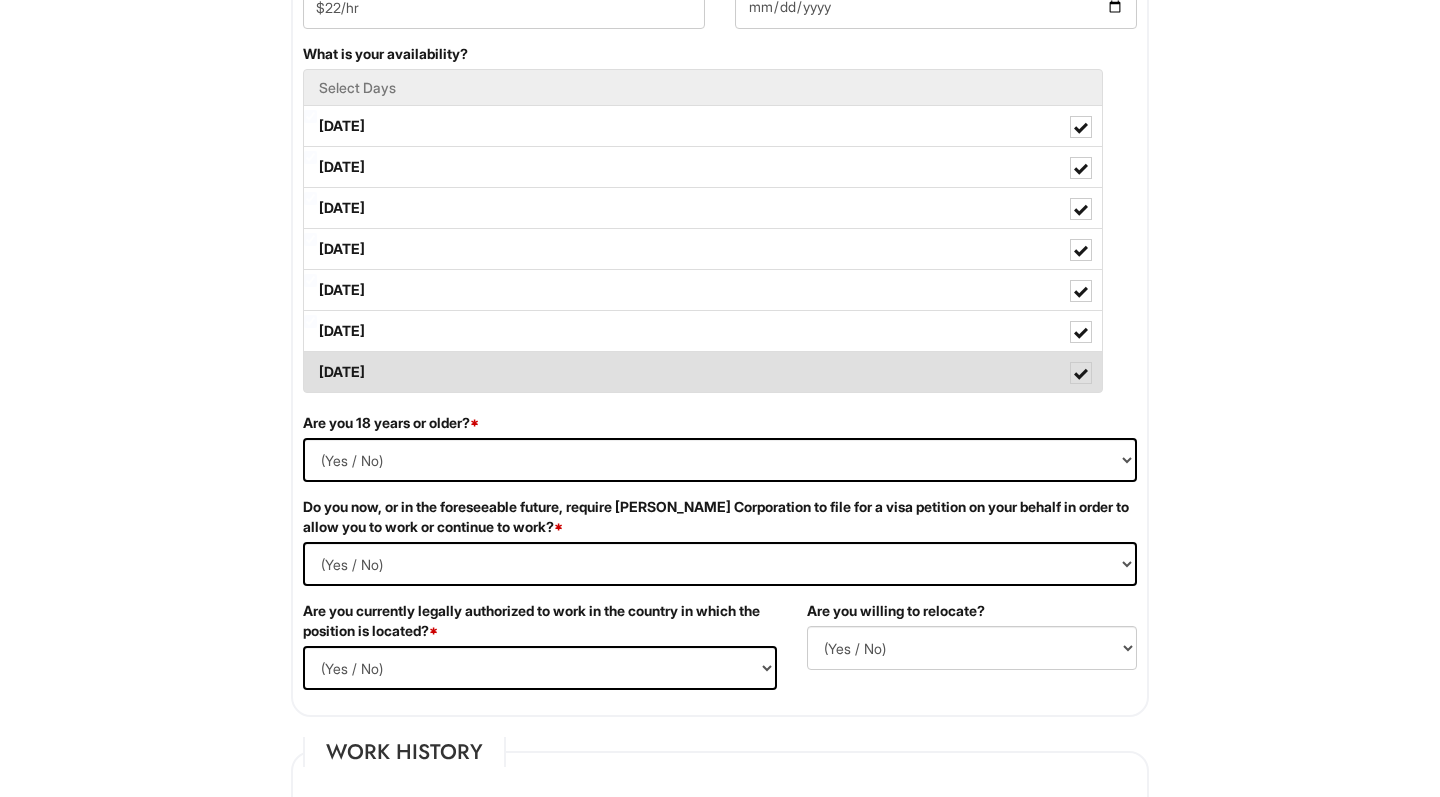 scroll, scrollTop: 949, scrollLeft: 0, axis: vertical 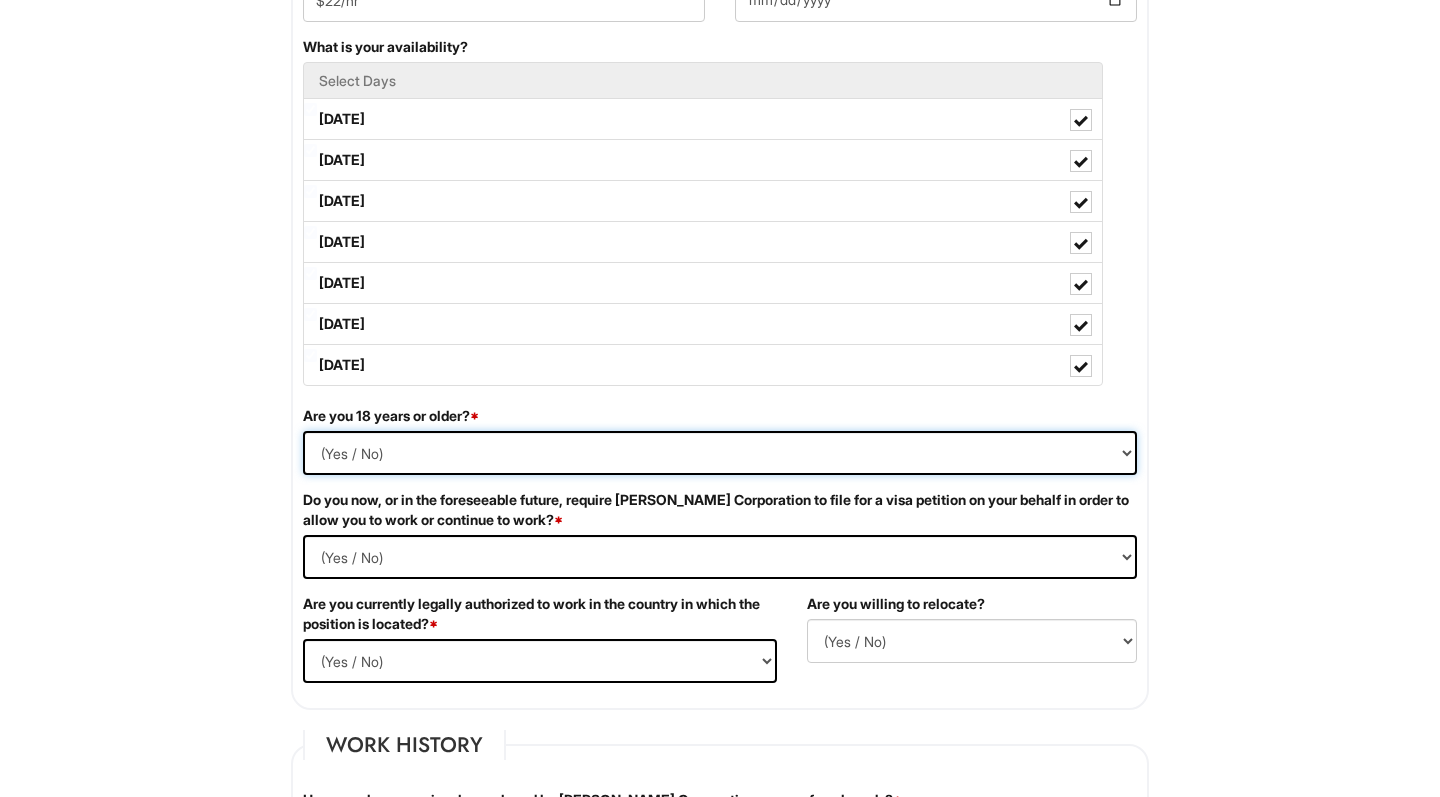 select on "Yes" 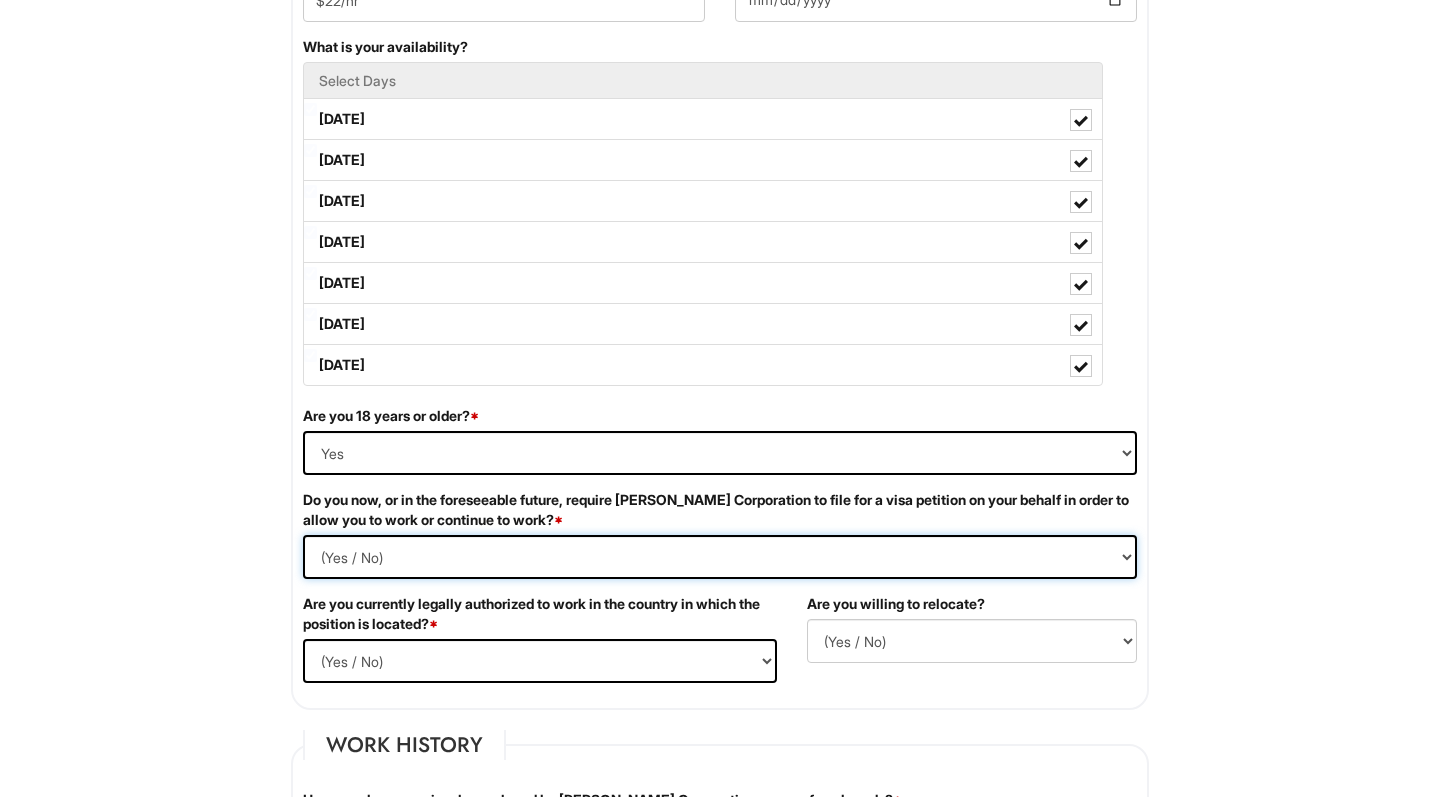 select on "No" 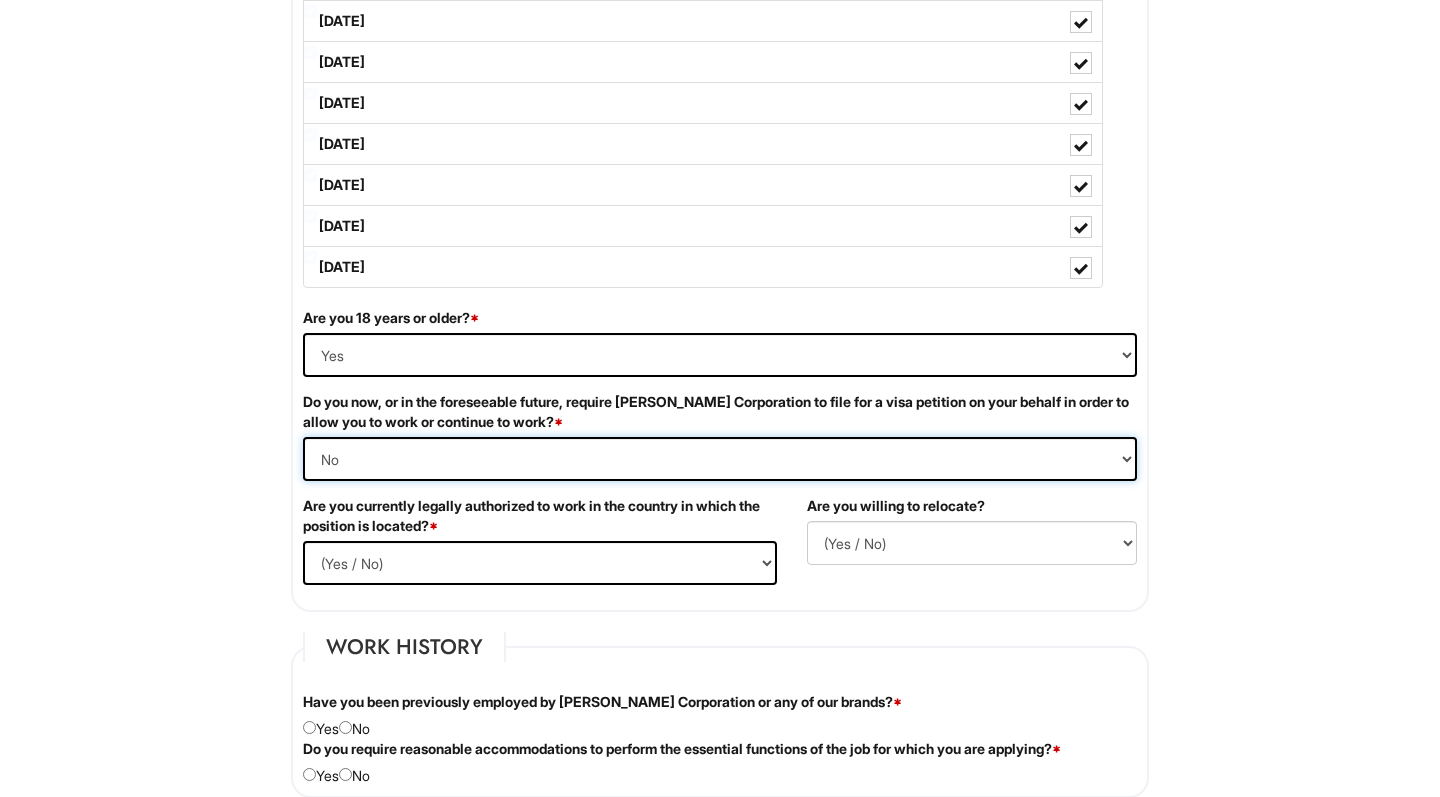 scroll, scrollTop: 1051, scrollLeft: 0, axis: vertical 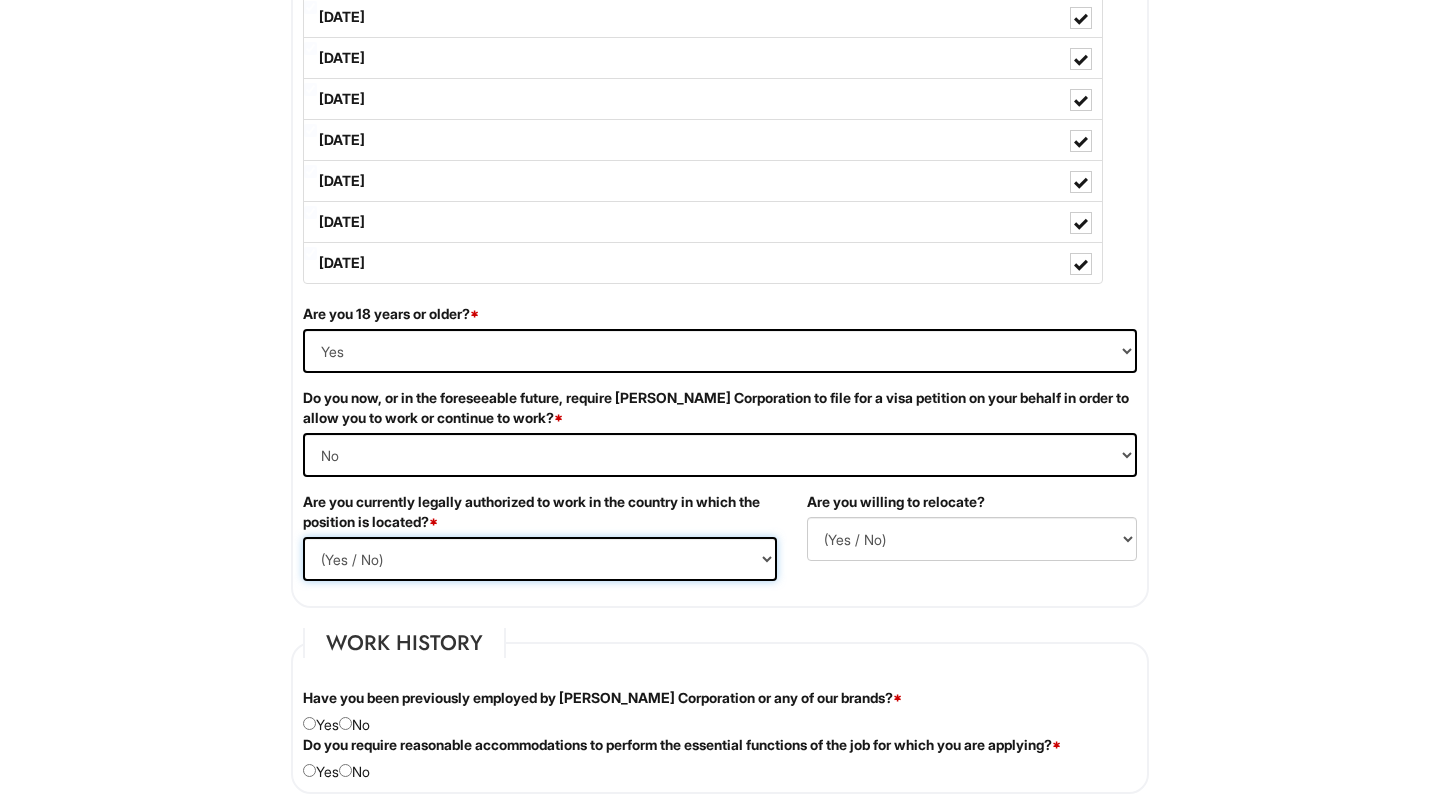 select on "Yes" 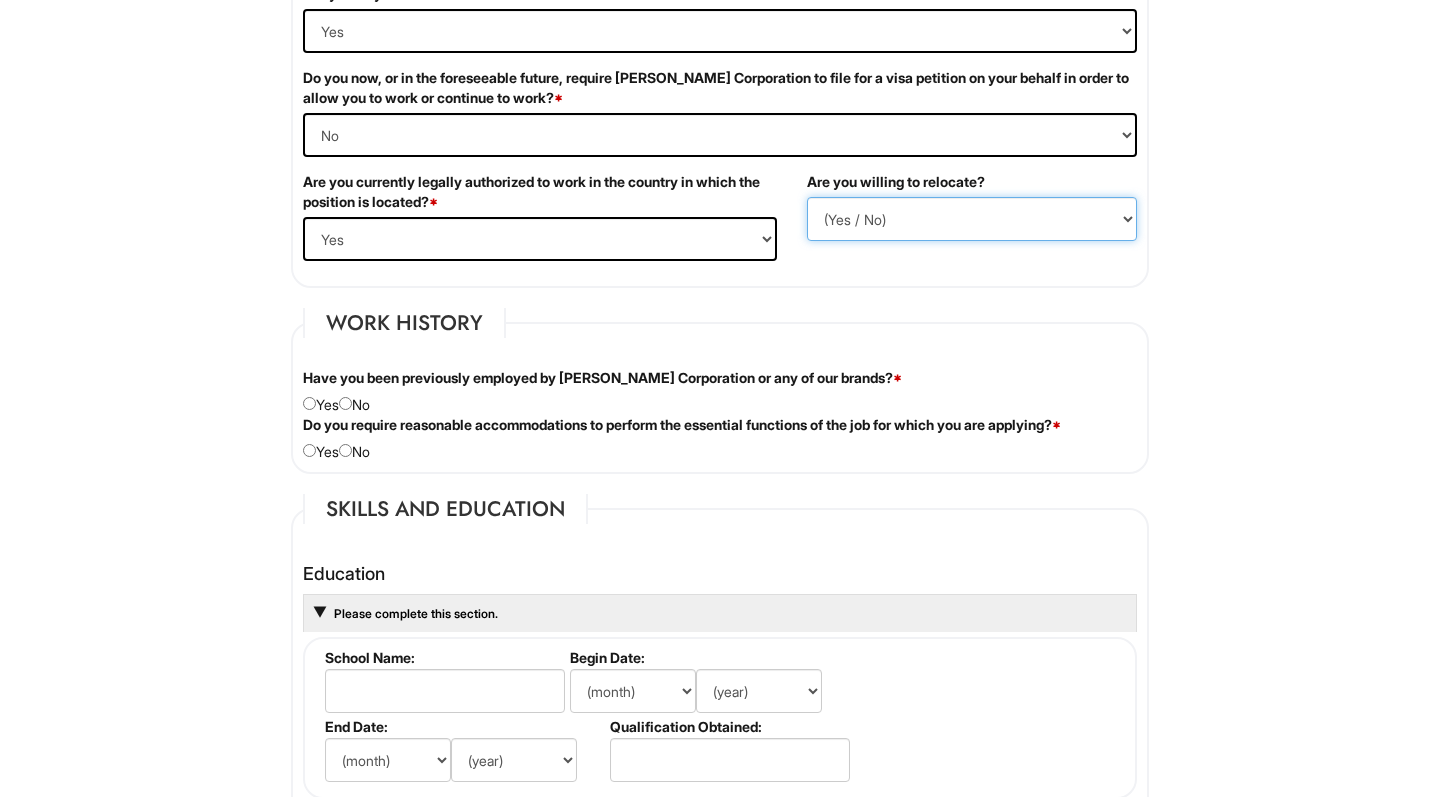 scroll, scrollTop: 1374, scrollLeft: 0, axis: vertical 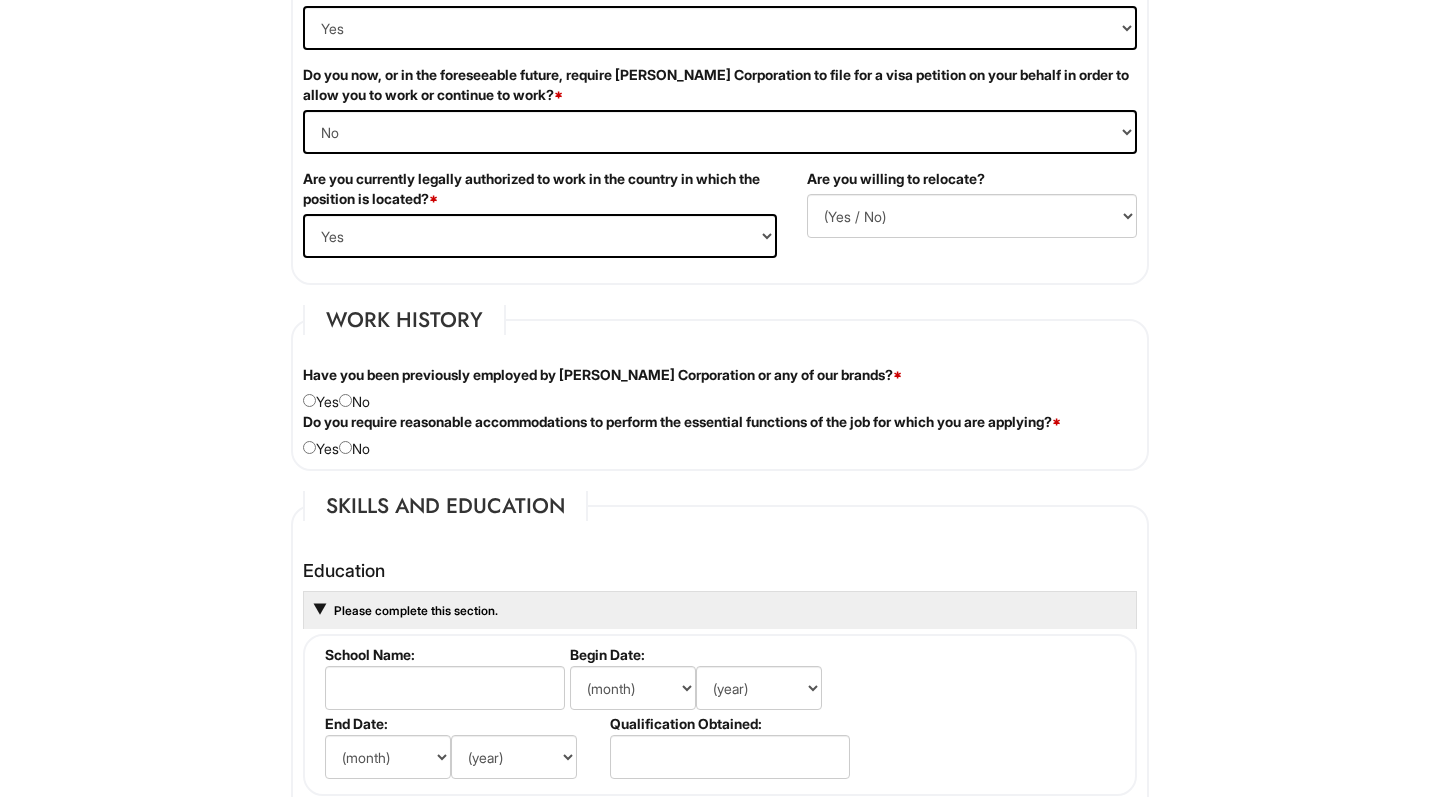 click on "Have you been previously employed by [PERSON_NAME] Corporation or any of our brands? *    Yes   No" at bounding box center (720, 388) 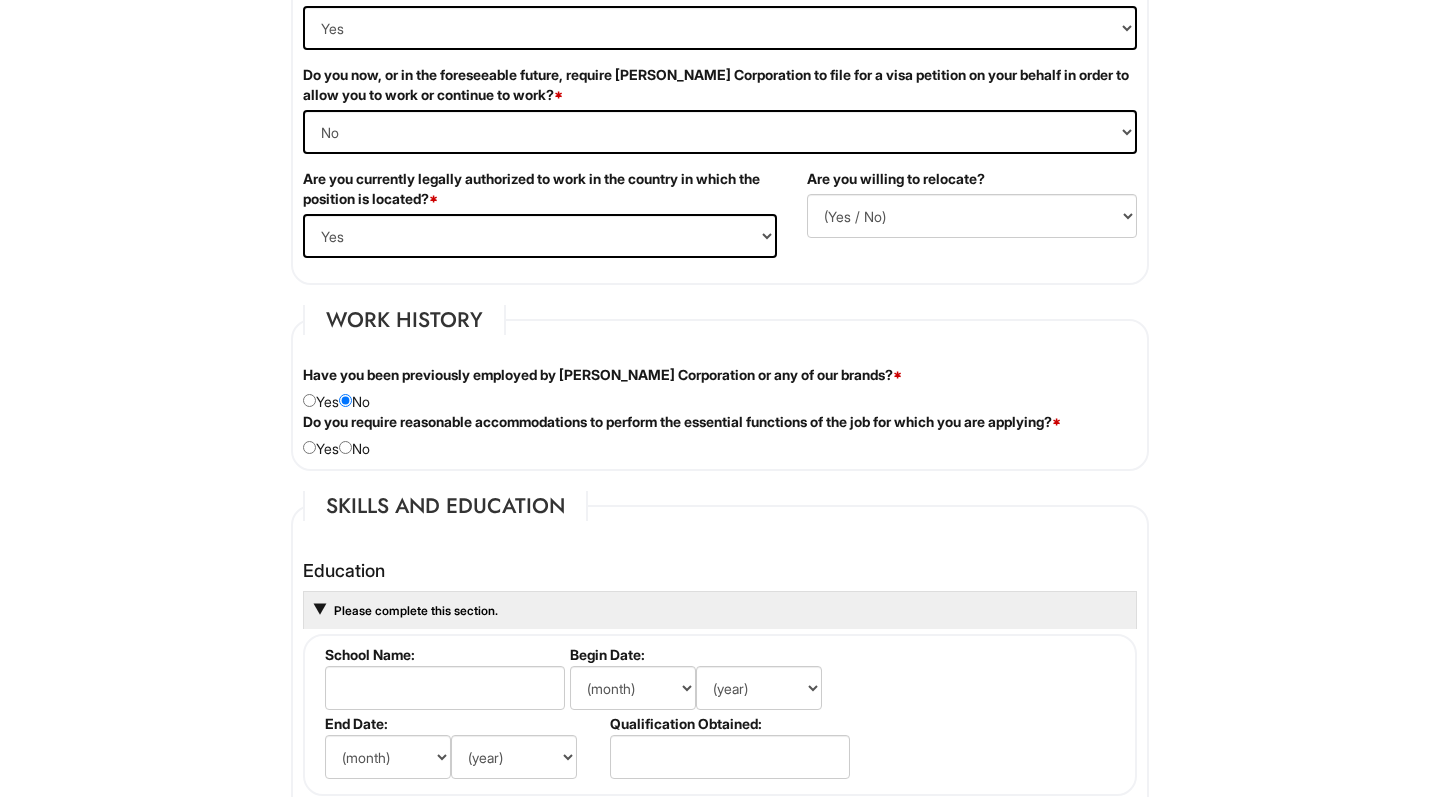 click on "Do you require reasonable accommodations to perform the essential functions of the job for which you are applying? *    Yes   No" at bounding box center (720, 435) 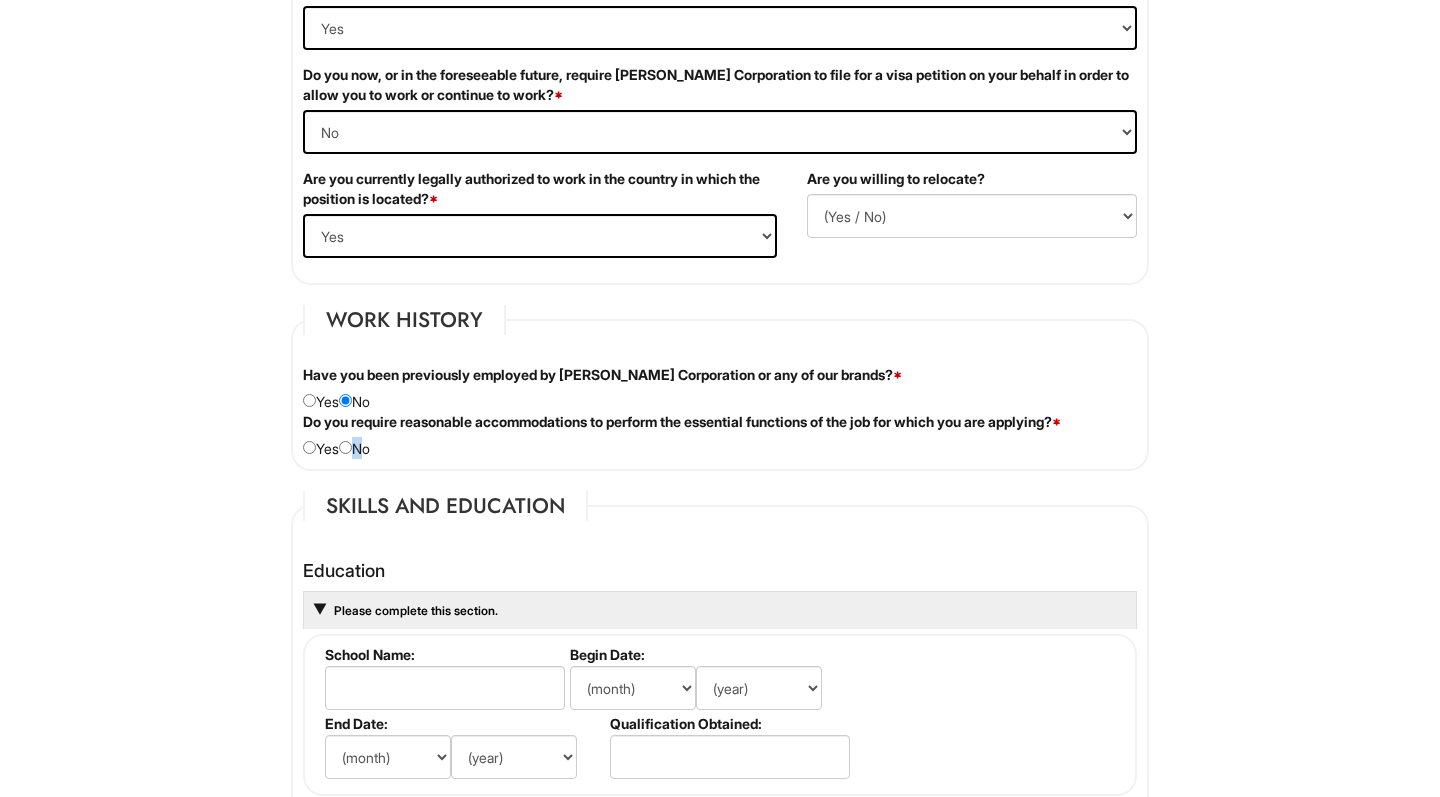 click on "Do you require reasonable accommodations to perform the essential functions of the job for which you are applying? *    Yes   No" at bounding box center (720, 435) 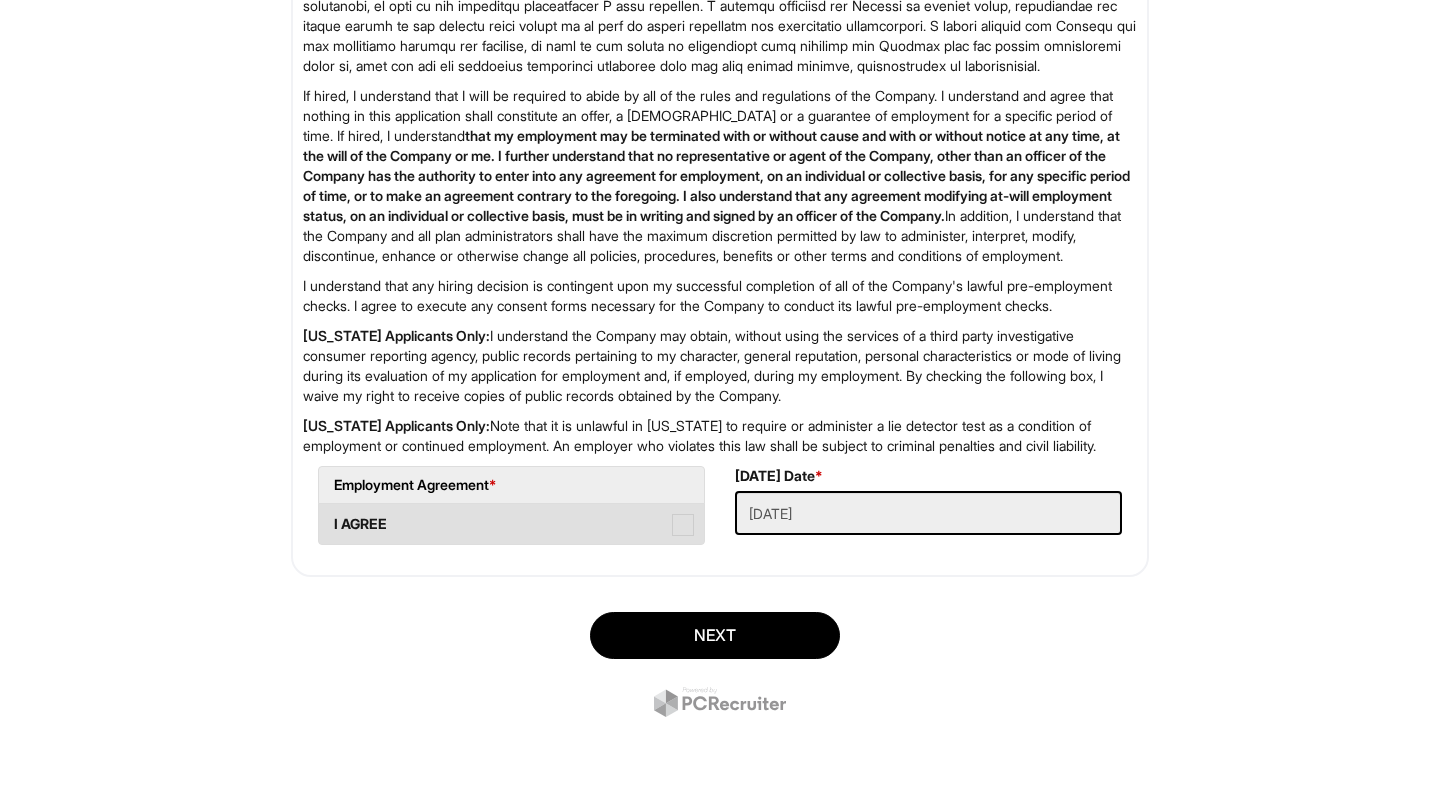 scroll, scrollTop: 3181, scrollLeft: 0, axis: vertical 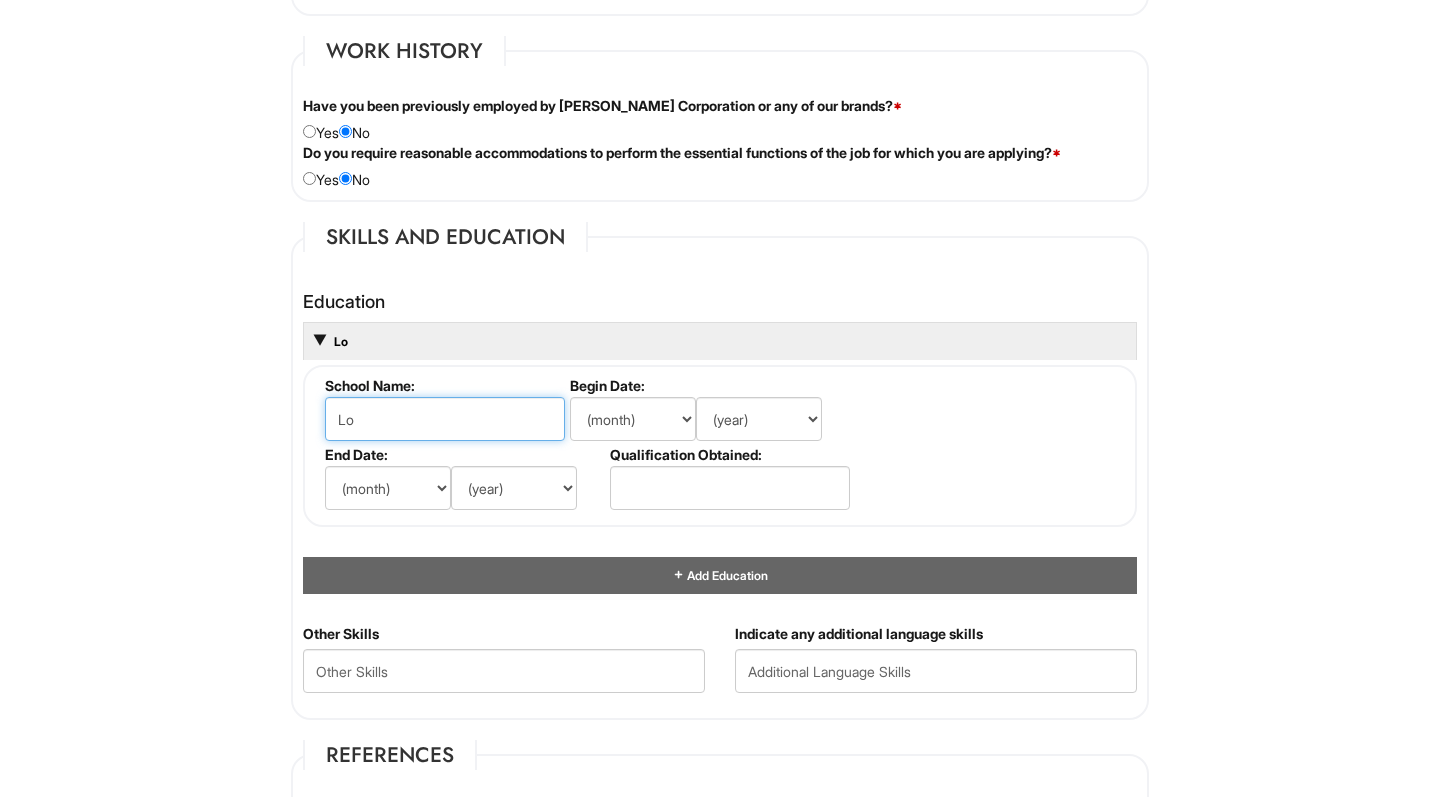 type on "L" 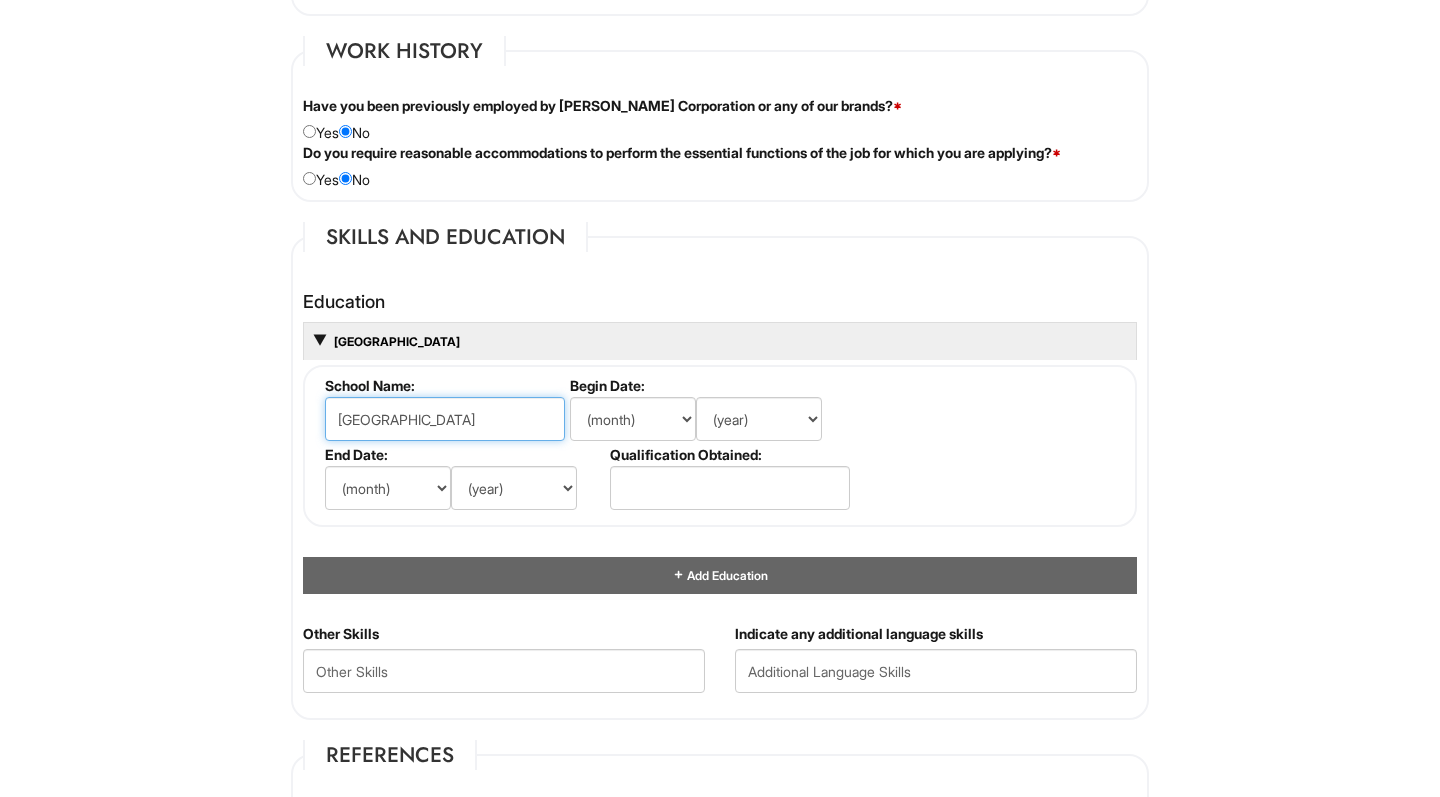 type on "[GEOGRAPHIC_DATA]" 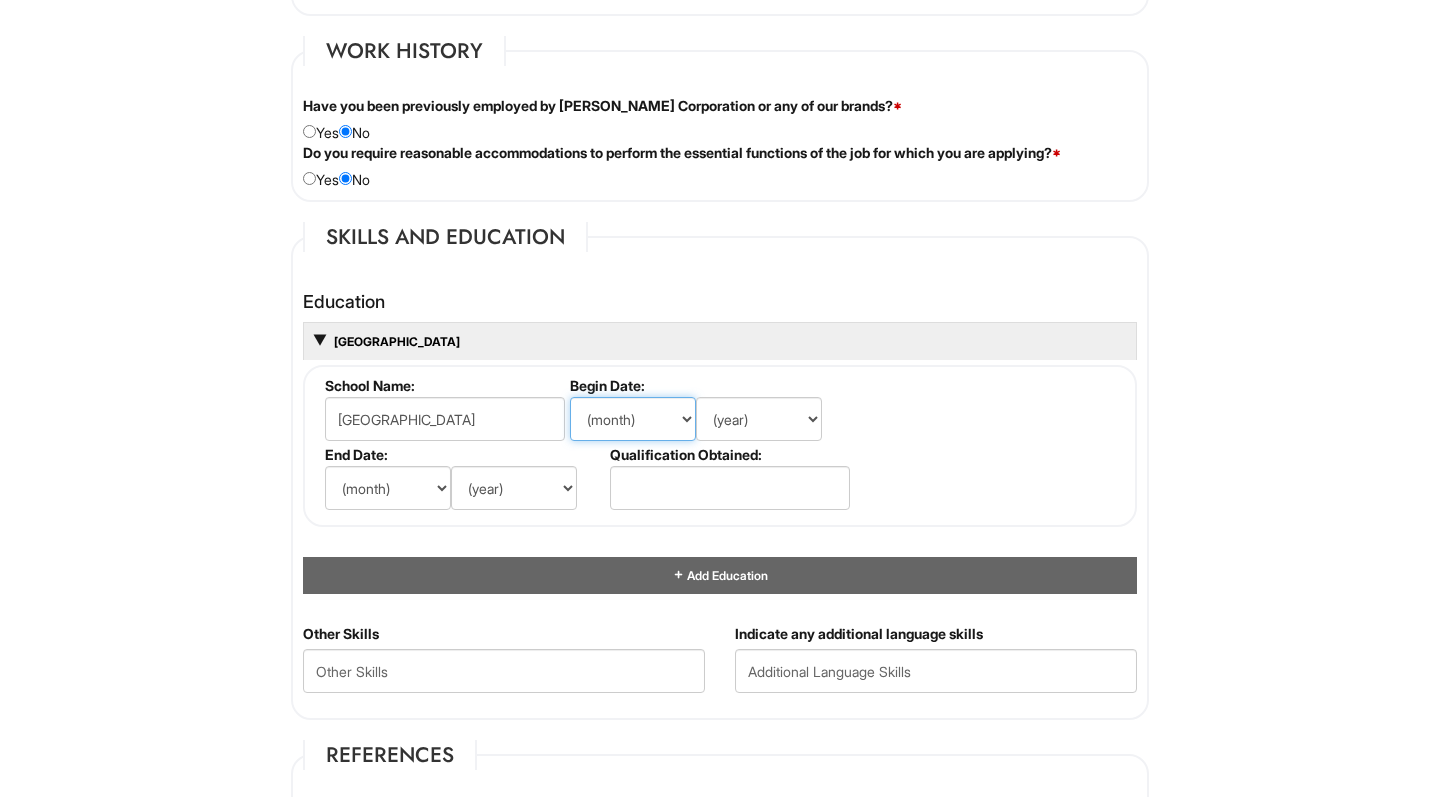 select on "8" 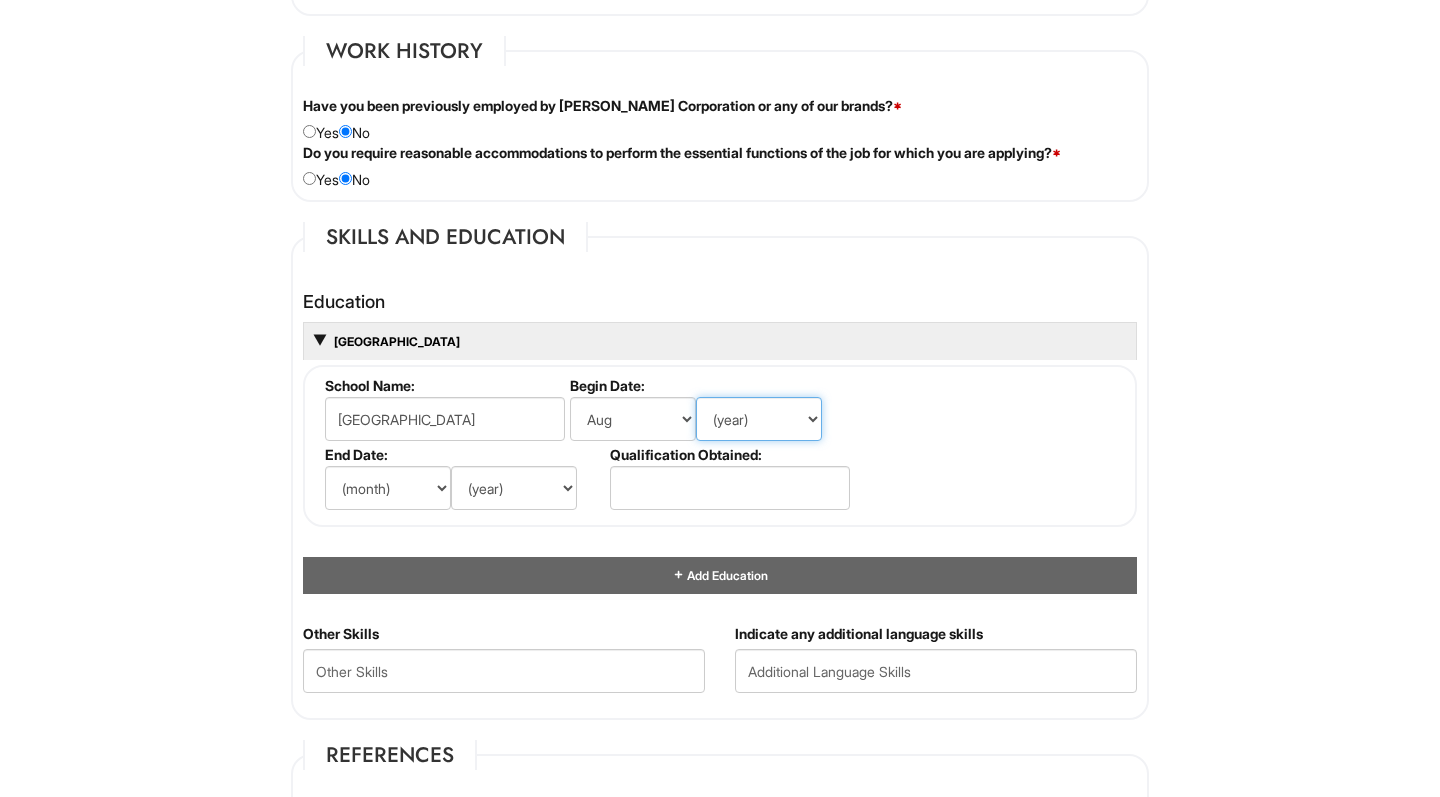 select on "2023" 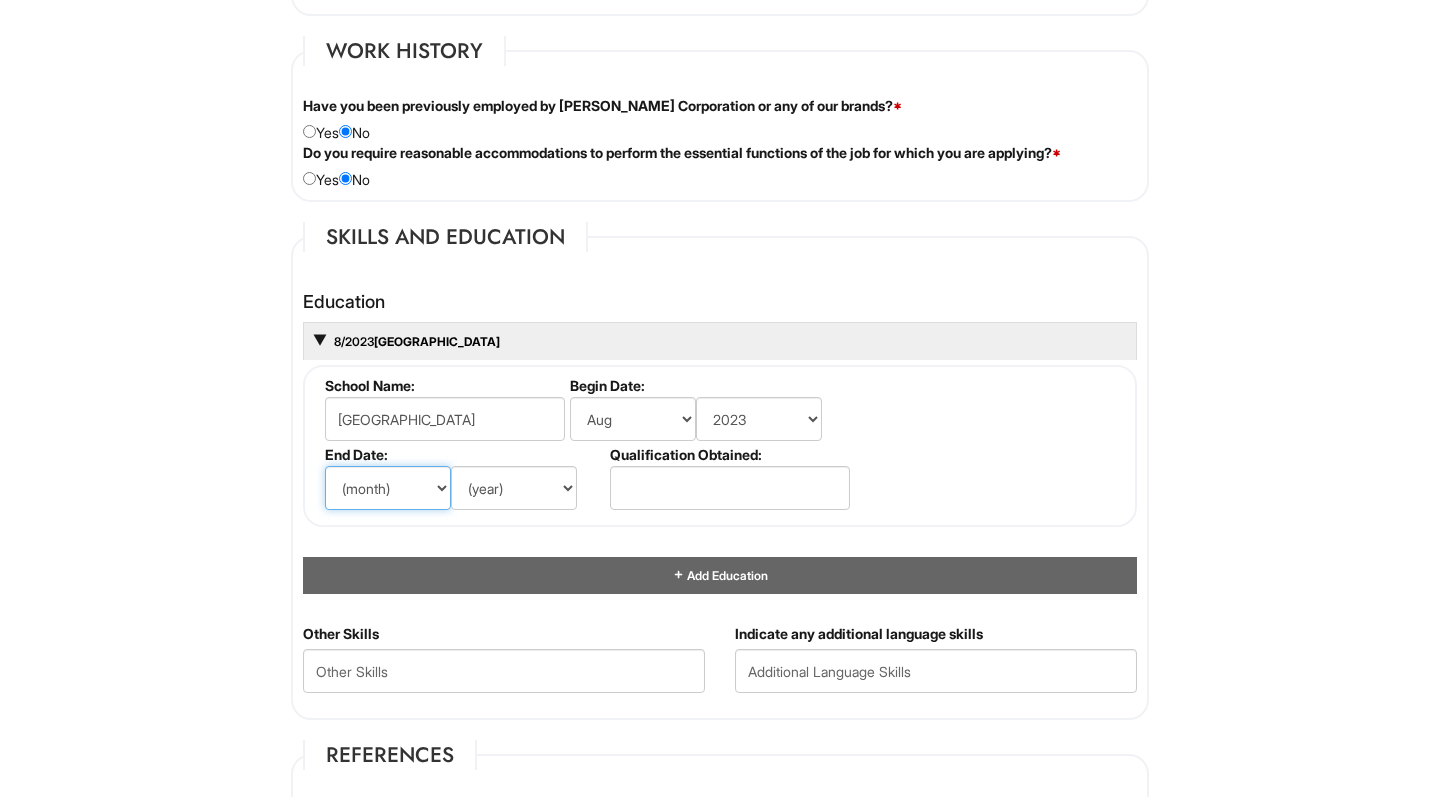 select on "5" 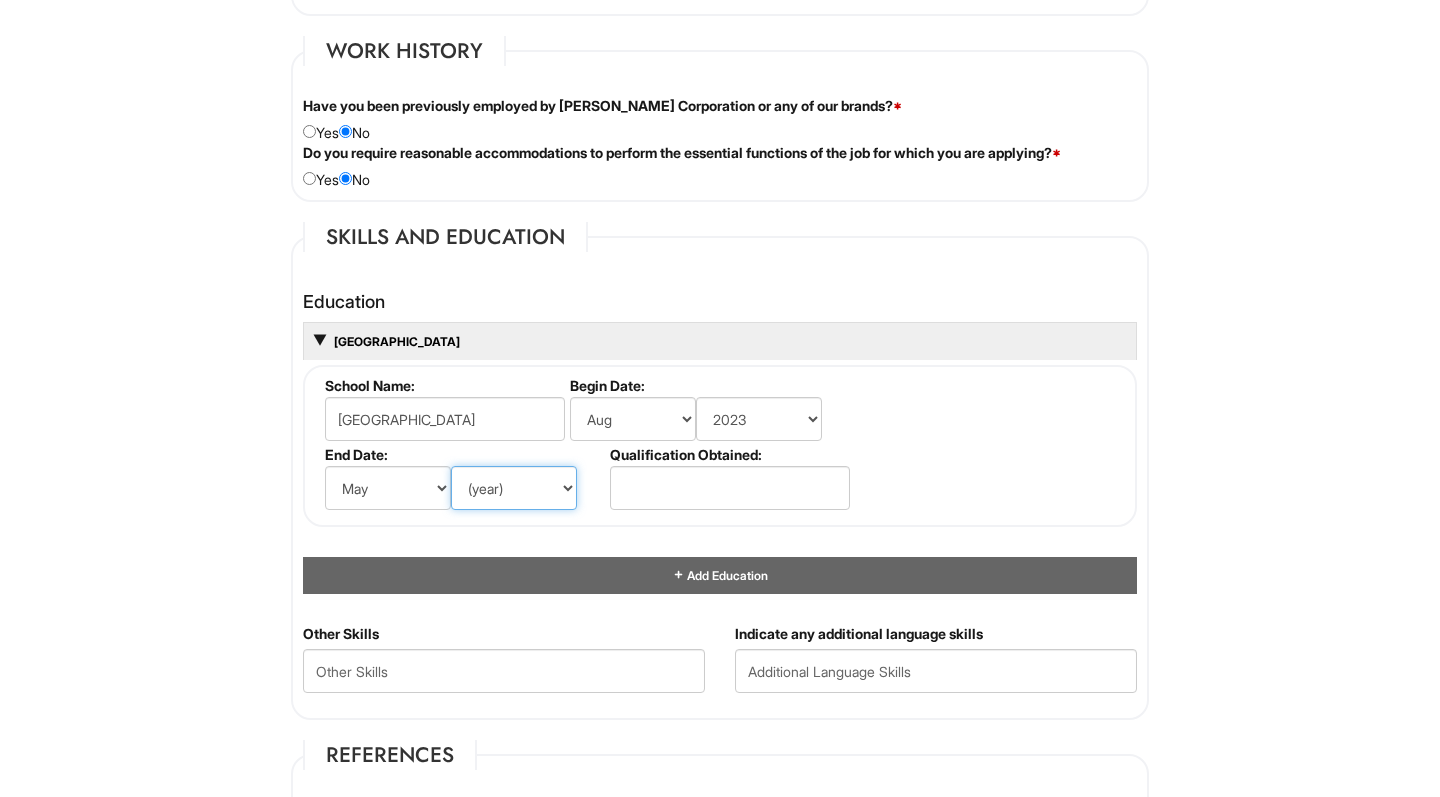 select on "2024" 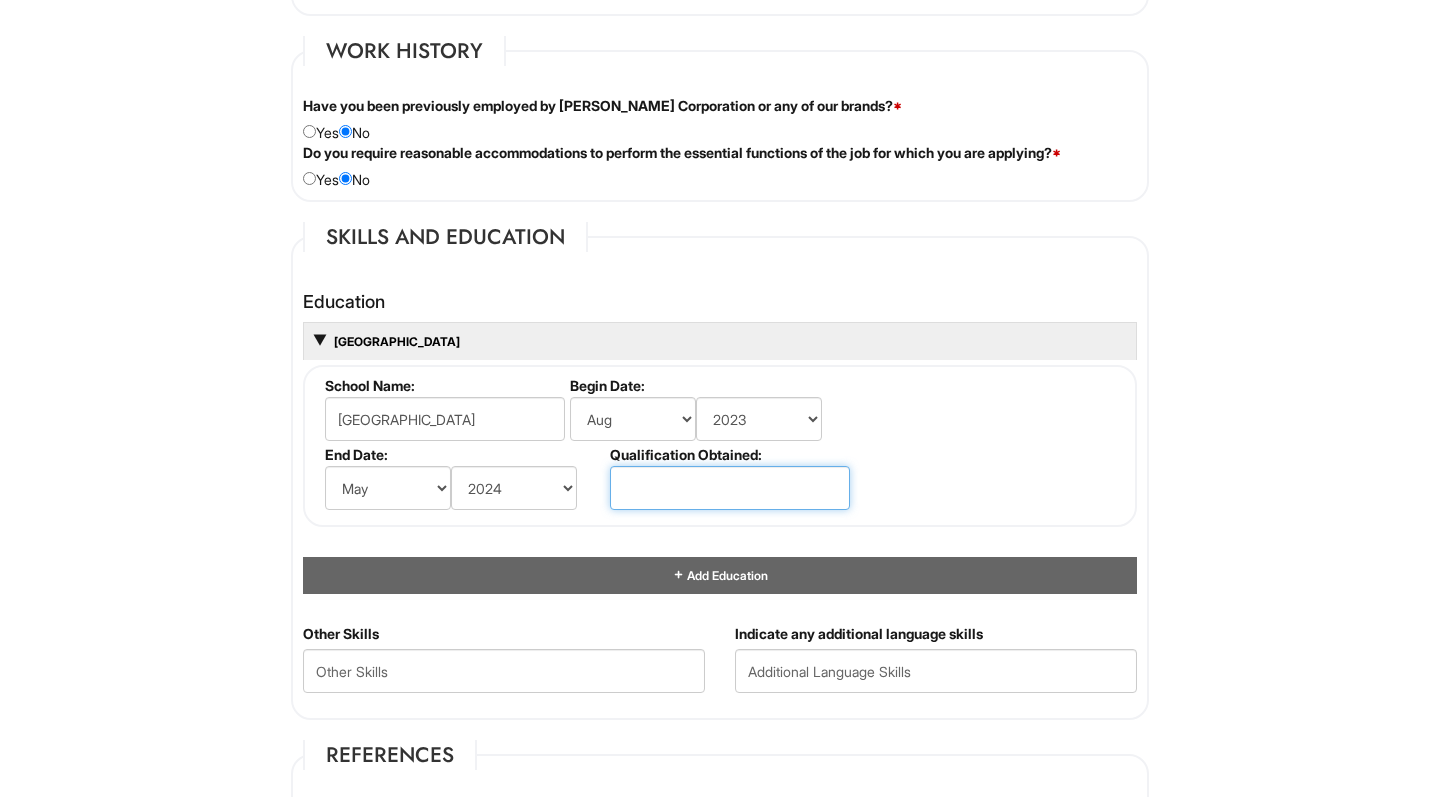 click at bounding box center (730, 488) 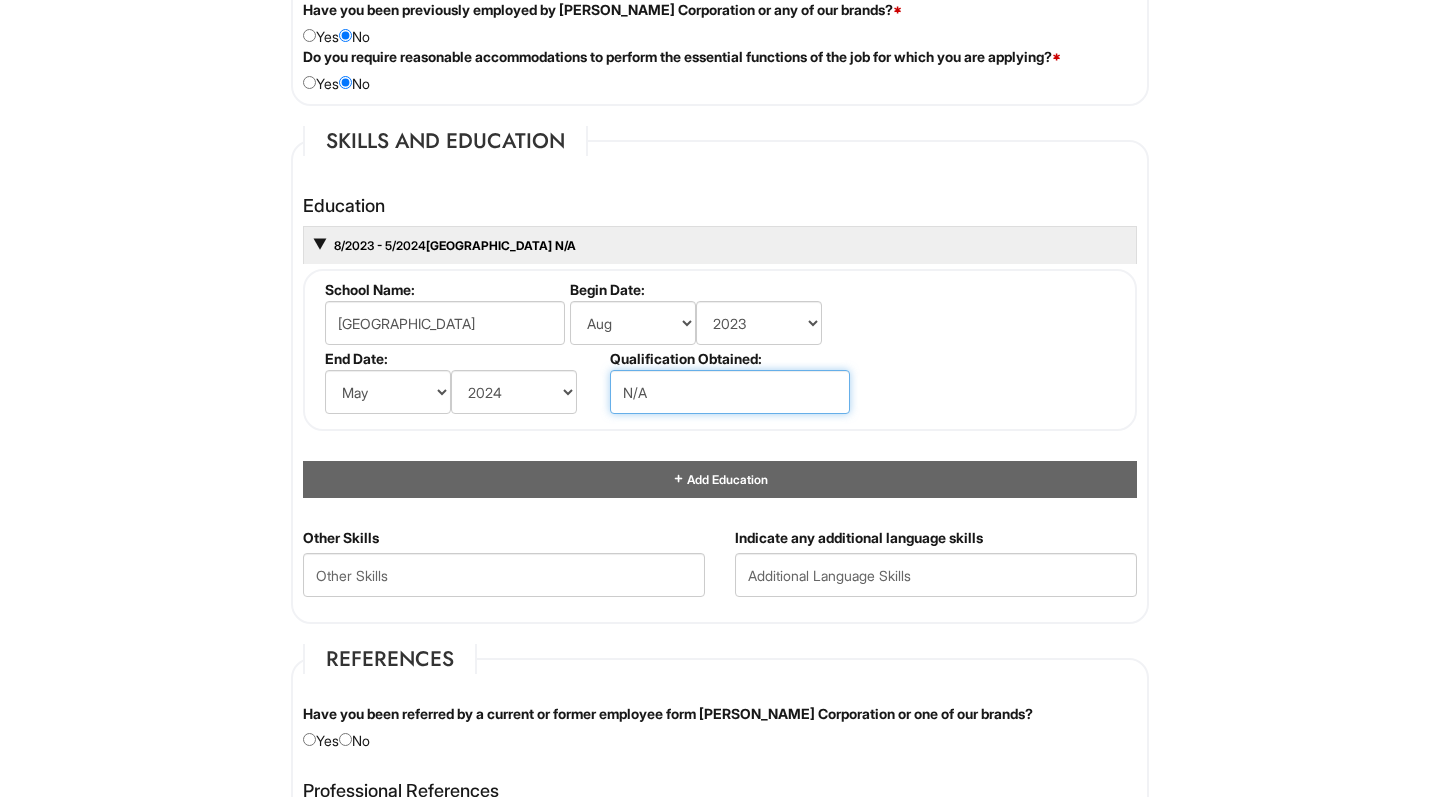 scroll, scrollTop: 1747, scrollLeft: 0, axis: vertical 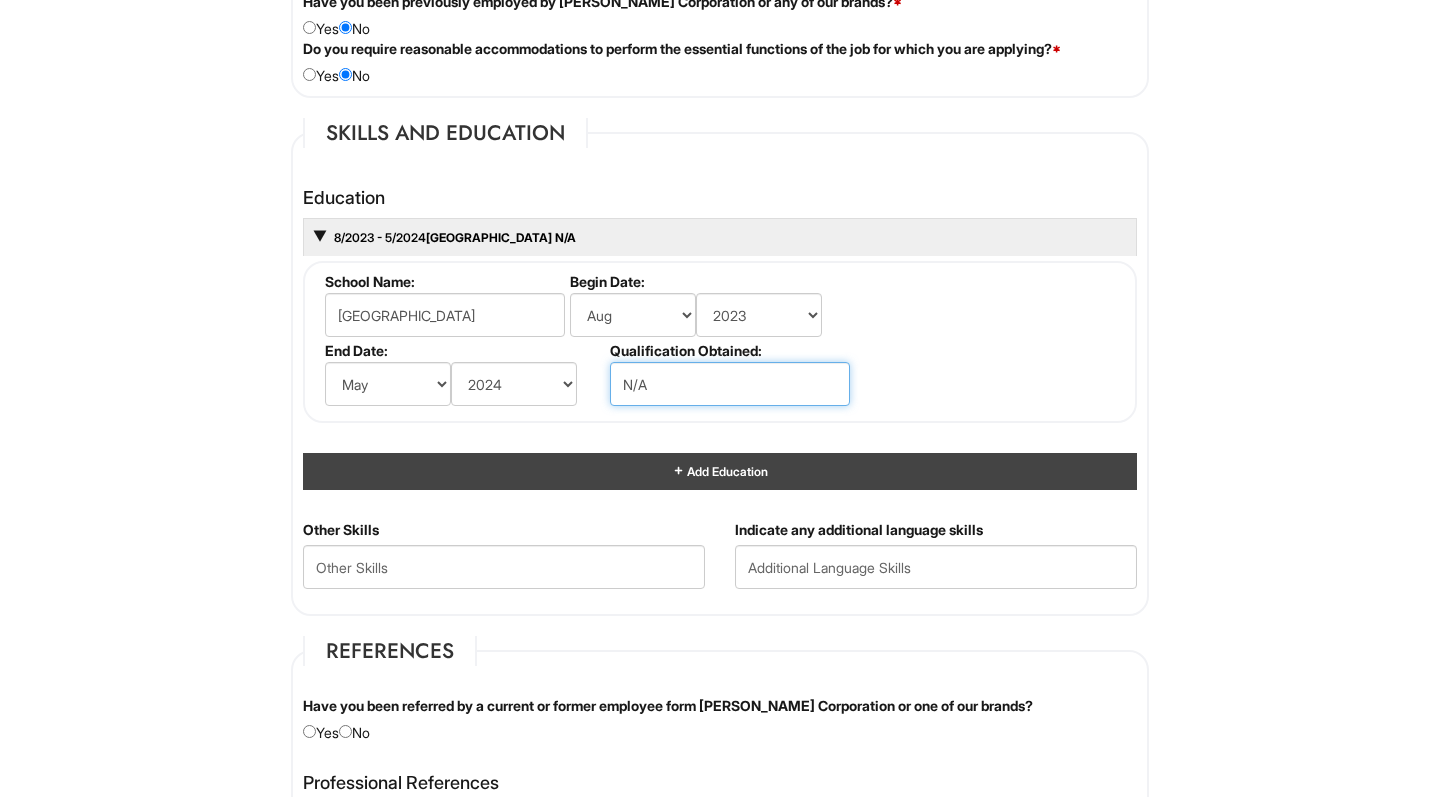type on "N/A" 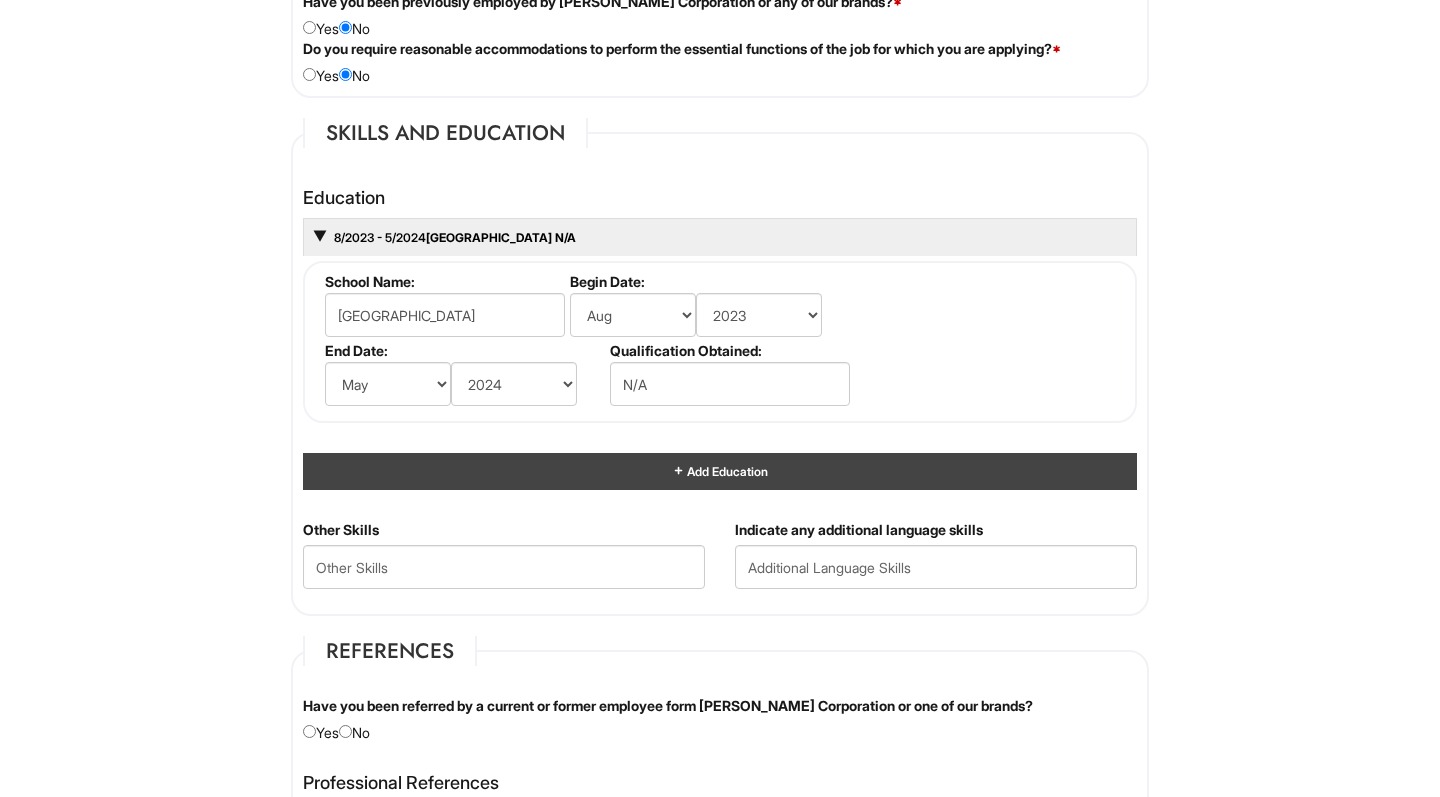 click on "Add Education" at bounding box center (726, 471) 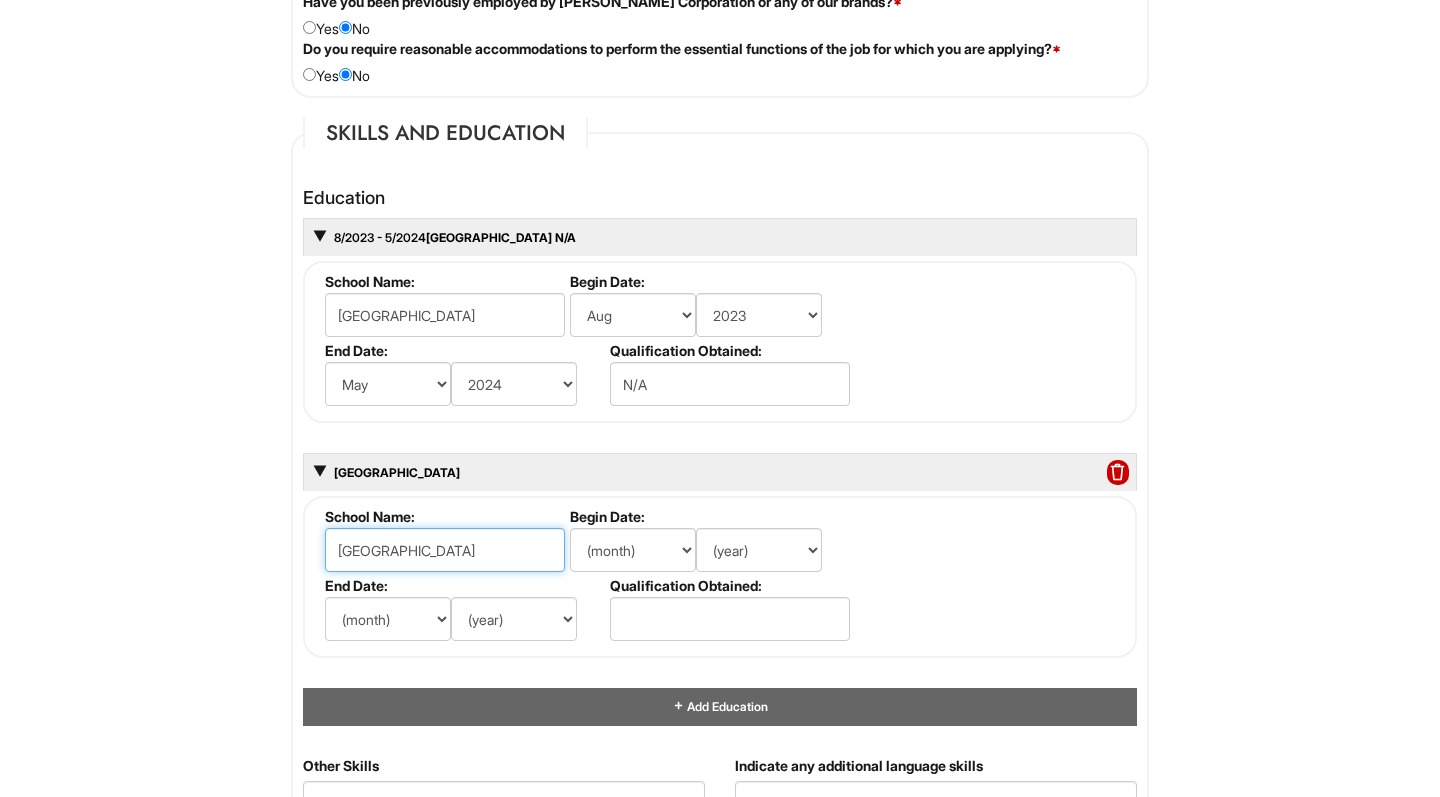 type on "[GEOGRAPHIC_DATA]" 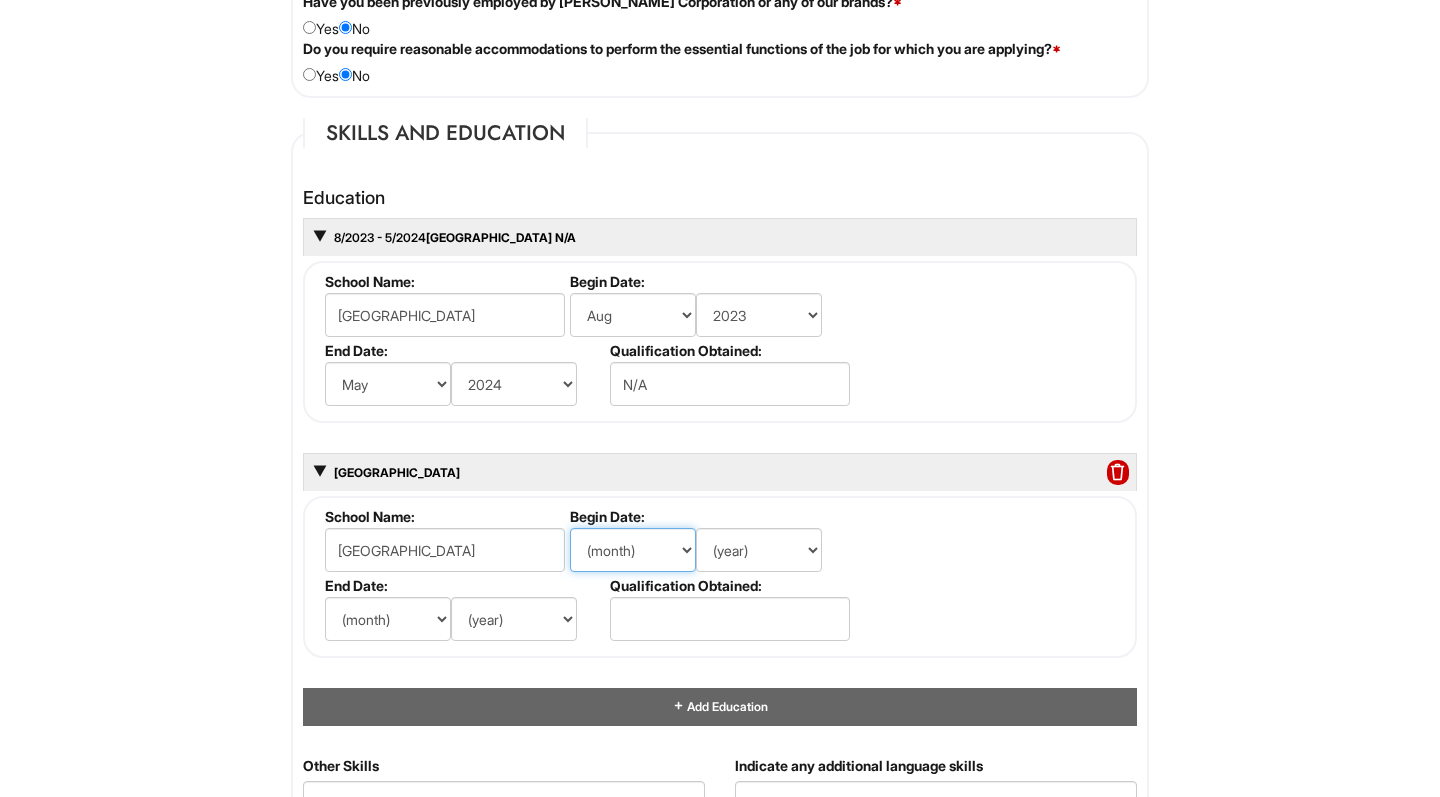 select on "9" 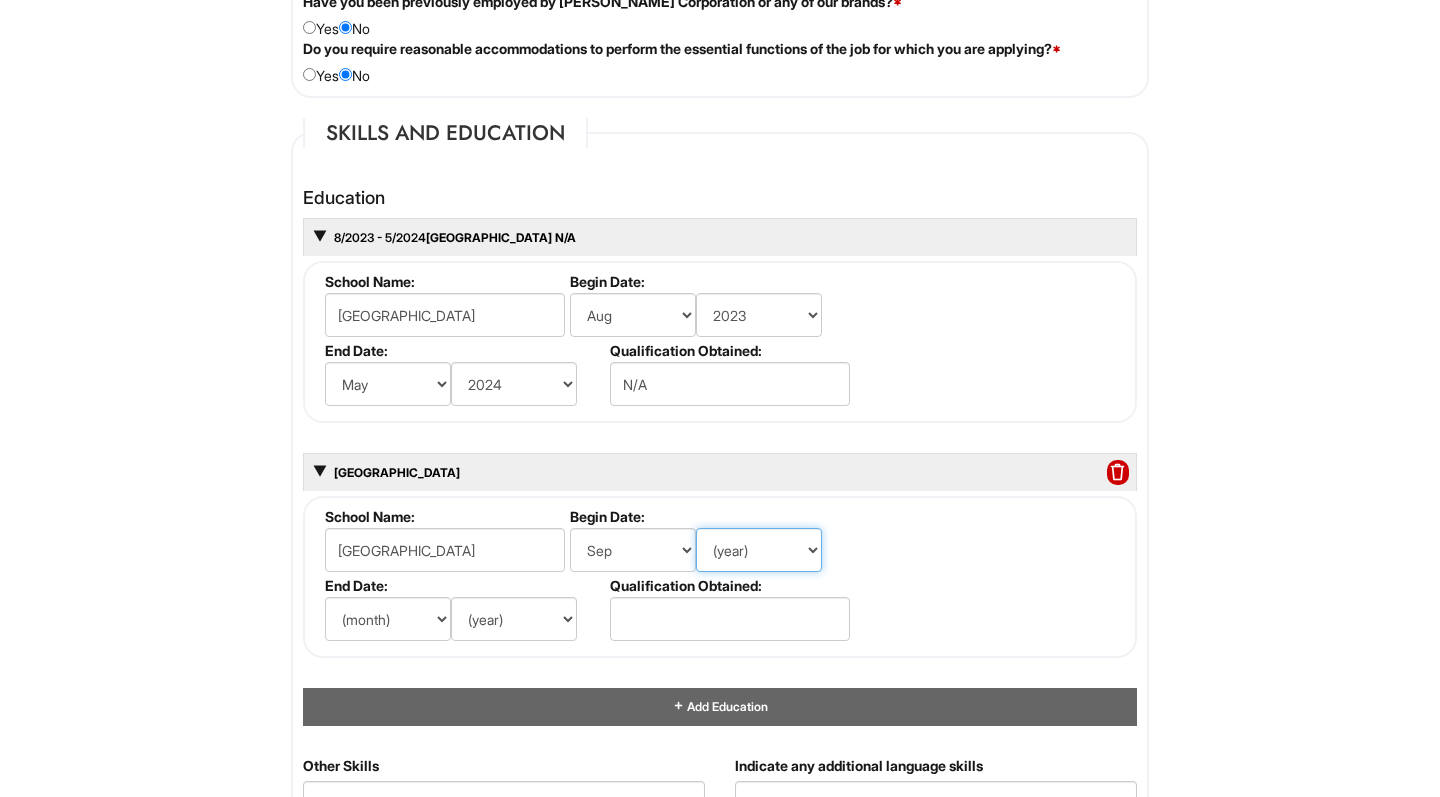 select on "2019" 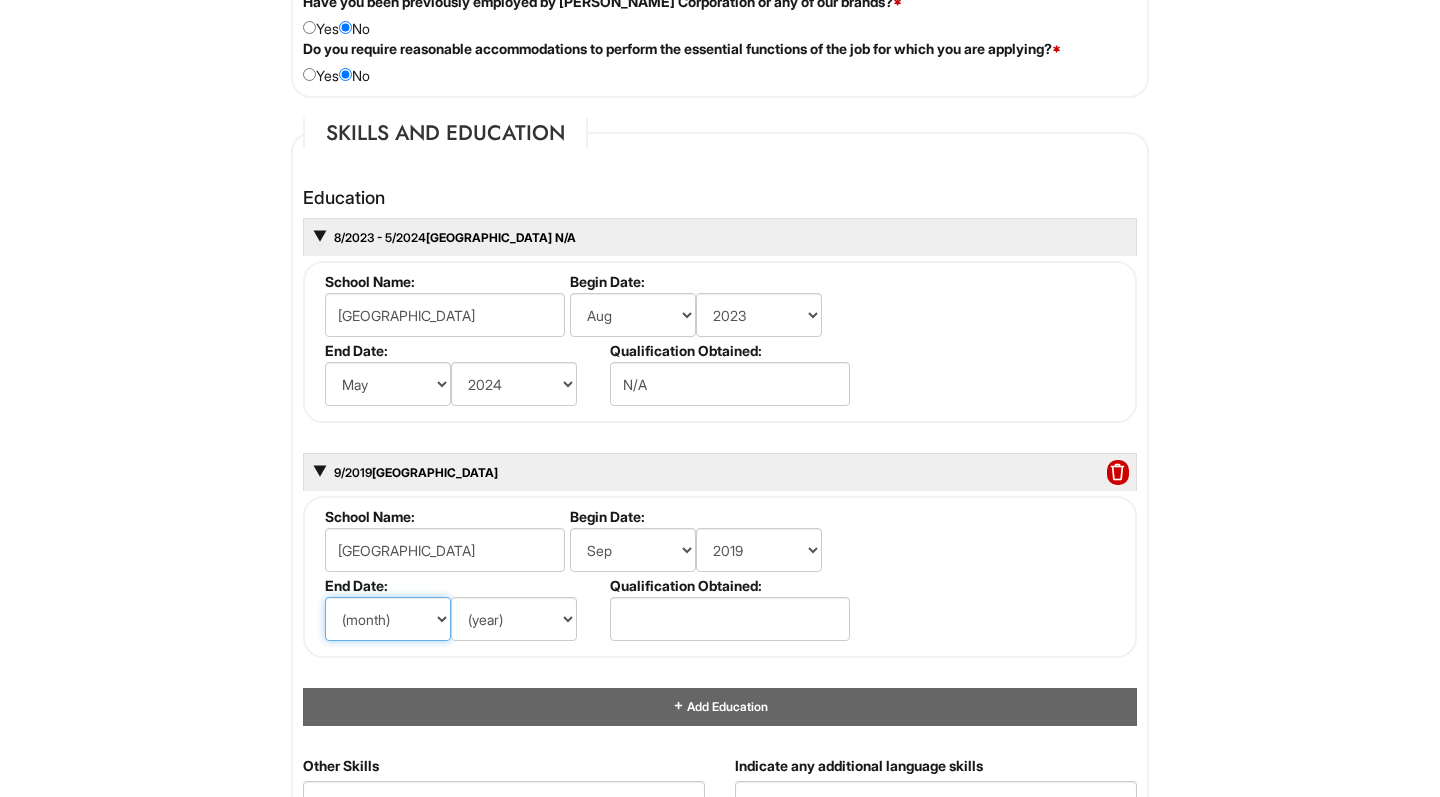 select on "6" 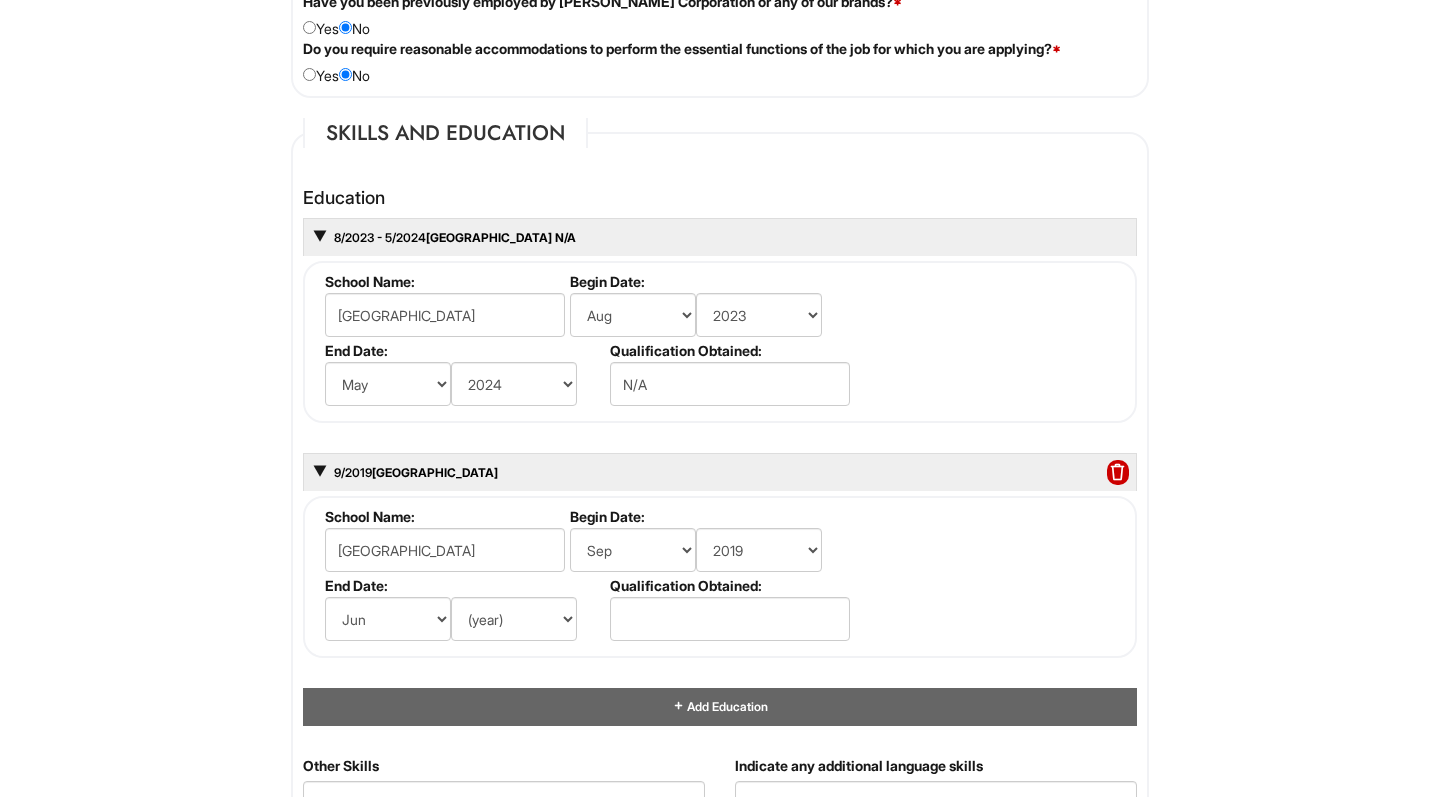 click on "End Date:
(month) Jan Feb Mar Apr May Jun [DATE] Aug Sep Oct Nov Dec (year) 2029 2028 2027 2026 2025 2024 2023 2022 2021 2020 2019 2018 2017 2016 2015 2014 2013 2012 2011 2010 2009 2008 2007 2006 2005 2004 2003 2002 2001 2000 1999 1998 1997 1996 1995 1994 1993 1992 1991 1990 1989 1988 1987 1986 1985 1984 1983 1982 1981 1980 1979 1978 1977 1976 1975 1974 1973 1972 1971 1970 1969 1968 1967 1966 1965 1964 1963 1962 1961 1960 1959 1958 1957 1956 1955 1954 1953 1952 1951 1950 1949 1948 1947 1946  --  2030 2031 2032 2033 2034 2035 2036 2037 2038 2039 2040 2041 2042 2043 2044 2045 2046 2047 2048 2049 2050 2051 2052 2053 2054 2055 2056 2057 2058 2059 2060 2061 2062 2063 2064" at bounding box center (462, 611) 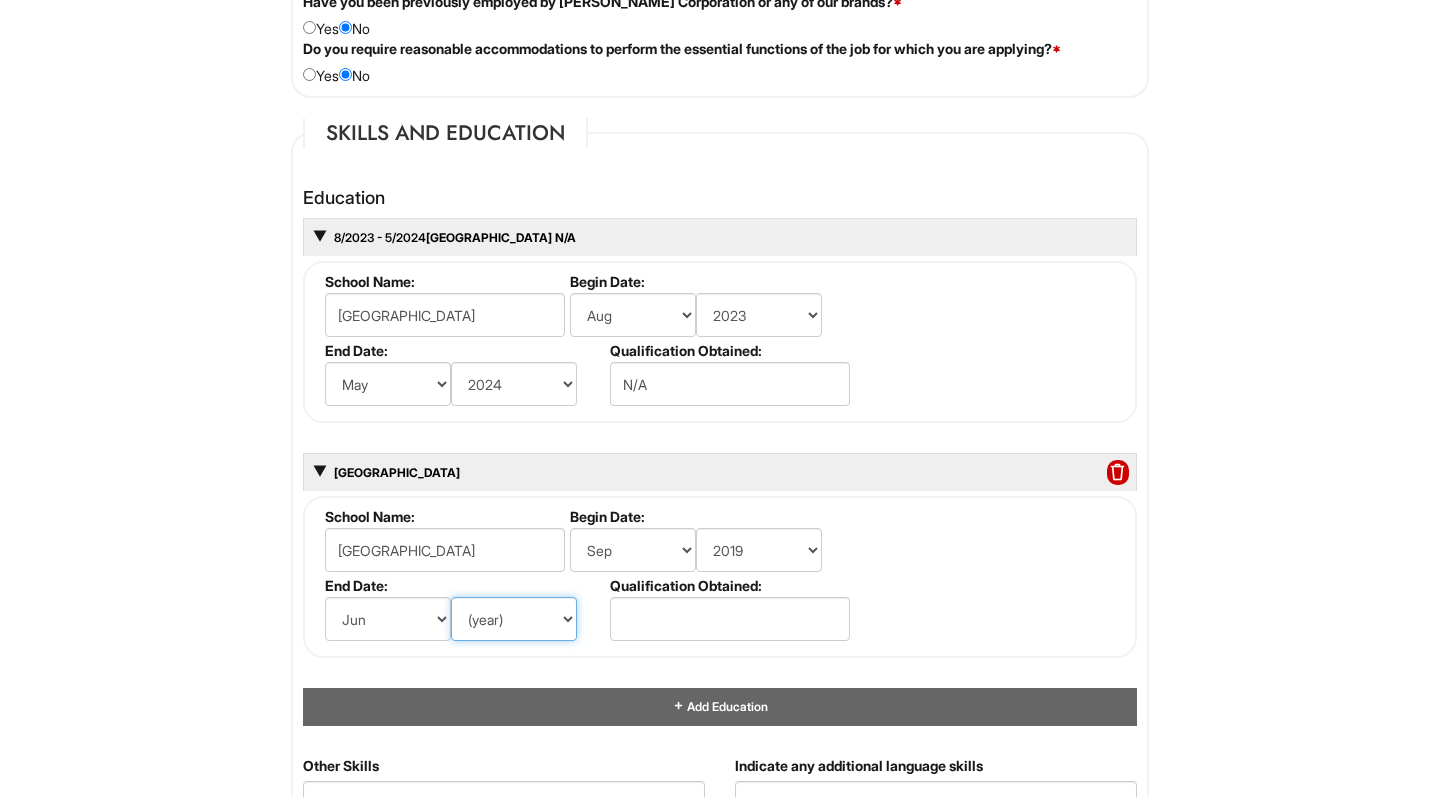 select on "2023" 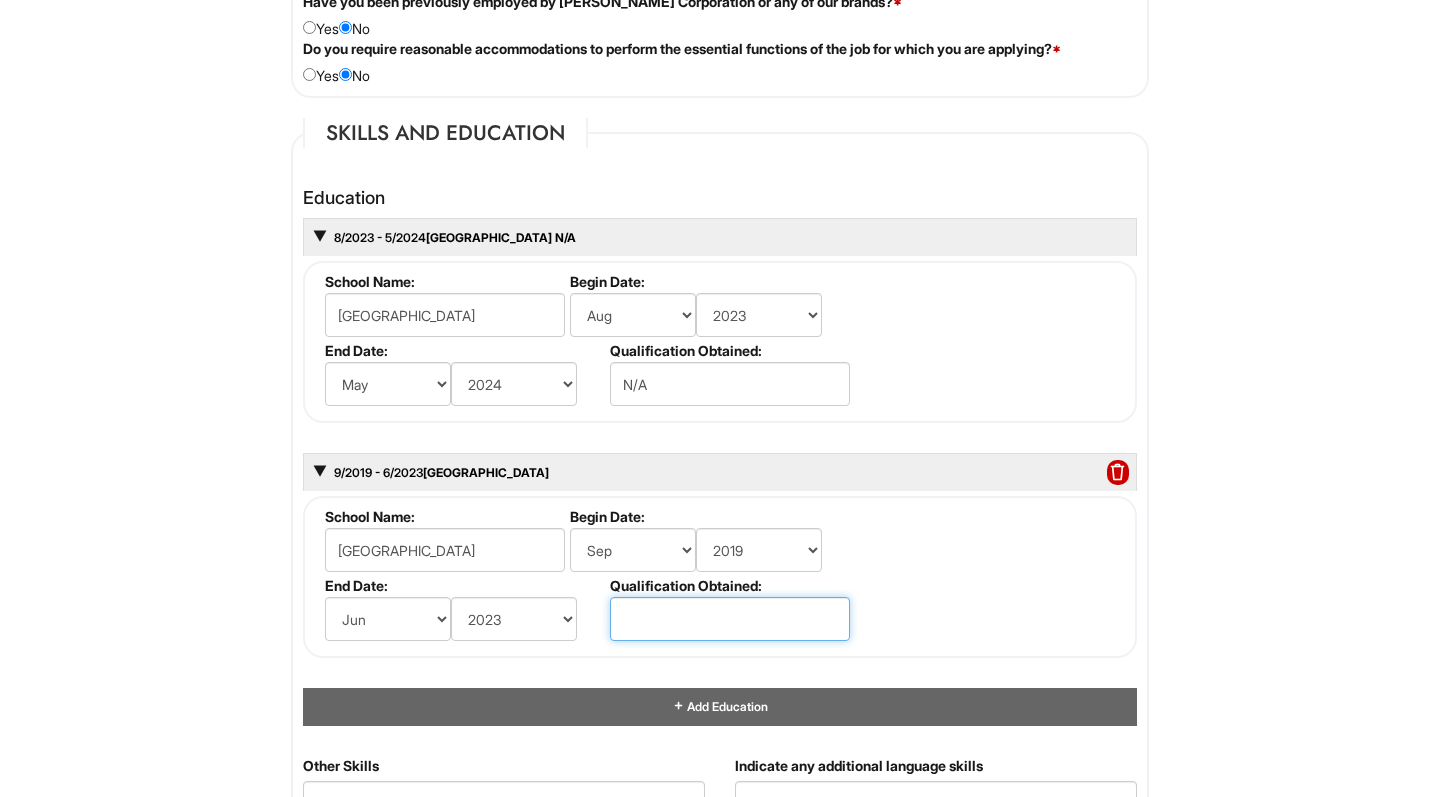 click at bounding box center (730, 619) 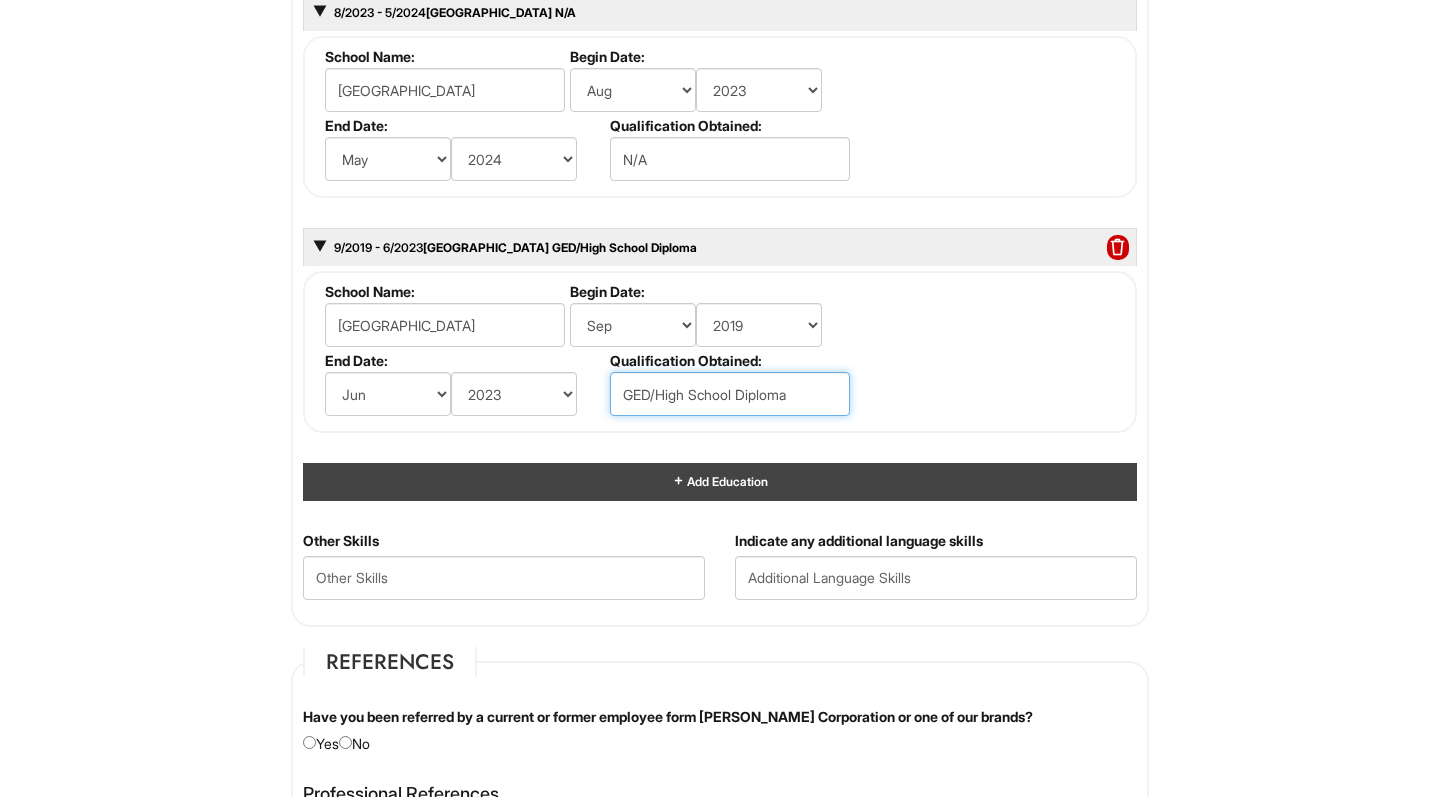 scroll, scrollTop: 1976, scrollLeft: 0, axis: vertical 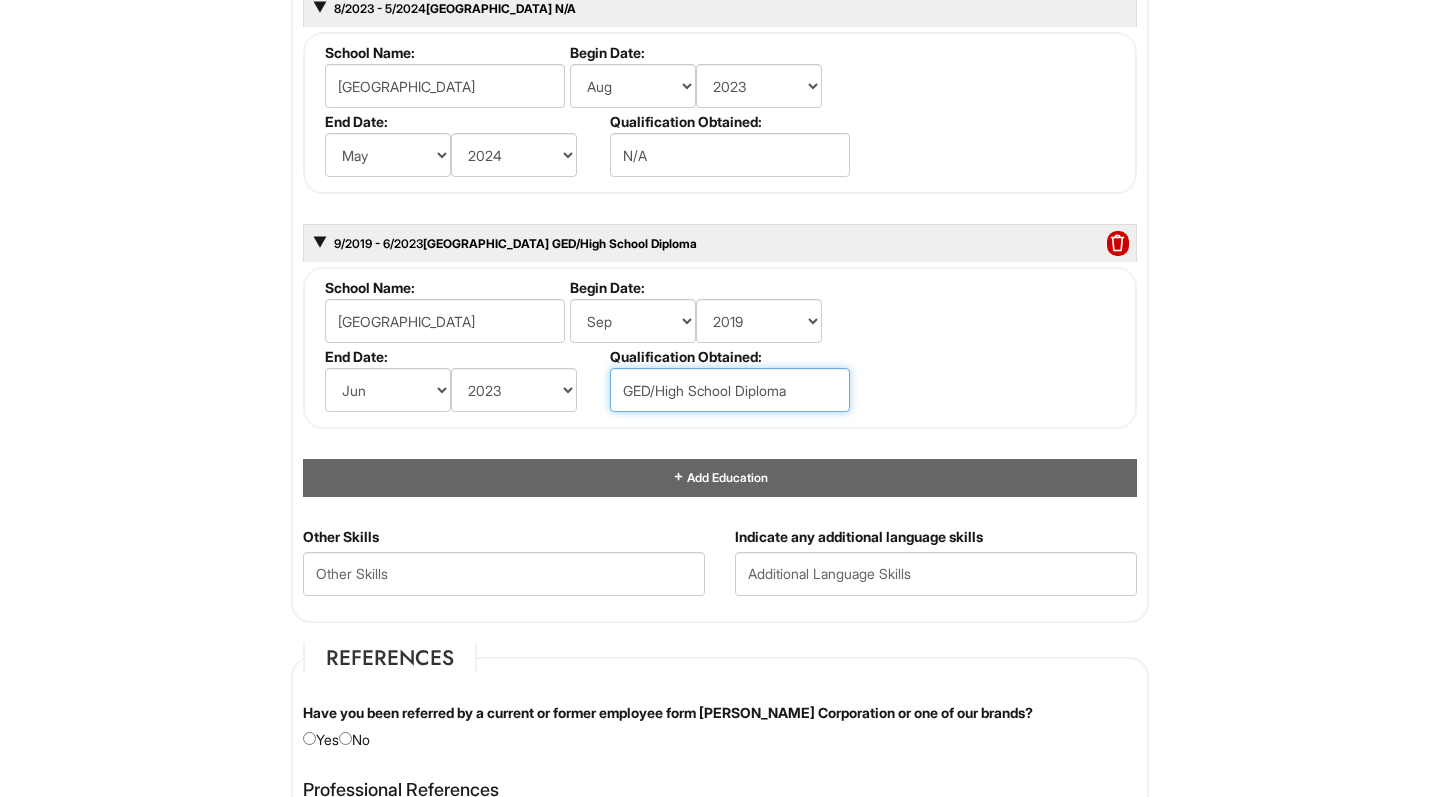 type on "GED/High School Diploma" 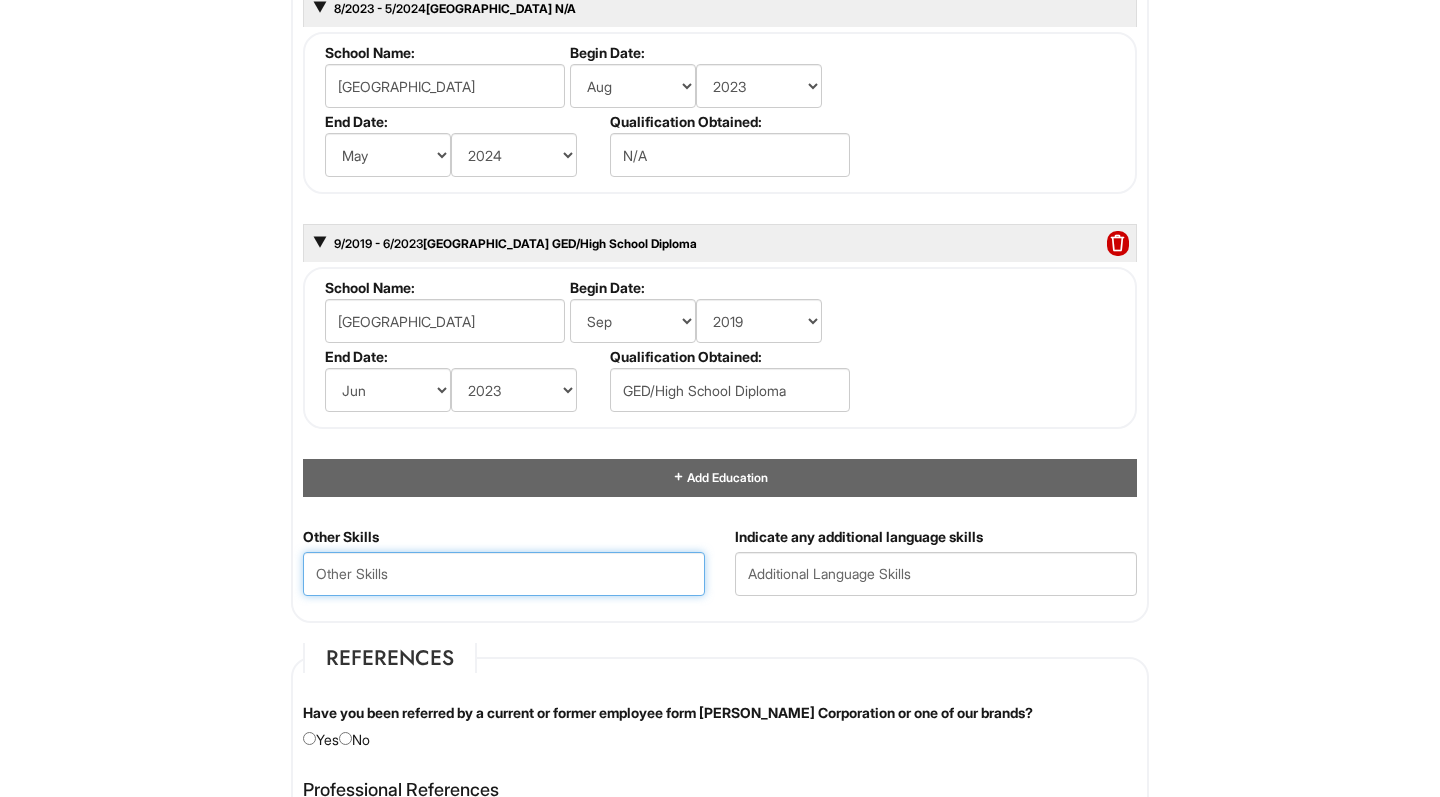 click at bounding box center [504, 574] 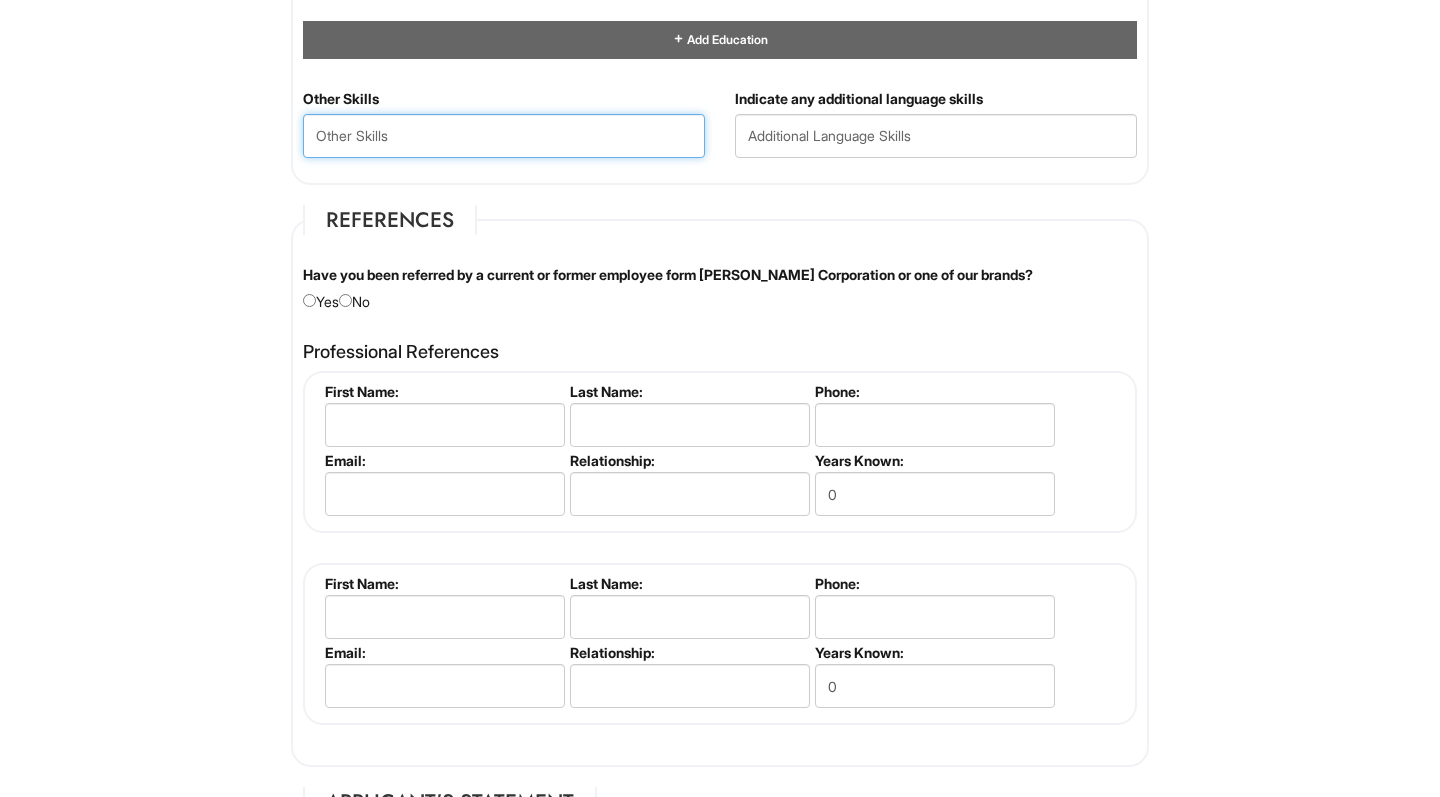 scroll, scrollTop: 2421, scrollLeft: 0, axis: vertical 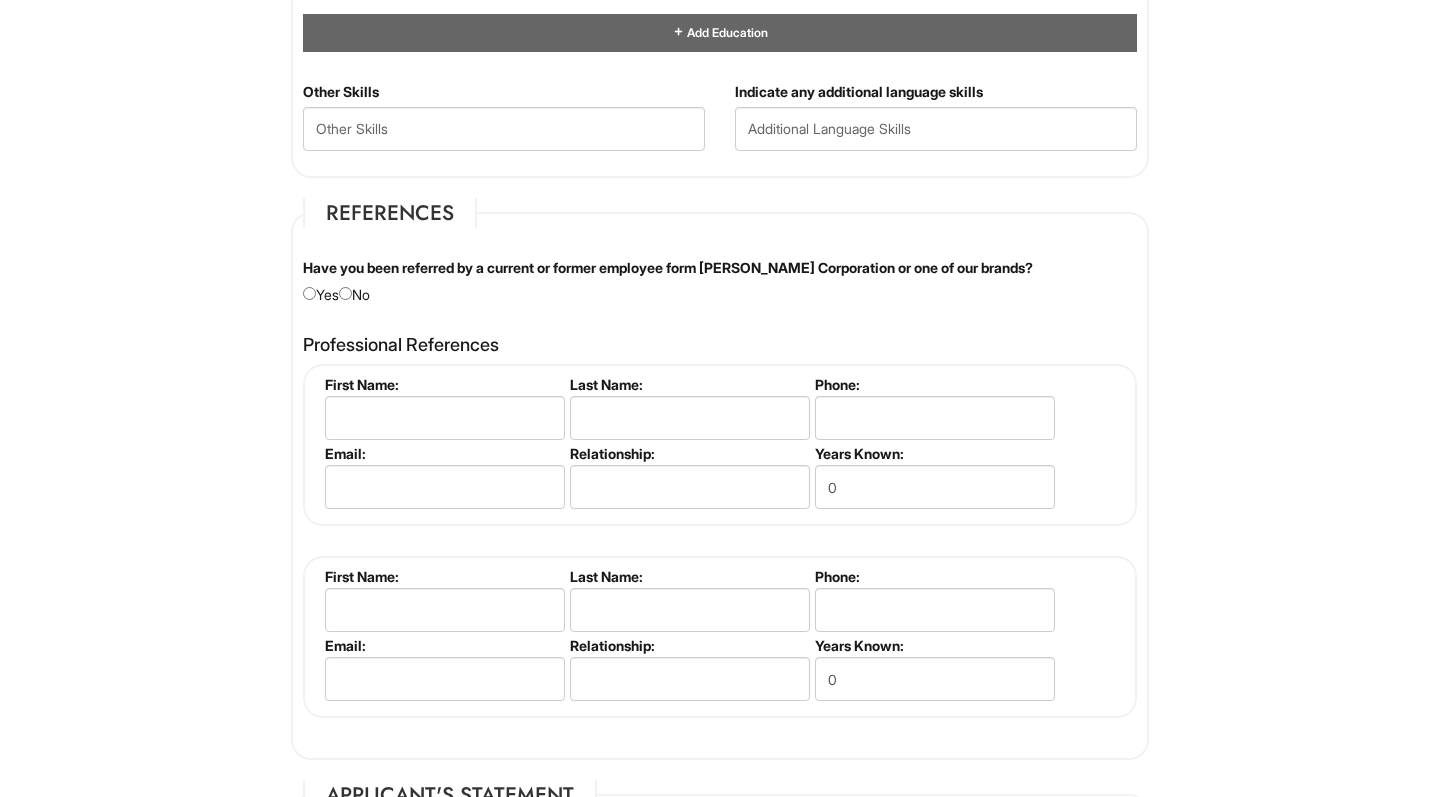 click on "Have you been referred by a current or former employee form [PERSON_NAME] Corporation or one of our brands?    Yes   No" at bounding box center [720, 281] 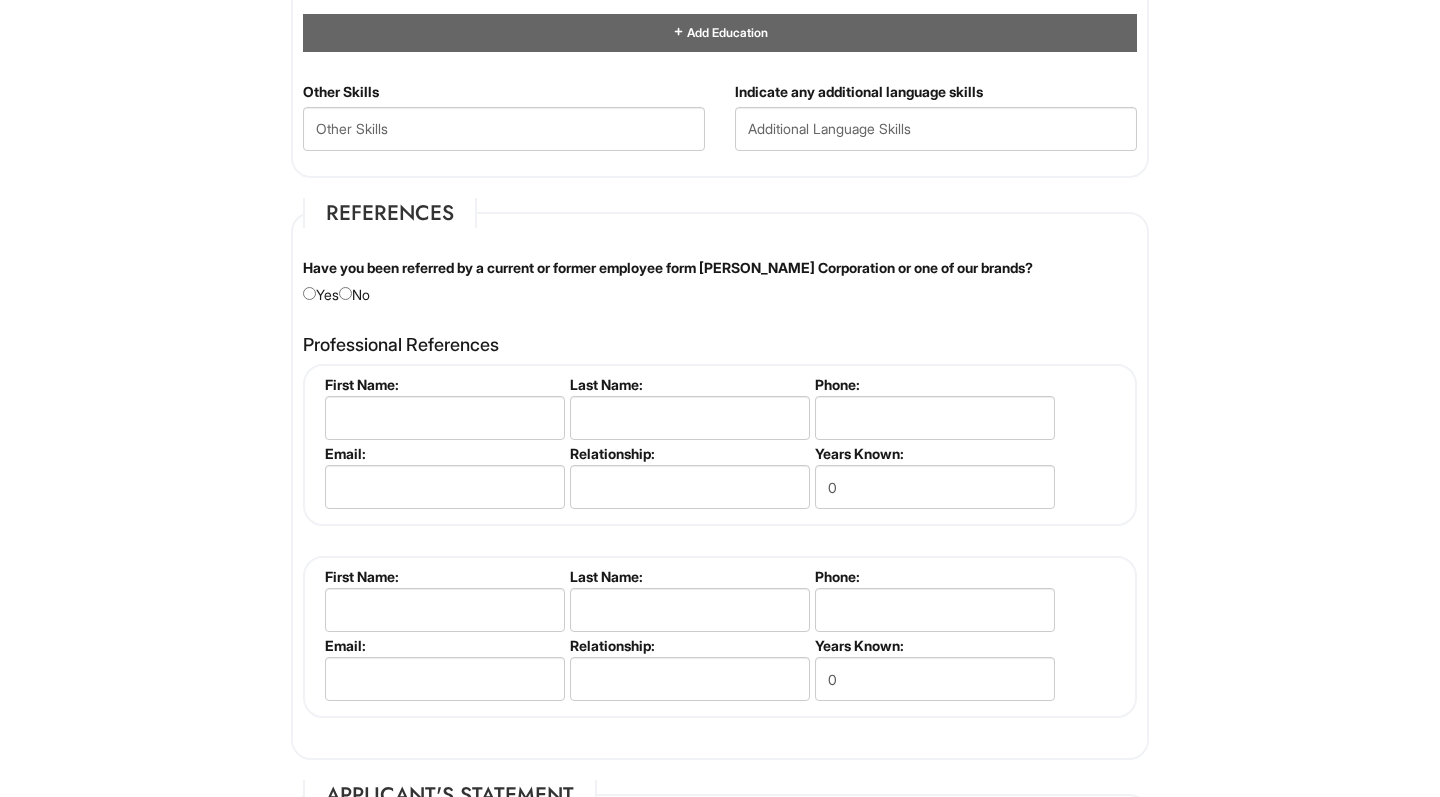 click on "Have you been referred by a current or former employee form [PERSON_NAME] Corporation or one of our brands?    Yes   No" at bounding box center [720, 281] 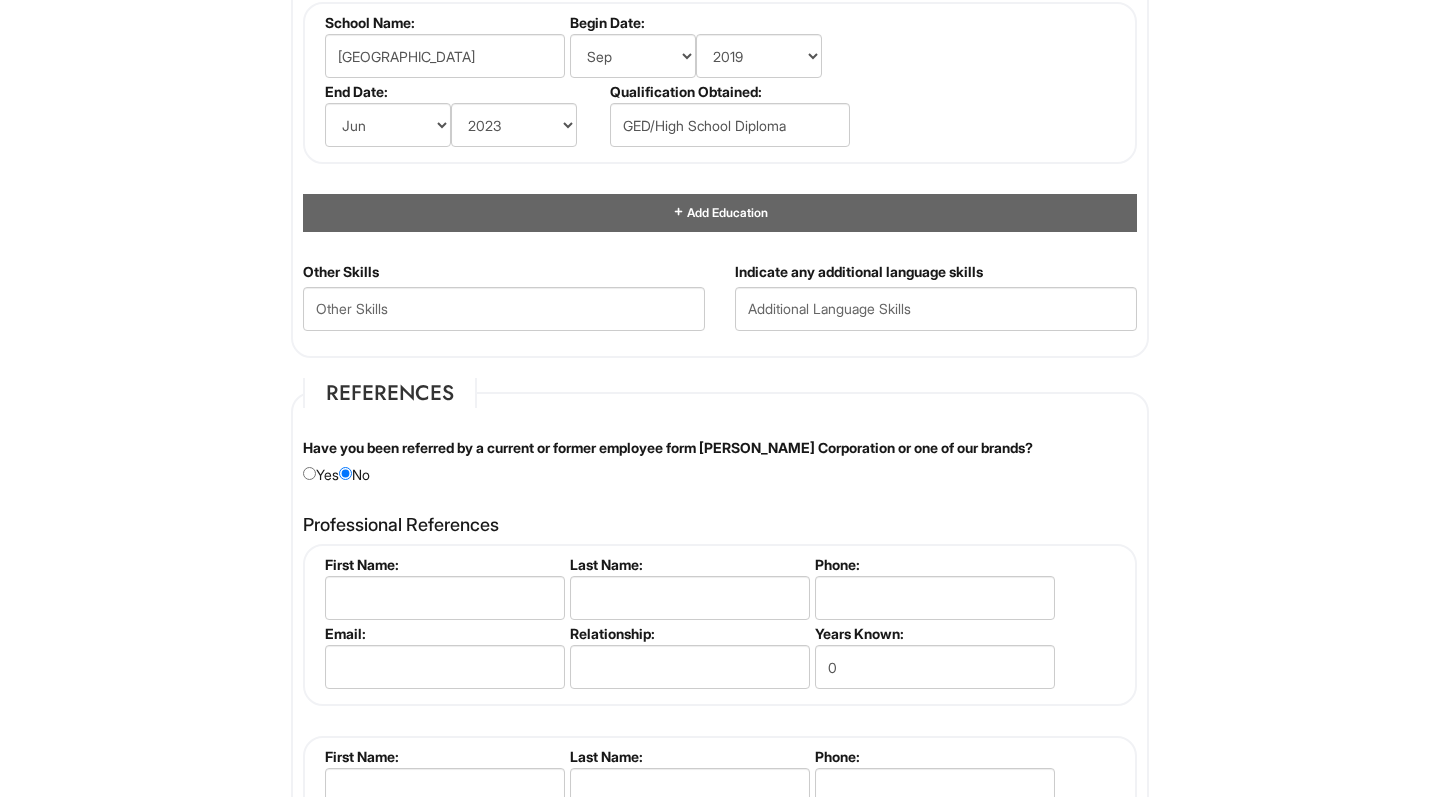 scroll, scrollTop: 2238, scrollLeft: 0, axis: vertical 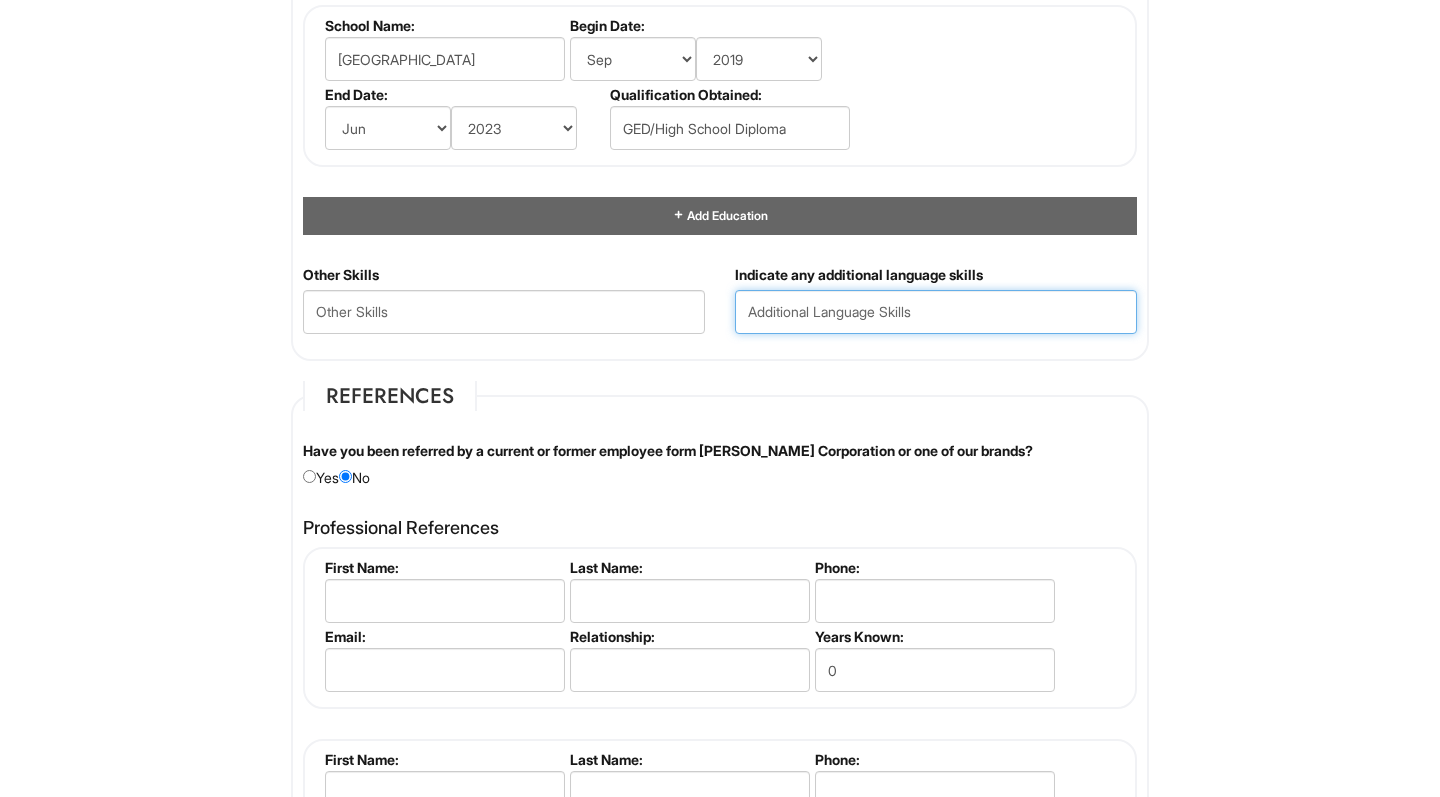 click at bounding box center [936, 312] 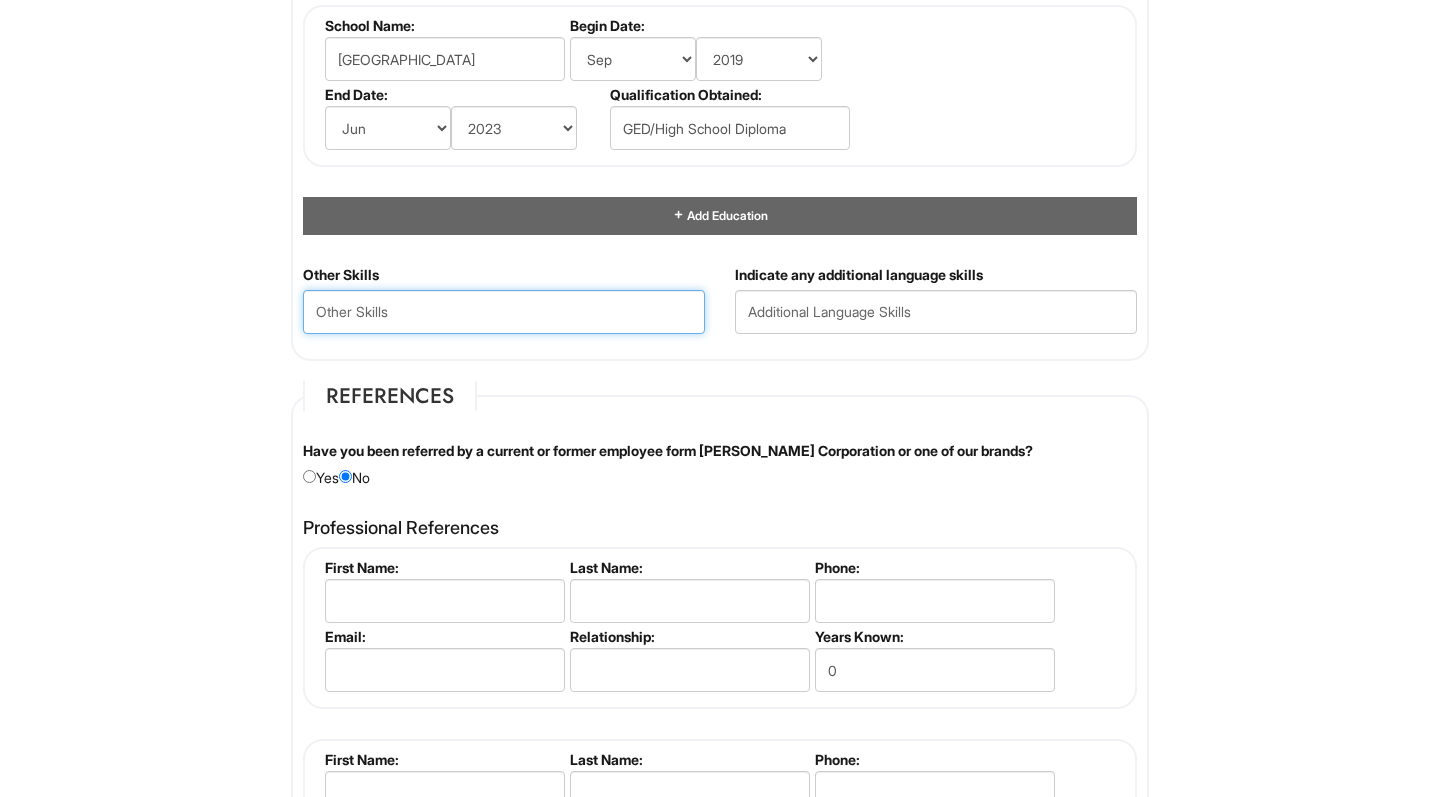 click at bounding box center (504, 312) 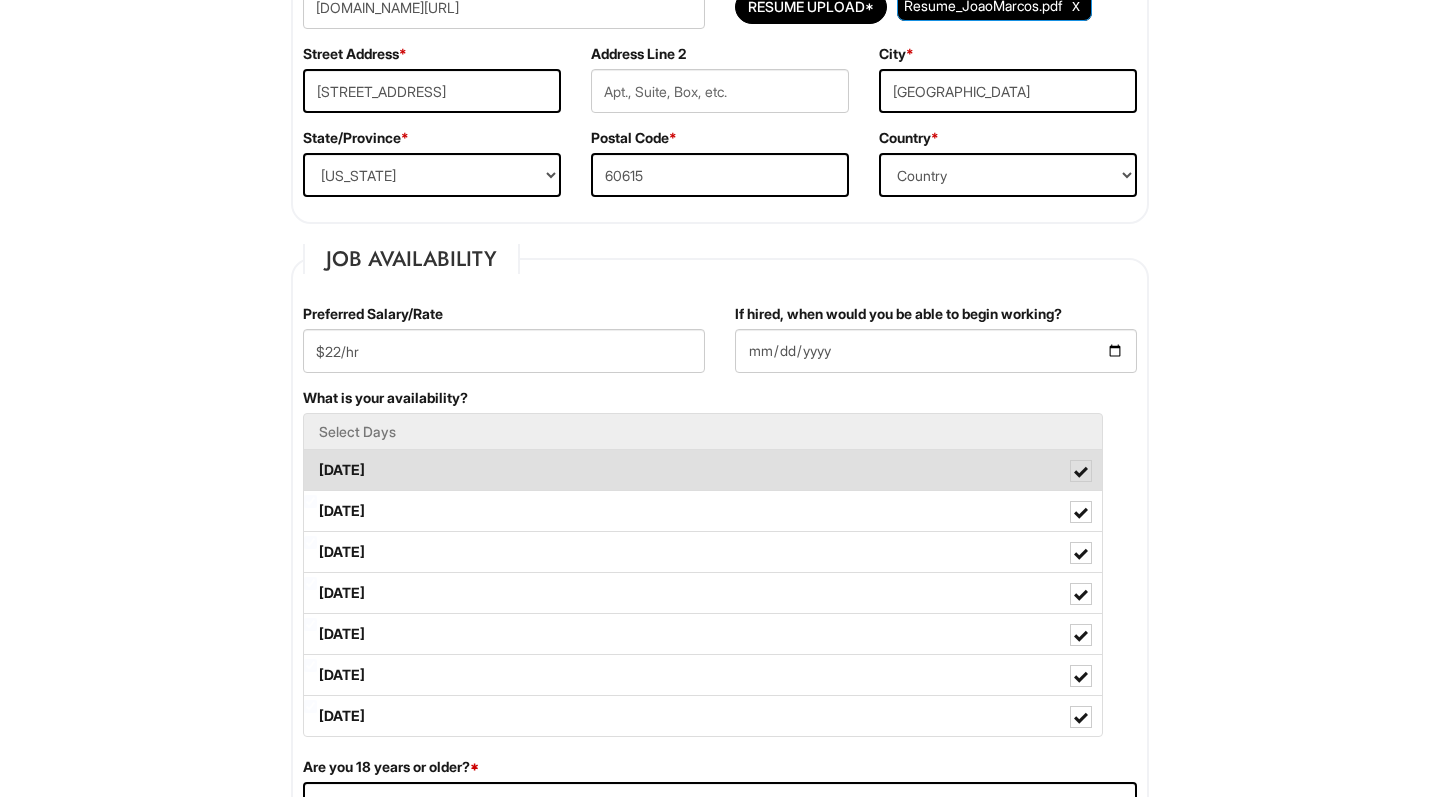 scroll, scrollTop: 597, scrollLeft: 1, axis: both 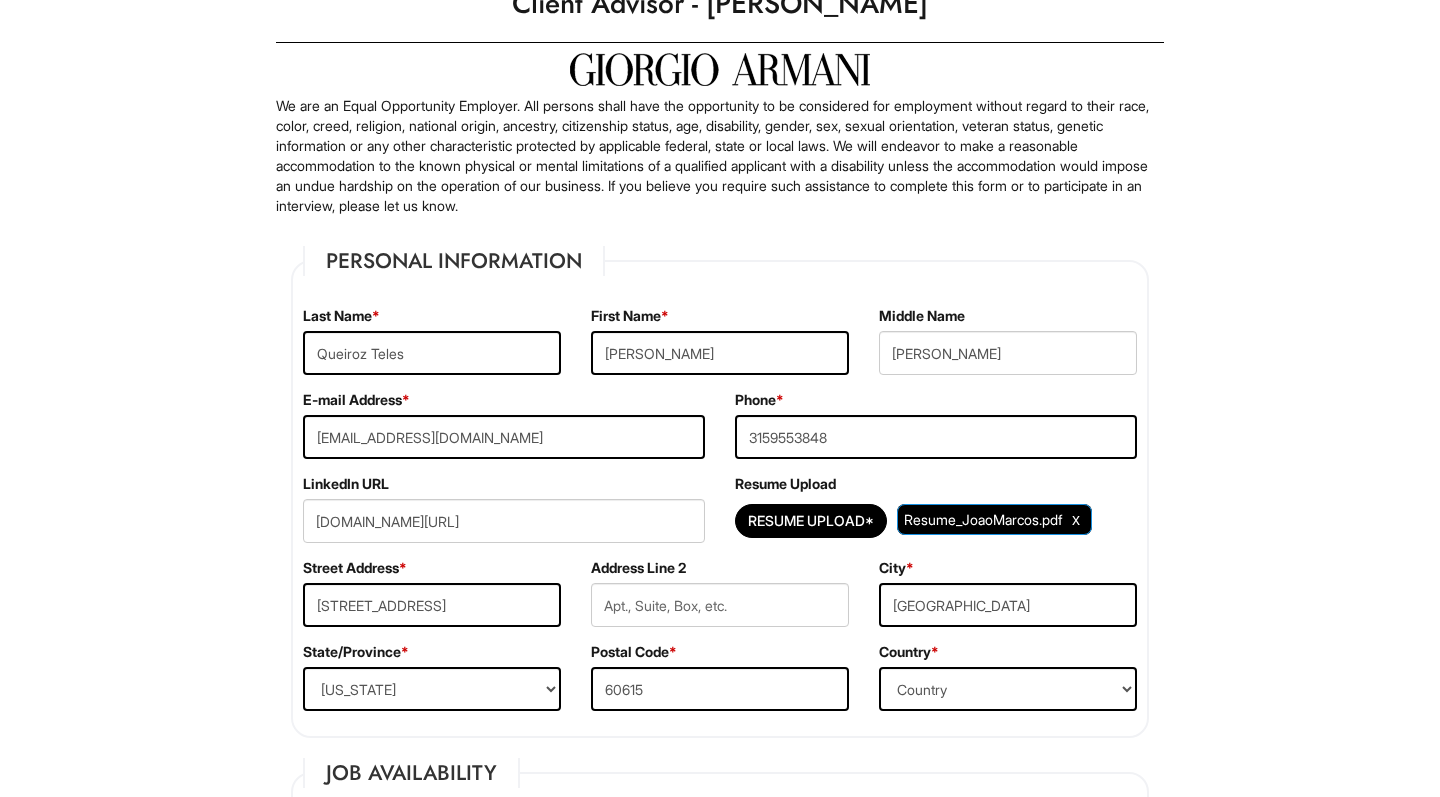 click on "E-mail Address  *   [EMAIL_ADDRESS][DOMAIN_NAME]" at bounding box center (504, 432) 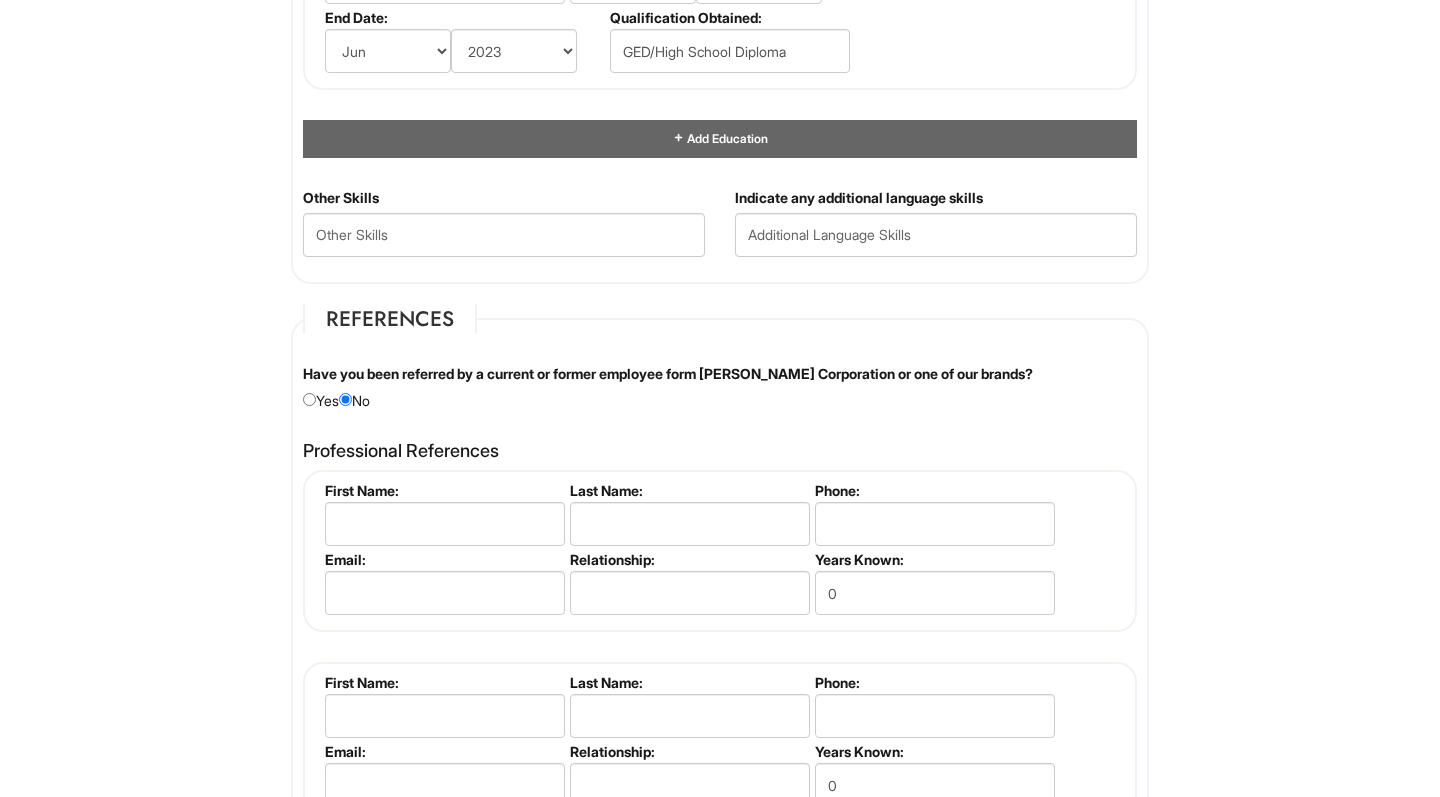 scroll, scrollTop: 2164, scrollLeft: 0, axis: vertical 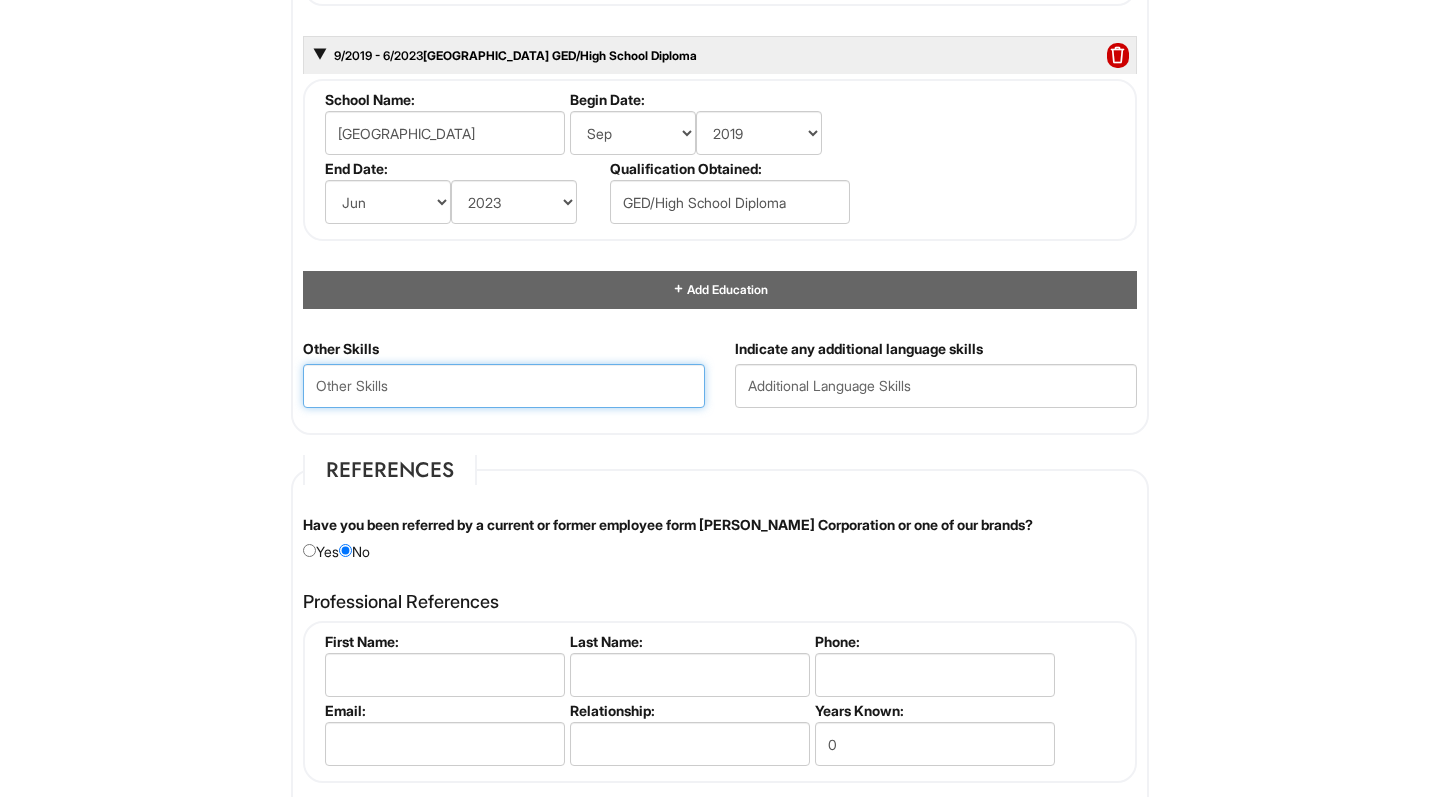 click at bounding box center (504, 386) 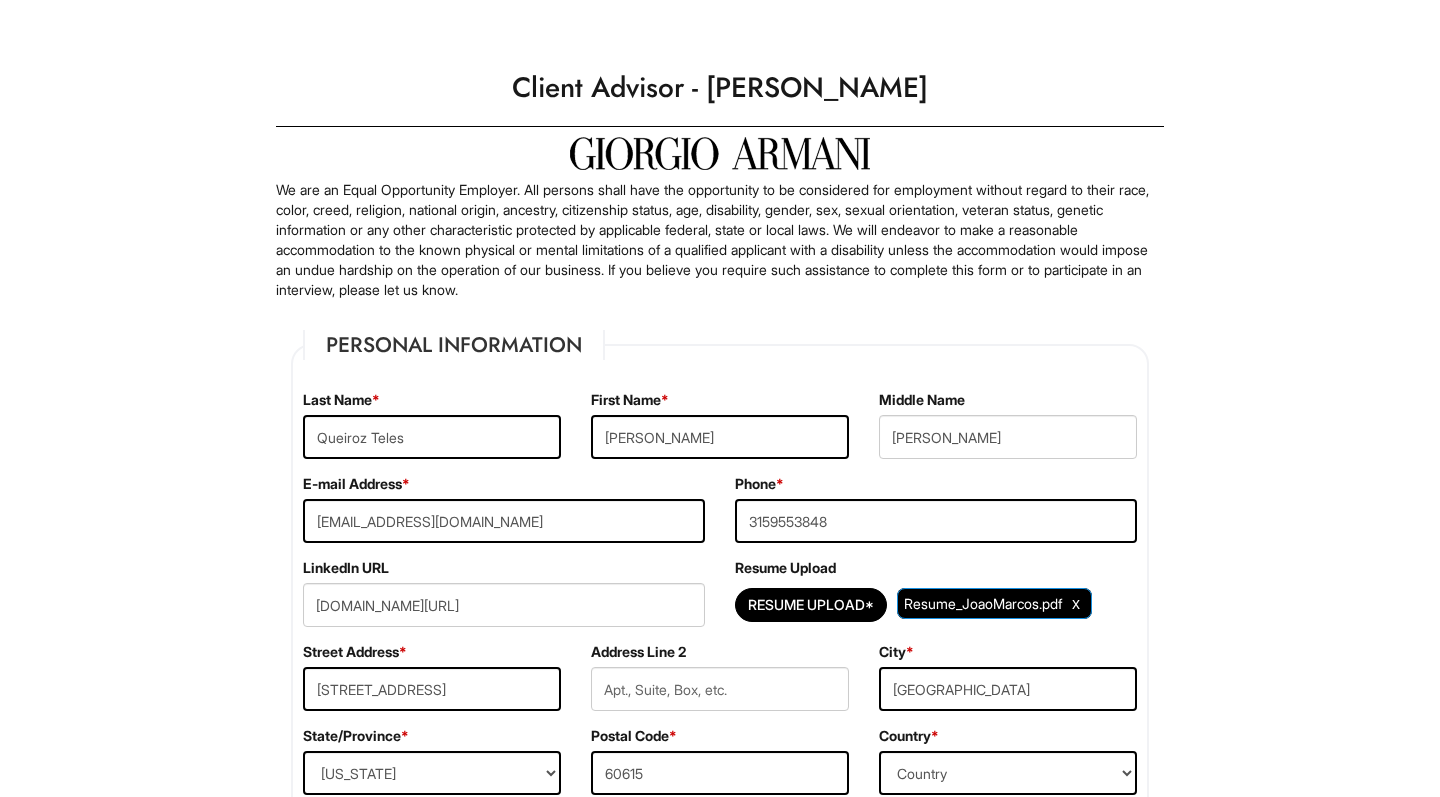 scroll, scrollTop: 0, scrollLeft: 0, axis: both 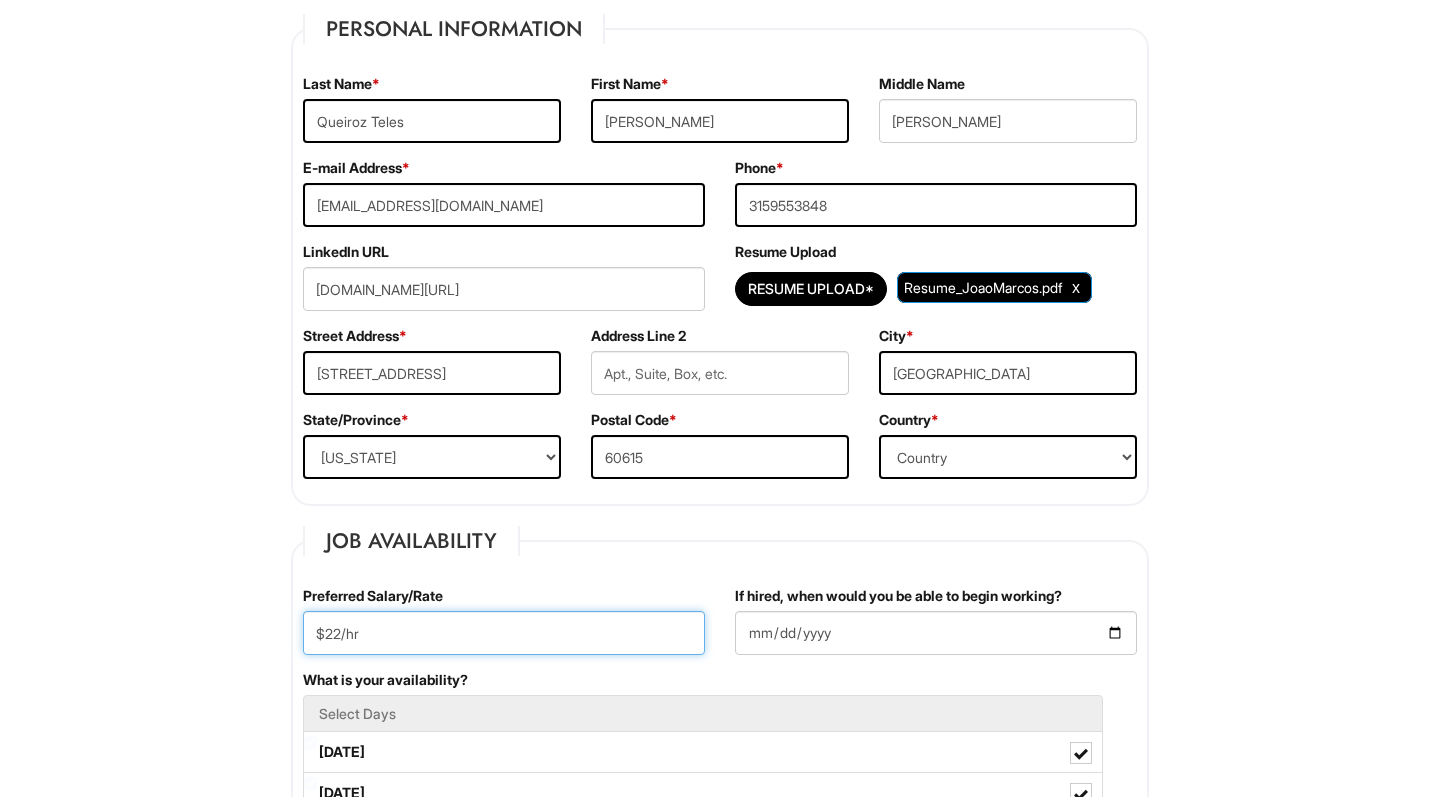 click on "$22/hr" at bounding box center [504, 633] 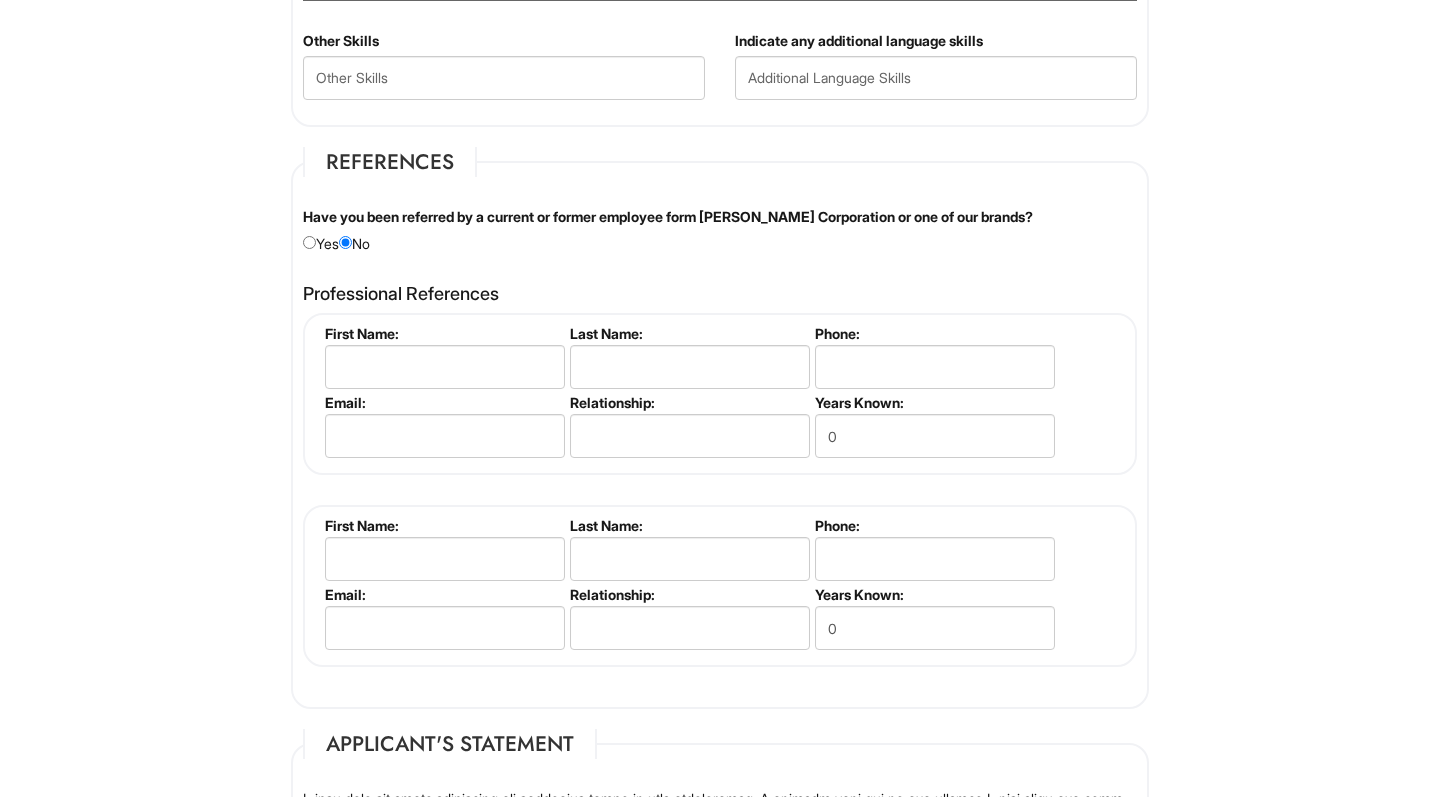 scroll, scrollTop: 2476, scrollLeft: 0, axis: vertical 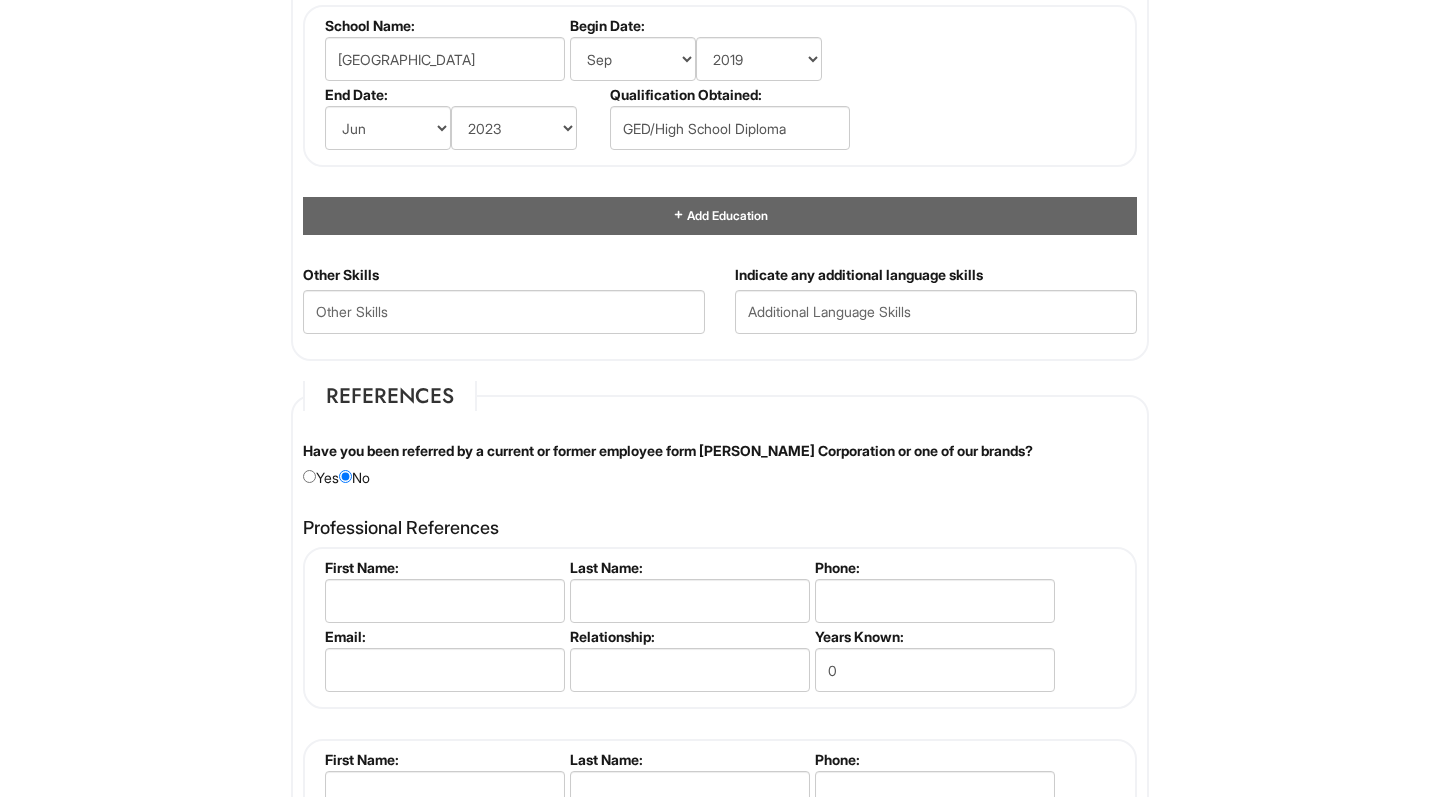 type on "$23/hr" 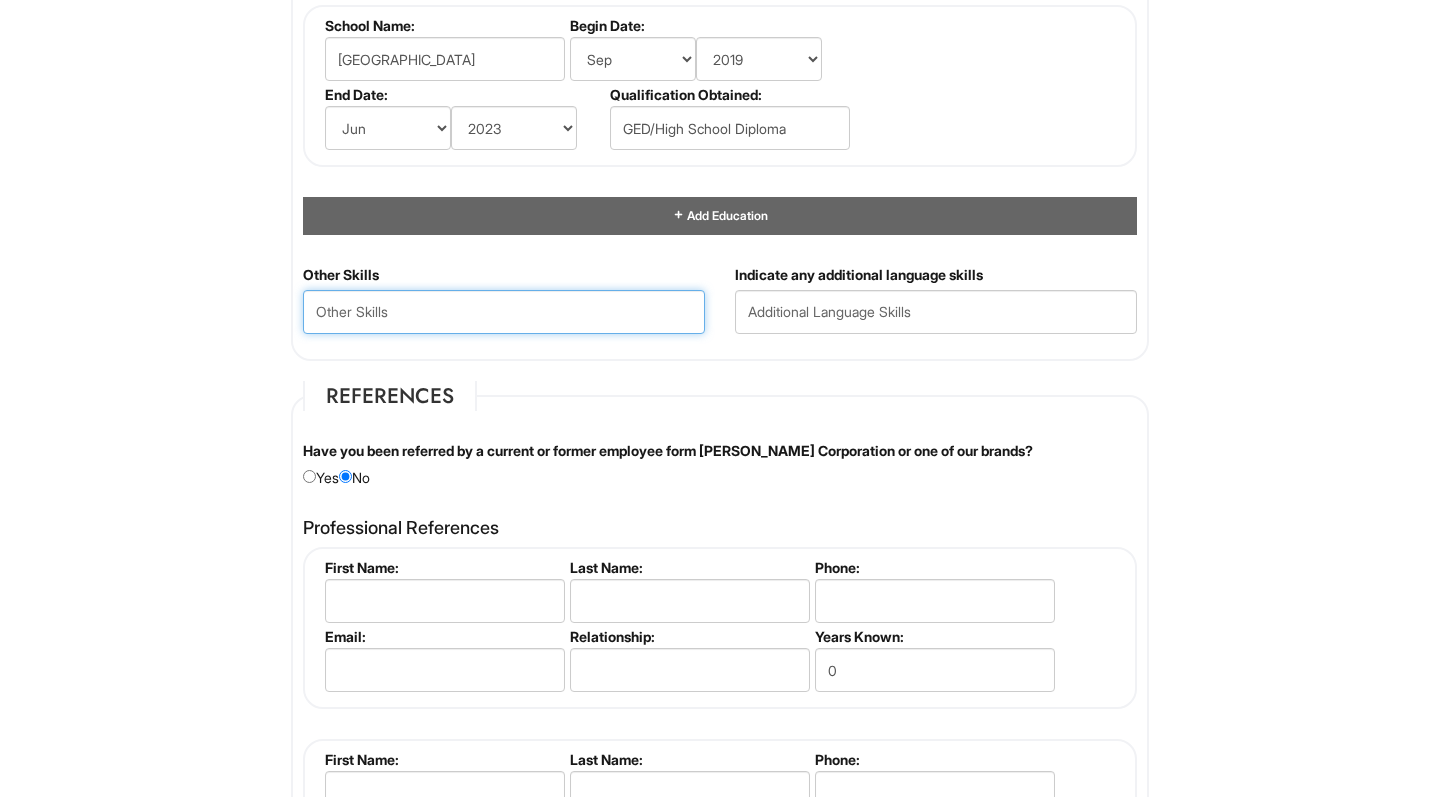click at bounding box center (504, 312) 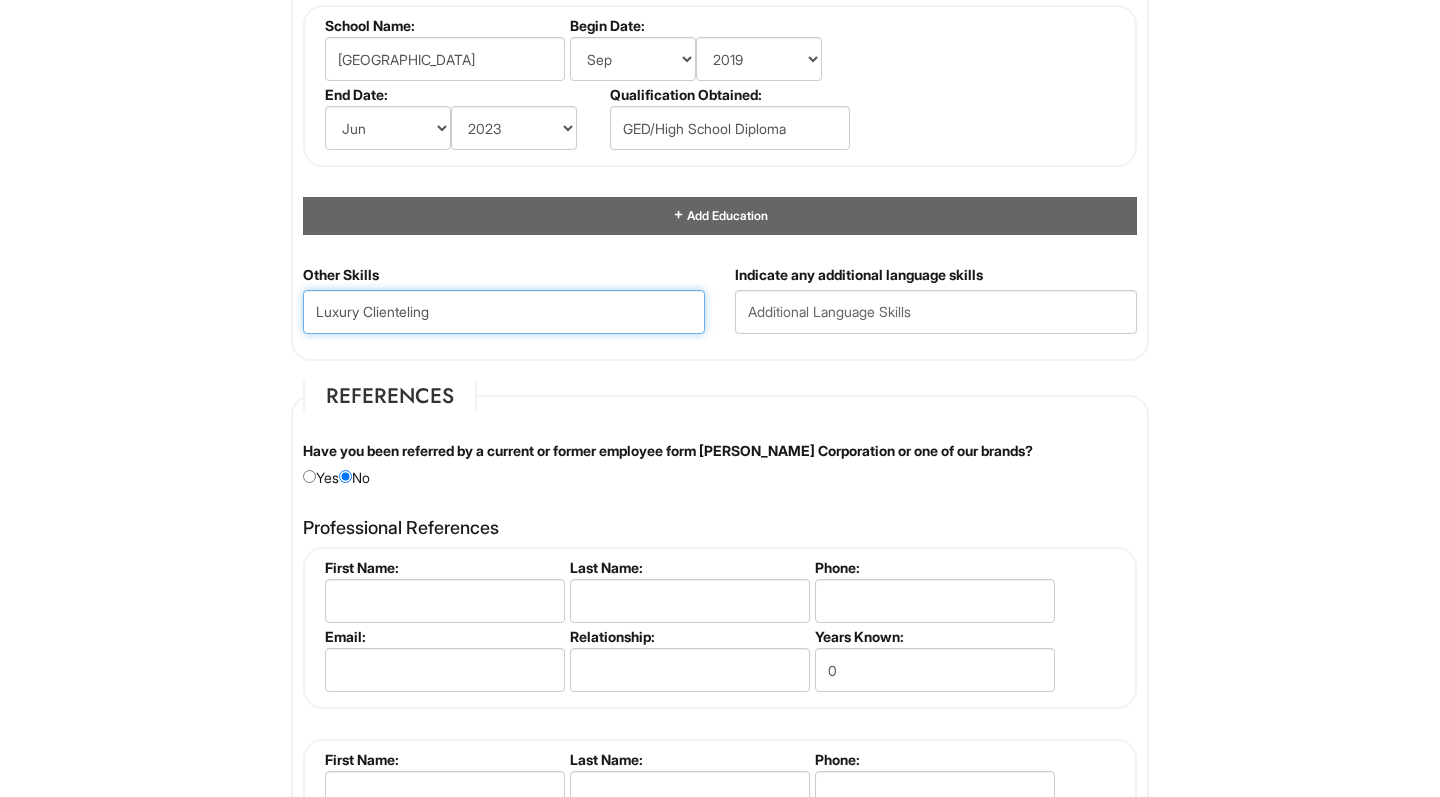 click on "Next" at bounding box center (715, 1742) 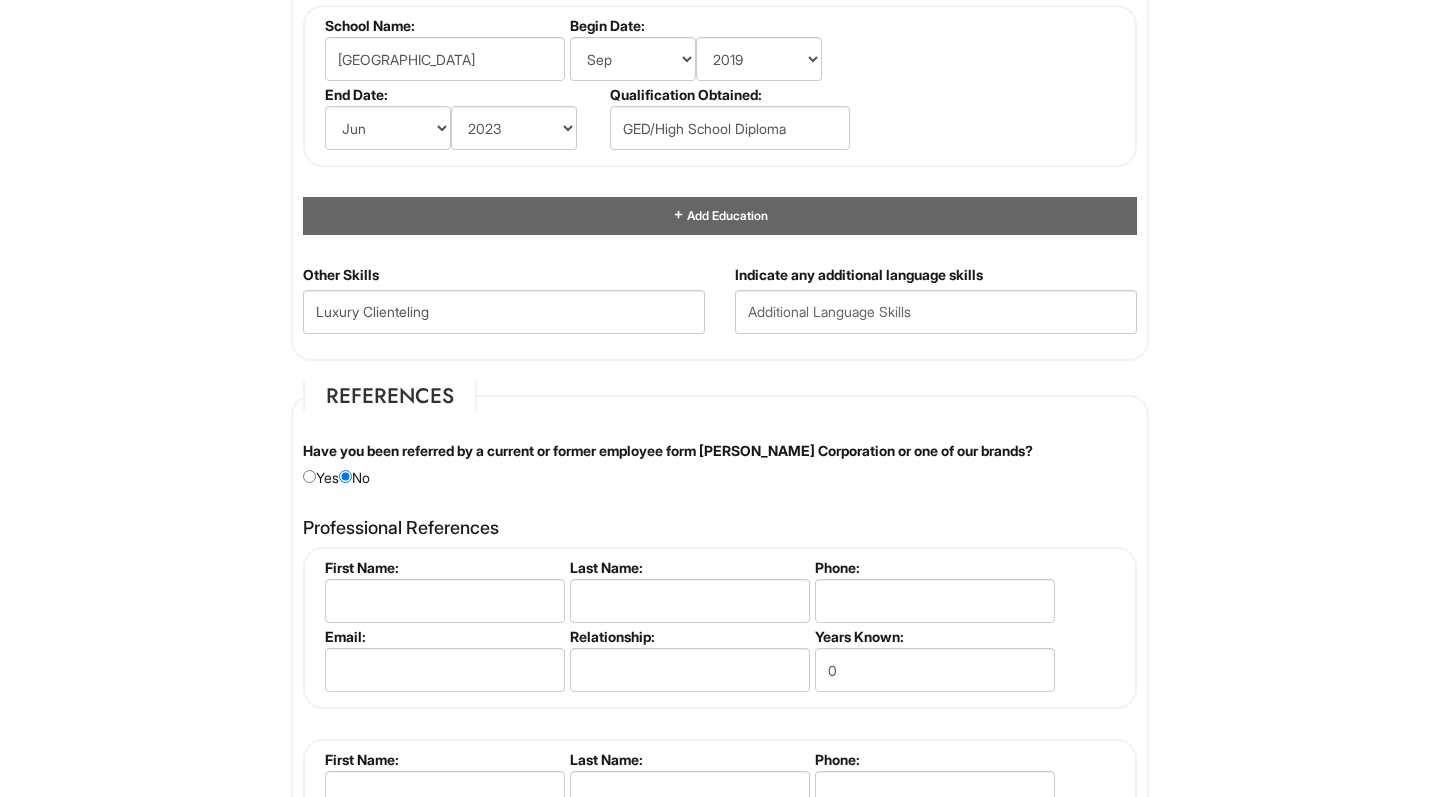 scroll, scrollTop: 207, scrollLeft: 0, axis: vertical 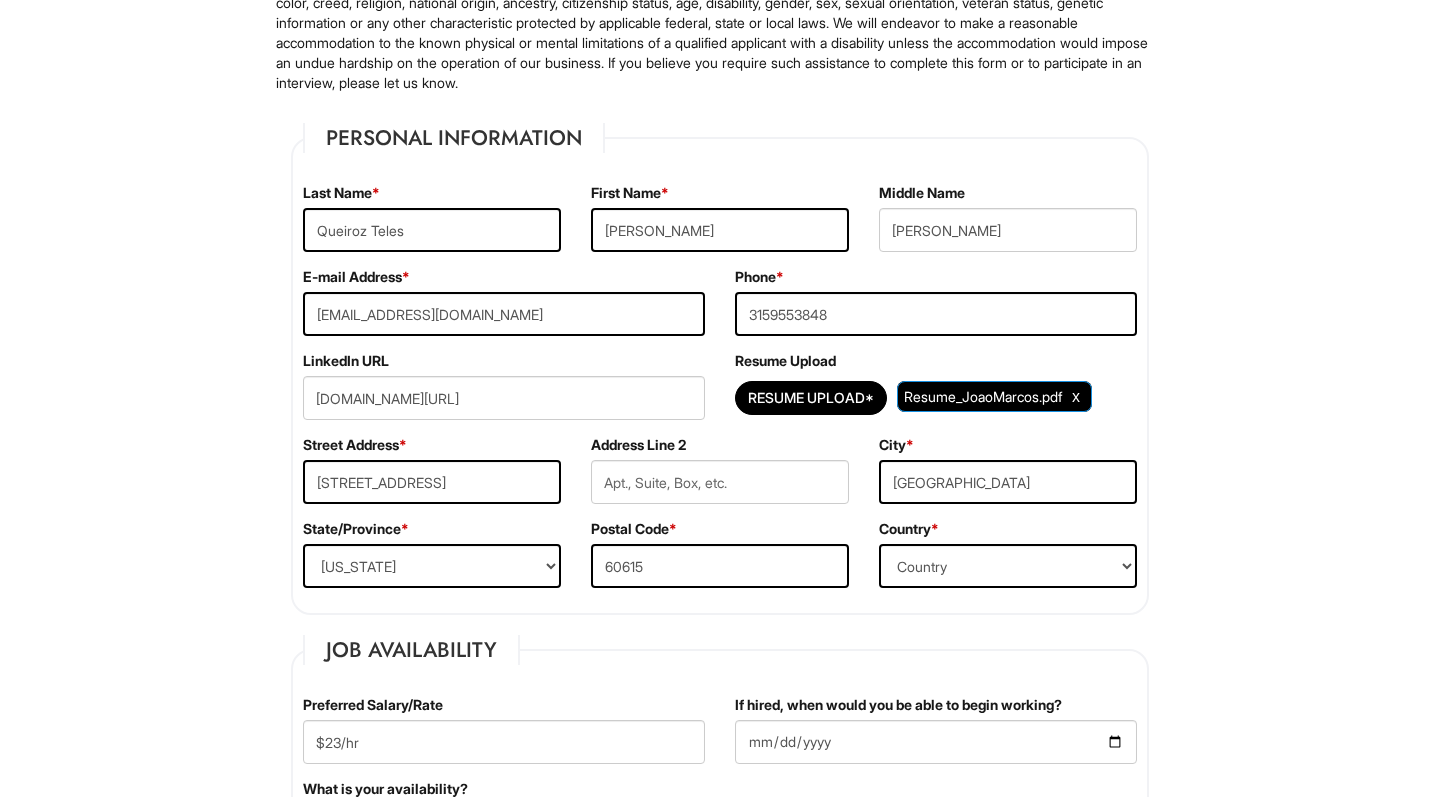 click on "Personal Information
Last Name  *   [PERSON_NAME] Teles
First Name  *   [PERSON_NAME]
Middle Name   [PERSON_NAME]
E-mail Address  *   [EMAIL_ADDRESS][DOMAIN_NAME]
Phone  *   [PHONE_NUMBER]
LinkedIn URL   [DOMAIN_NAME][URL]
Resume Upload   Resume Upload* Resume_JoaoMarcos.pdf
Street Address  *   [STREET_ADDRESS]
State/Province  *   State/Province [US_STATE] [US_STATE] [US_STATE] [US_STATE] [US_STATE] [US_STATE] [US_STATE] [US_STATE] [US_STATE][GEOGRAPHIC_DATA] [US_STATE] [US_STATE] [US_STATE] [US_STATE] [US_STATE] [US_STATE] [US_STATE] [US_STATE] [US_STATE] [US_STATE] [US_STATE] [US_STATE] [US_STATE] [US_STATE] [US_STATE] [US_STATE] [US_STATE] [US_STATE] [US_STATE] [US_STATE] [US_STATE] [US_STATE] [US_STATE] [US_STATE] [US_STATE] [US_STATE] [US_STATE] [US_STATE] [US_STATE] [US_STATE] [US_STATE] [US_STATE] [US_STATE] [US_STATE] [US_STATE] [US_STATE] [US_STATE] [US_STATE][PERSON_NAME][US_STATE] [US_STATE][PERSON_NAME] [US_STATE] [US_STATE] [GEOGRAPHIC_DATA]-[GEOGRAPHIC_DATA] [GEOGRAPHIC_DATA]-[GEOGRAPHIC_DATA] [GEOGRAPHIC_DATA]-[GEOGRAPHIC_DATA] [GEOGRAPHIC_DATA]-[GEOGRAPHIC_DATA] [GEOGRAPHIC_DATA]-[GEOGRAPHIC_DATA] [GEOGRAPHIC_DATA]-[GEOGRAPHIC_DATA] [GEOGRAPHIC_DATA]-NORTHWEST TERRITORIES" at bounding box center [720, 369] 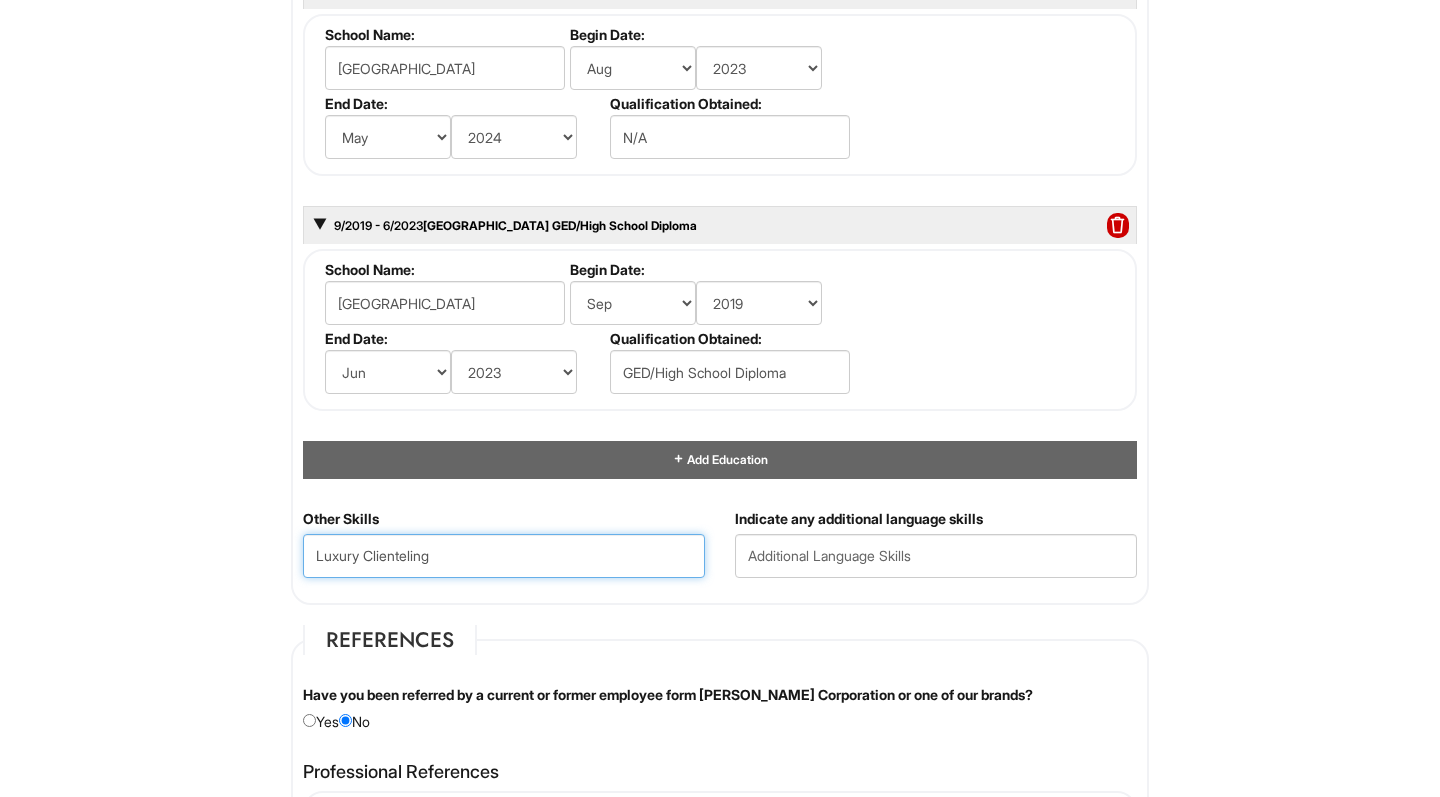 click on "Luxury Clienteling" at bounding box center (504, 556) 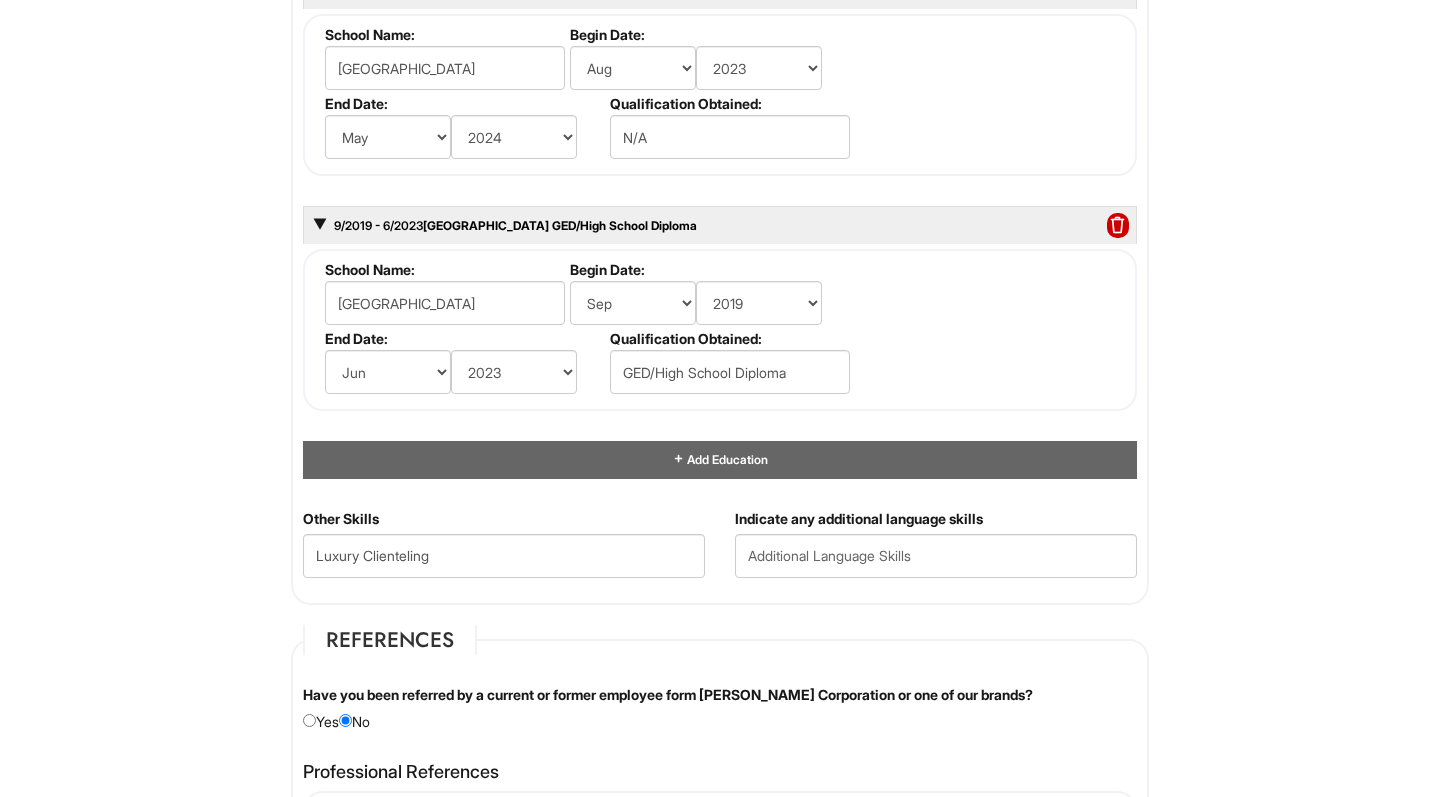 scroll, scrollTop: 207, scrollLeft: 0, axis: vertical 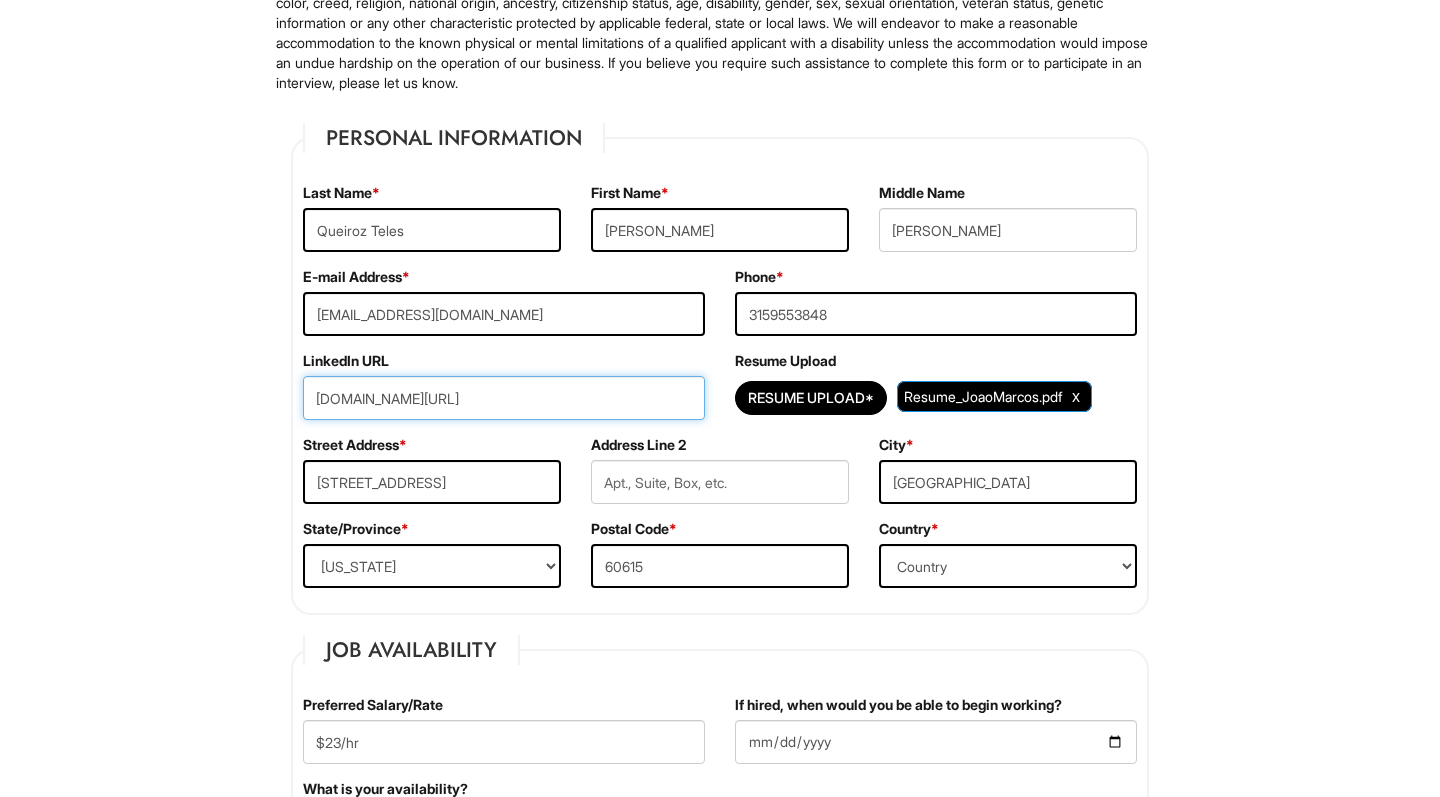 click on "Next" at bounding box center [715, 3773] 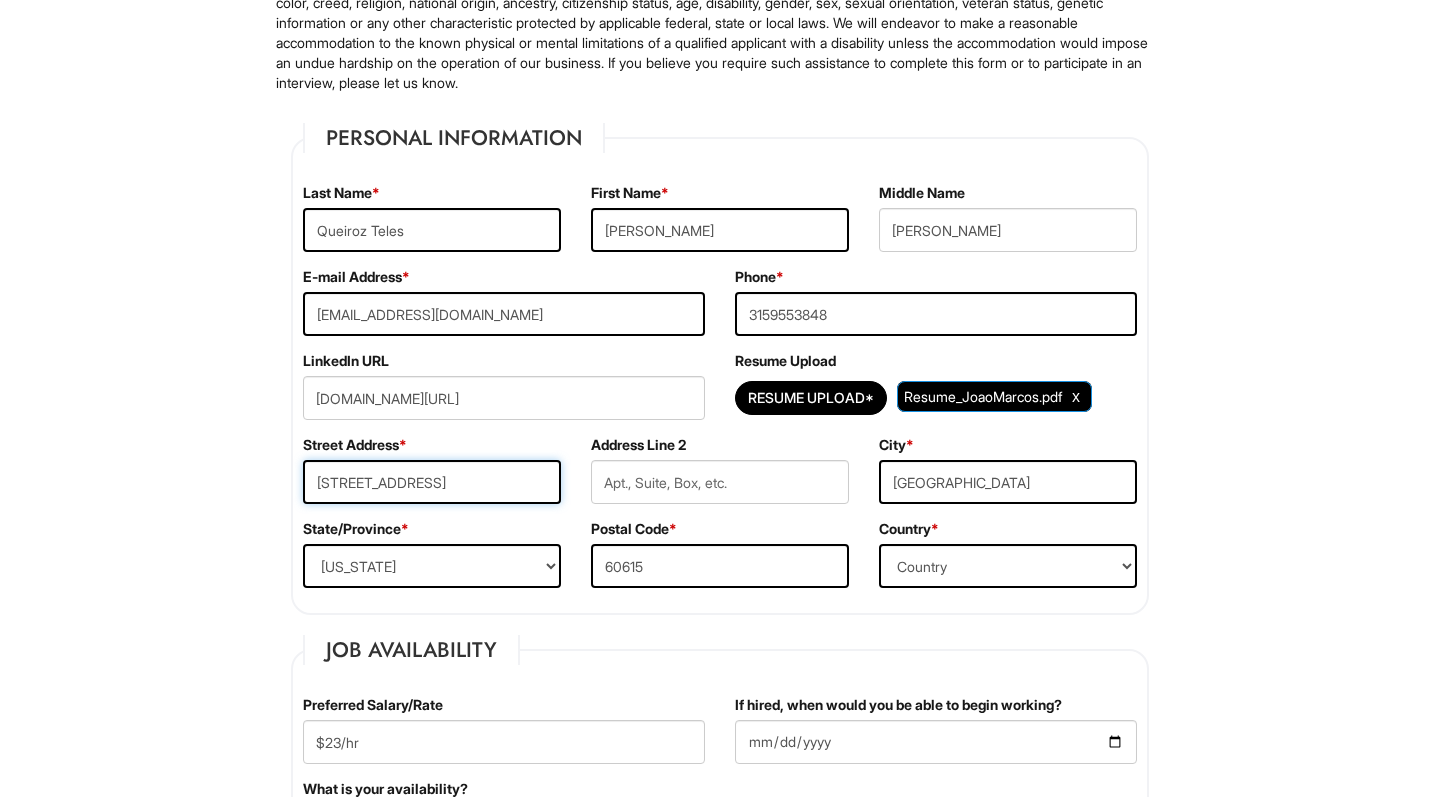 click on "[STREET_ADDRESS]" at bounding box center [432, 482] 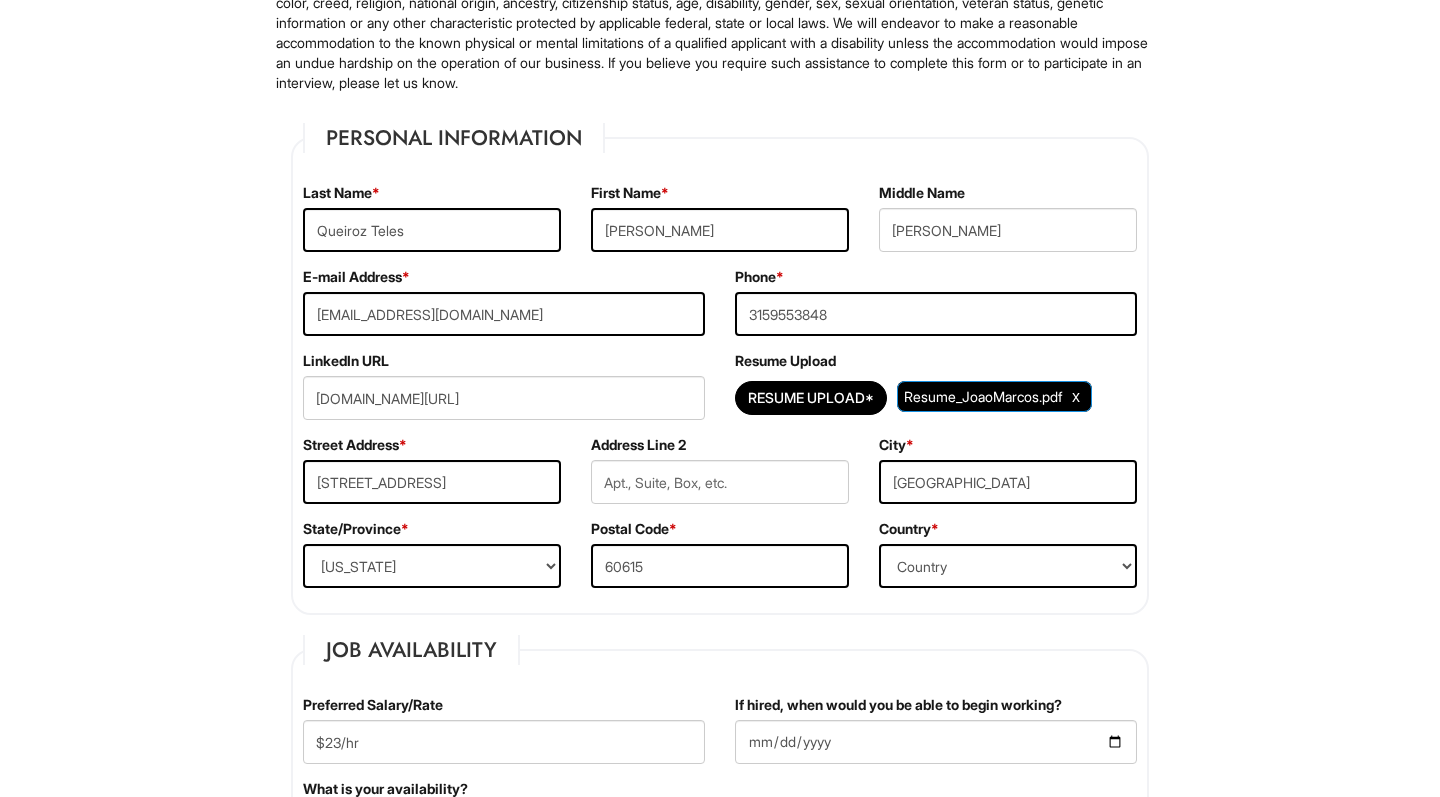 click on "Job Availability
Preferred Salary/Rate   $23/hr
If hired, when would you be able to begin working? [DATE]
What is your availability?   Select Days [DATE] [DATE] [DATE] [DATE] [DATE] [DATE] [DATE]
Are you 18 years or older? *   (Yes / No) Yes No
Do you now, or in the foreseeable future, require [PERSON_NAME] Corporation to file for a visa petition on your behalf in order to allow you to work or continue to work? *   (Yes / No) Yes No
Are you currently legally authorized to work in the country in which the position is located? *   (Yes / No) Yes No
Are you willing to relocate?   (Yes / No) No Yes" at bounding box center [720, 1043] 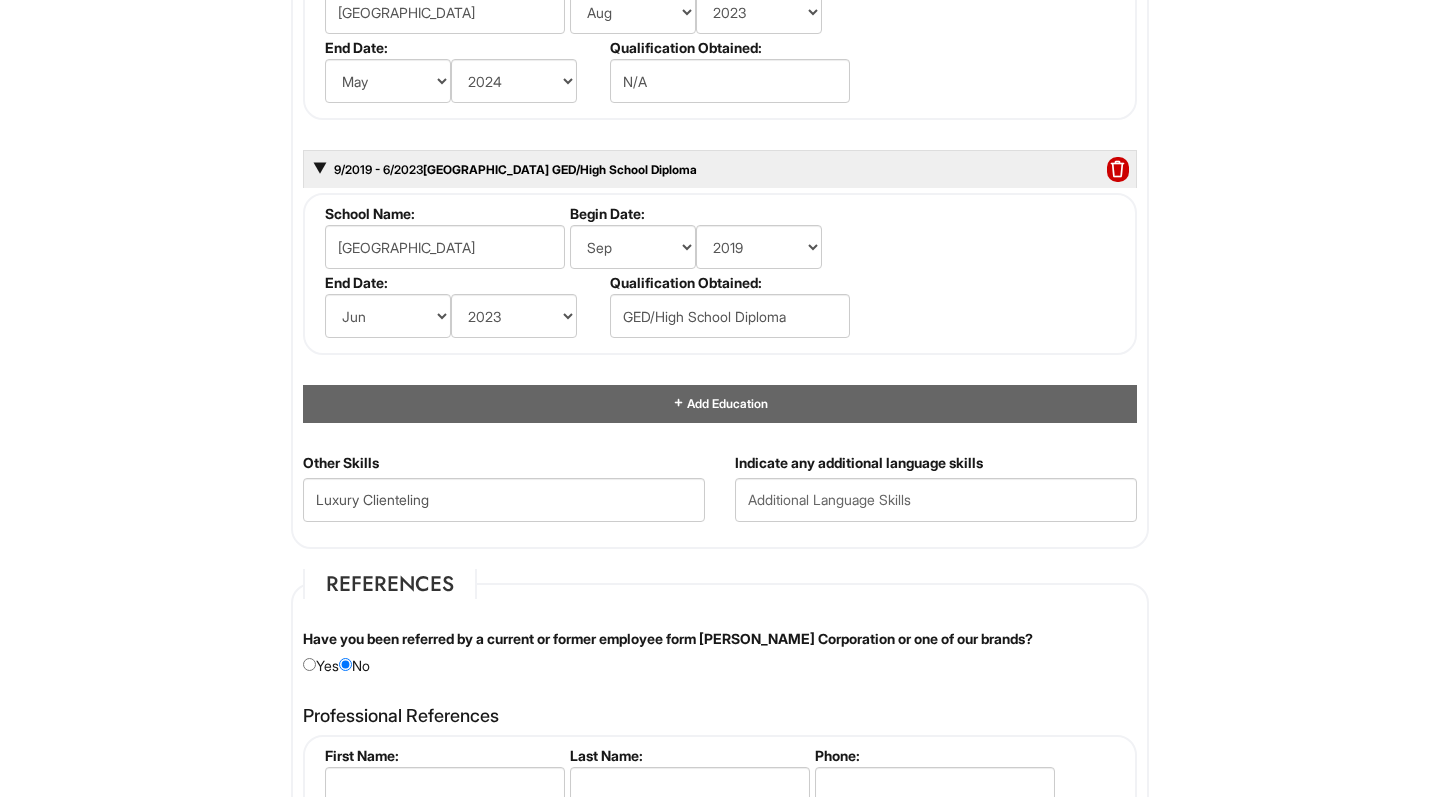 scroll, scrollTop: 2051, scrollLeft: 0, axis: vertical 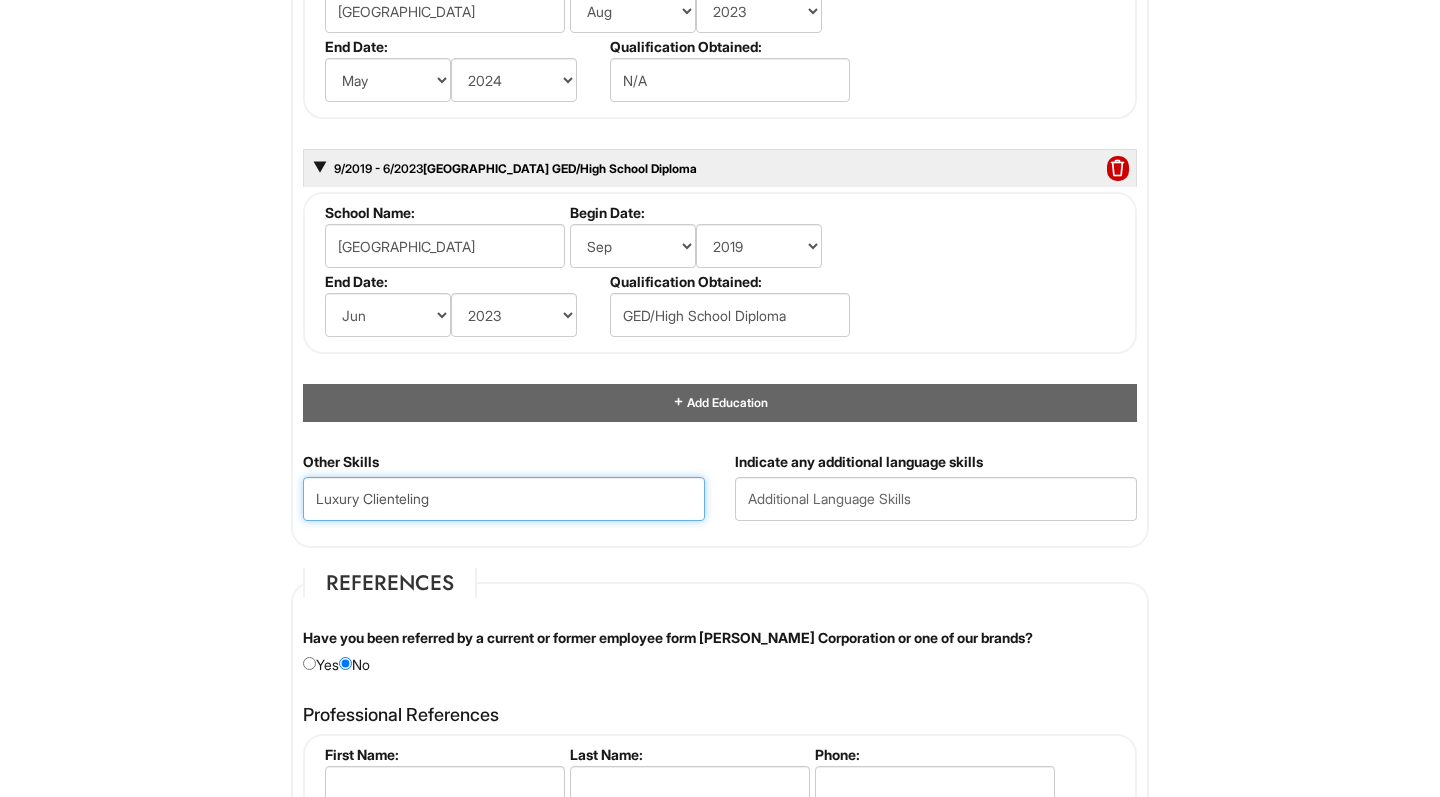 click on "Luxury Clienteling" at bounding box center (504, 499) 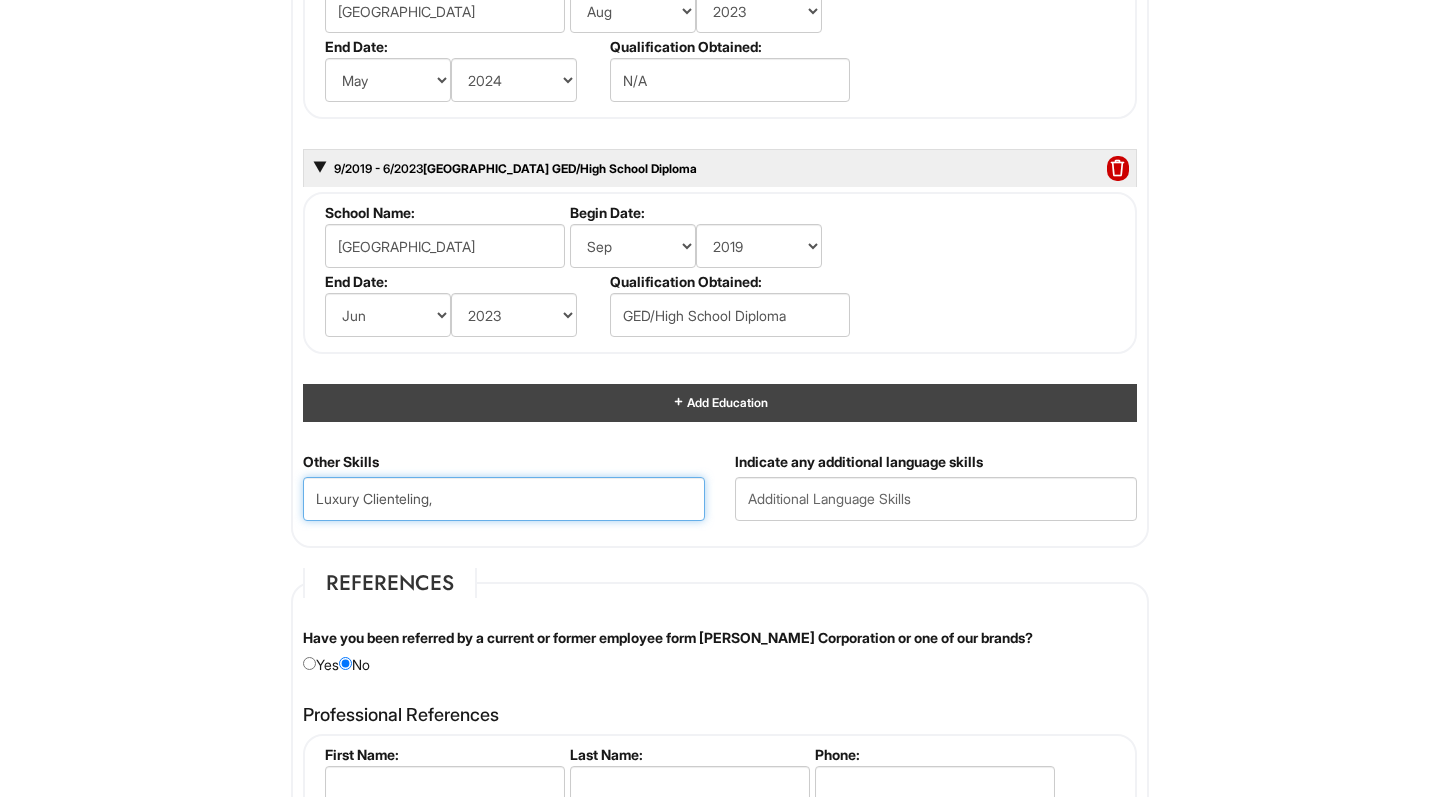 paste on "Personalized Service" 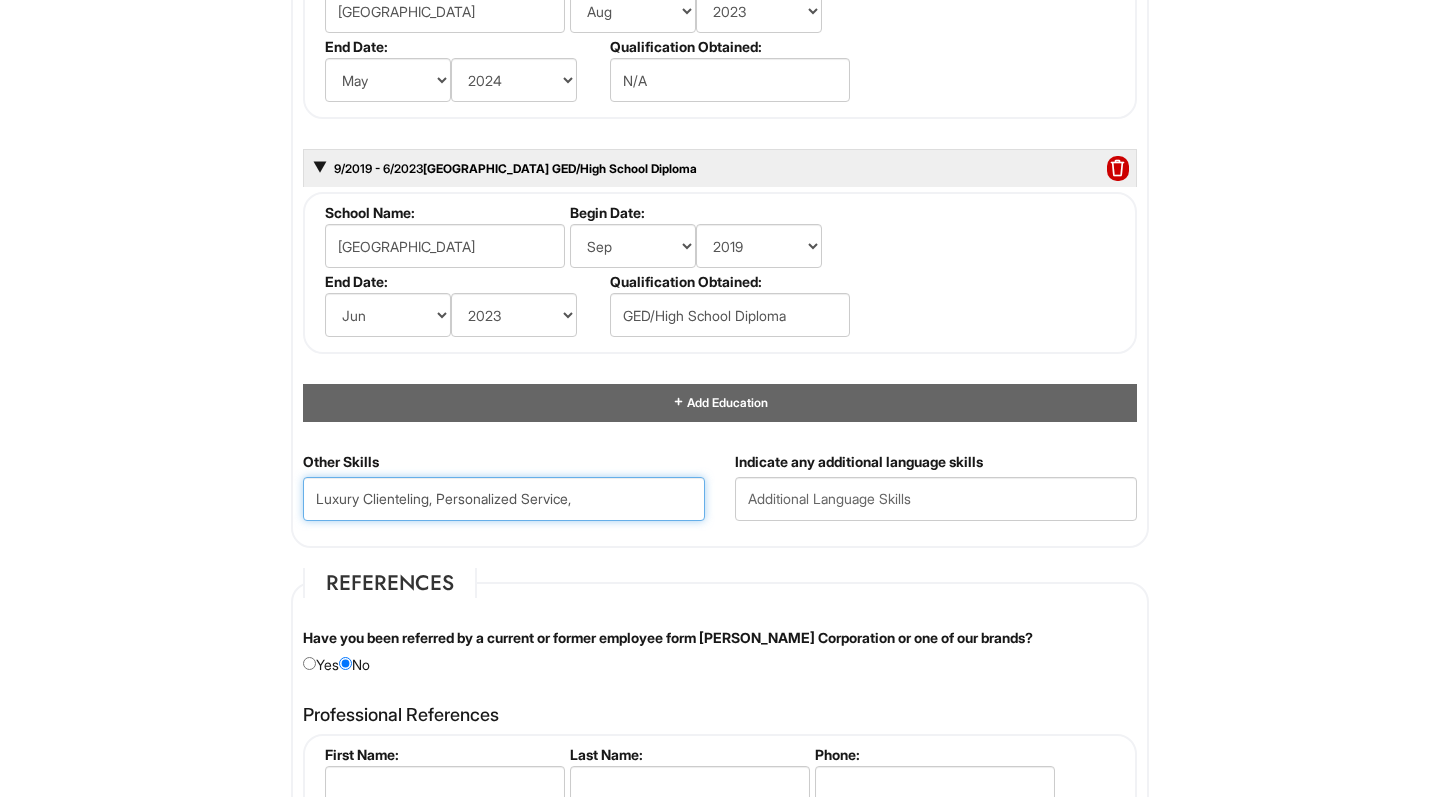 paste on "Client Relationship Management" 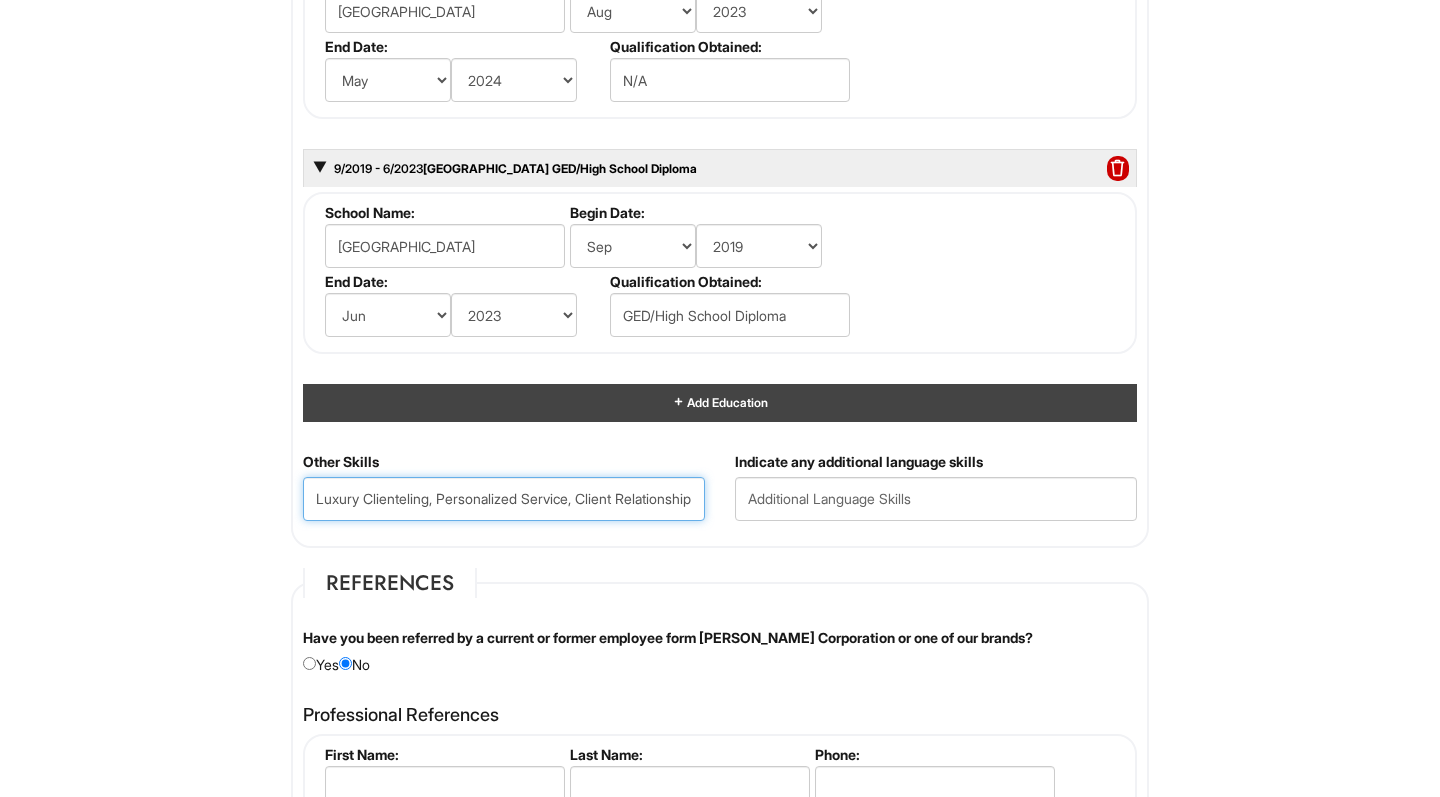 paste on "Point of Sale (POS) Systems" 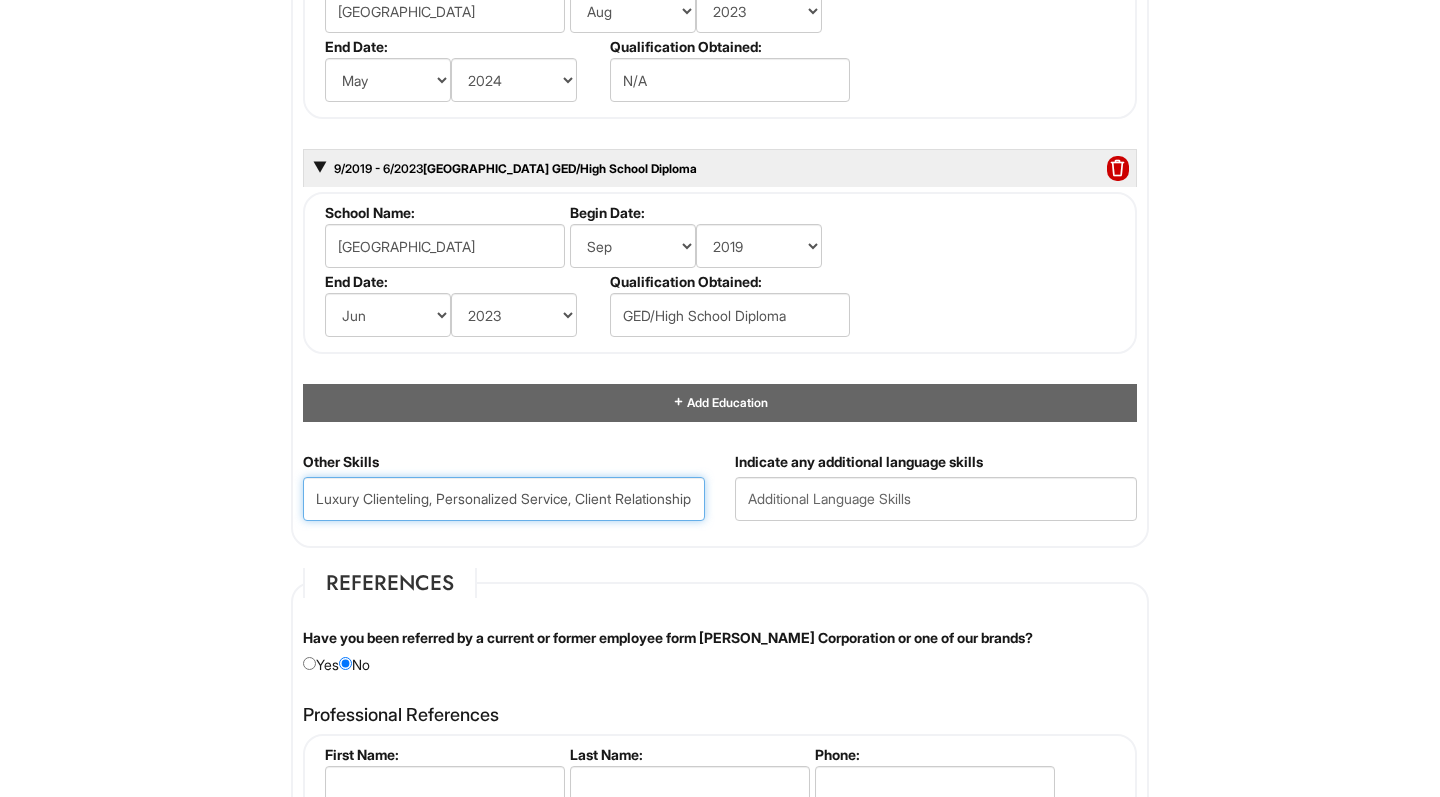 drag, startPoint x: 630, startPoint y: 494, endPoint x: 584, endPoint y: 495, distance: 46.010868 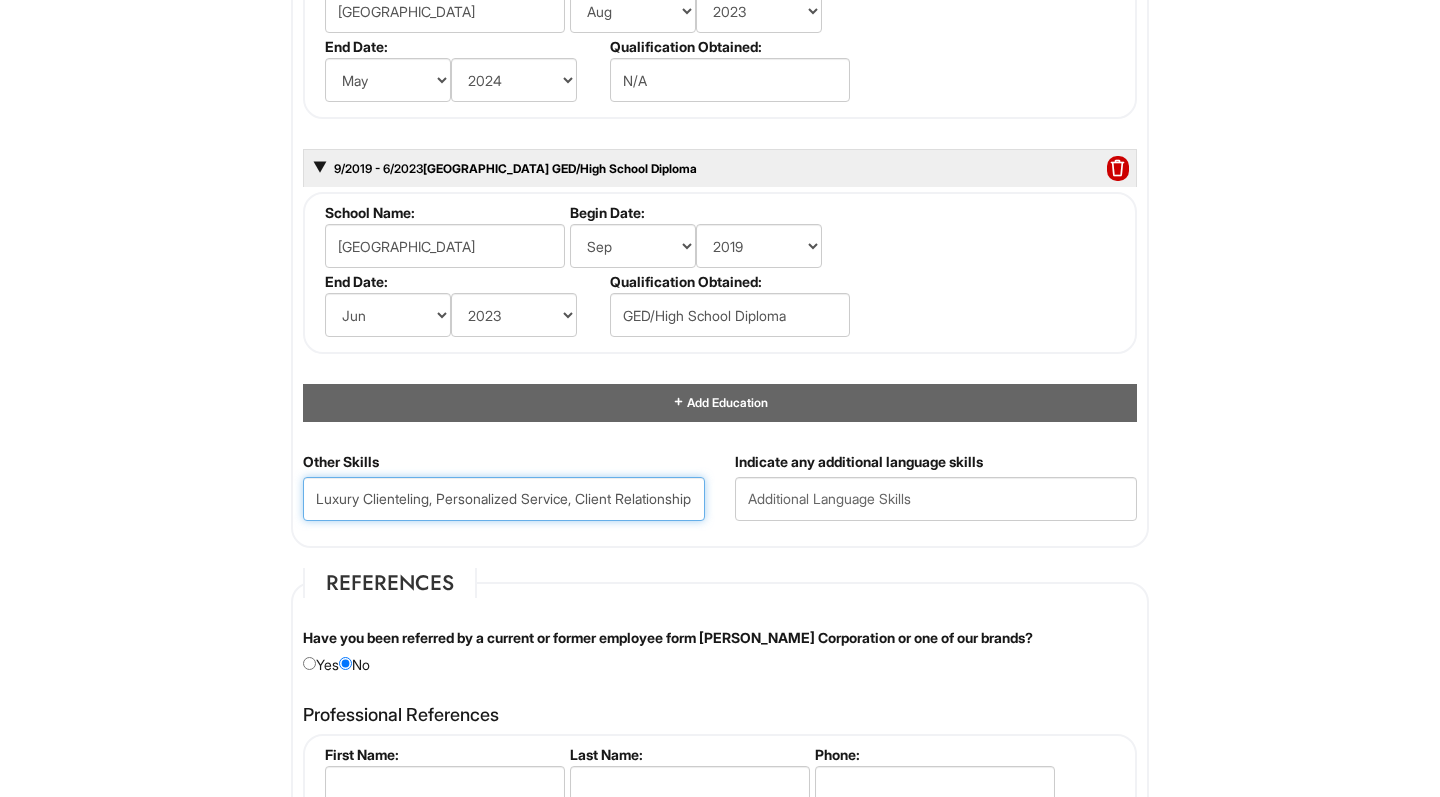 click on "Luxury Clienteling, Personalized Service, Client Relationship Management, Point of Sale (POS) Systems" at bounding box center [504, 499] 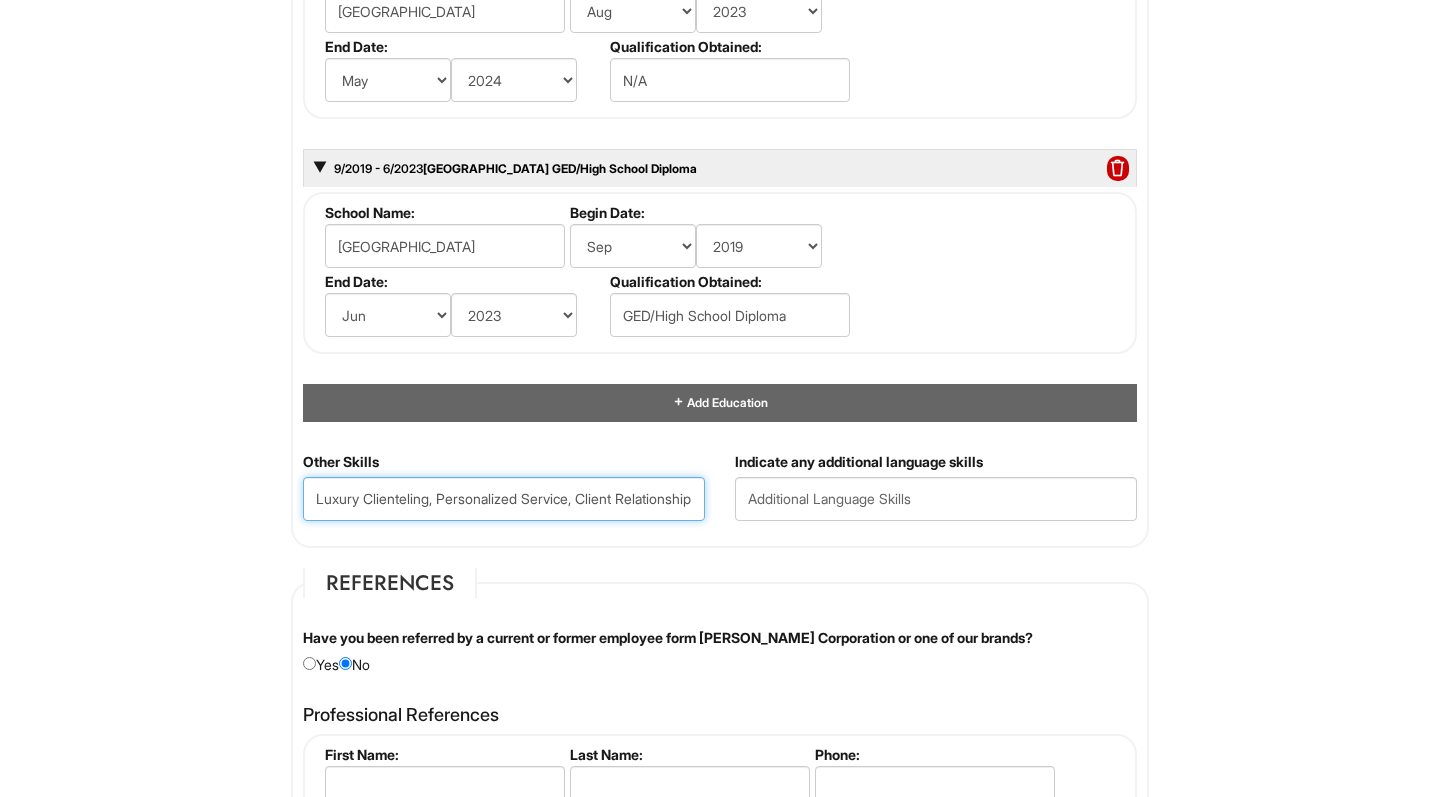 paste on "Inventory Control" 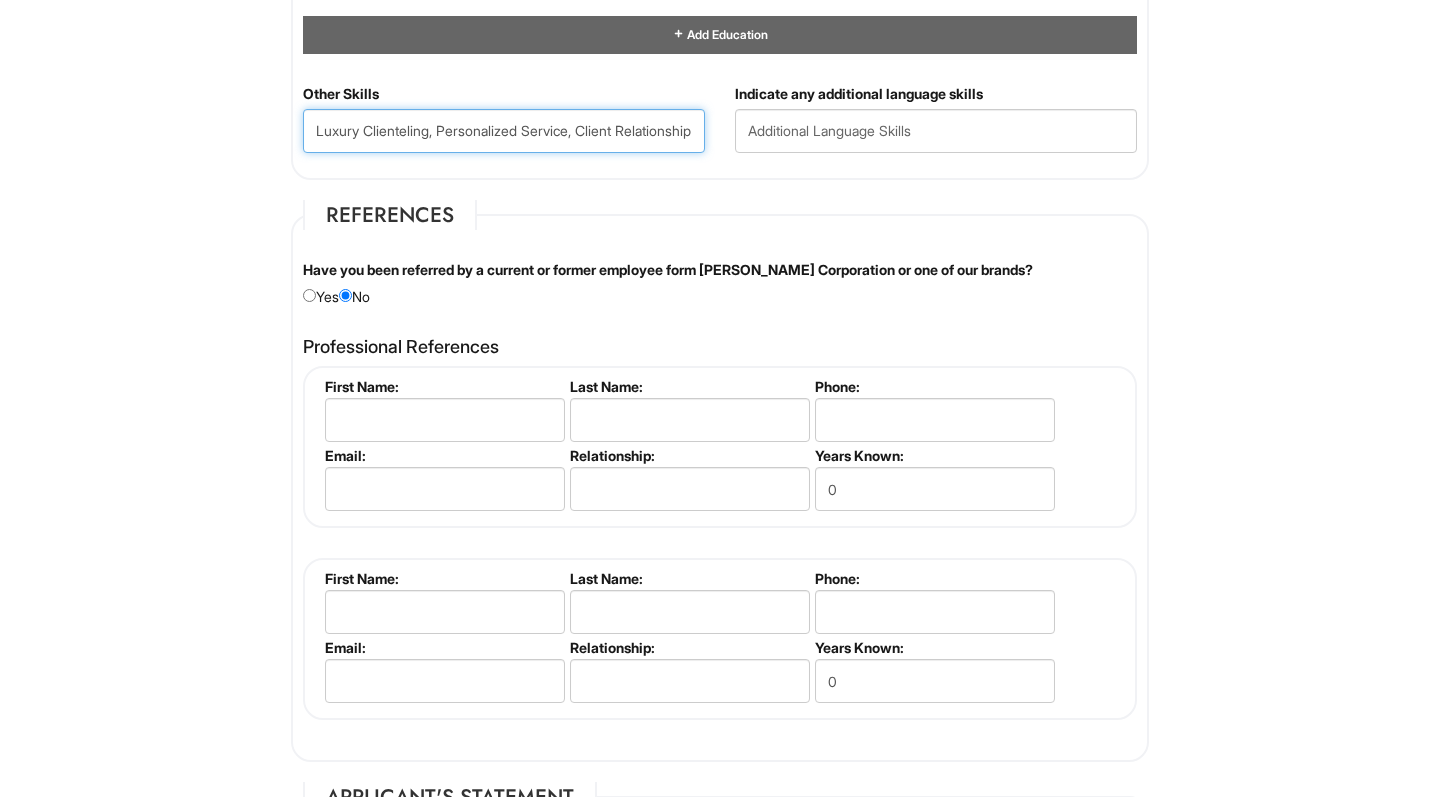 scroll, scrollTop: 2426, scrollLeft: 0, axis: vertical 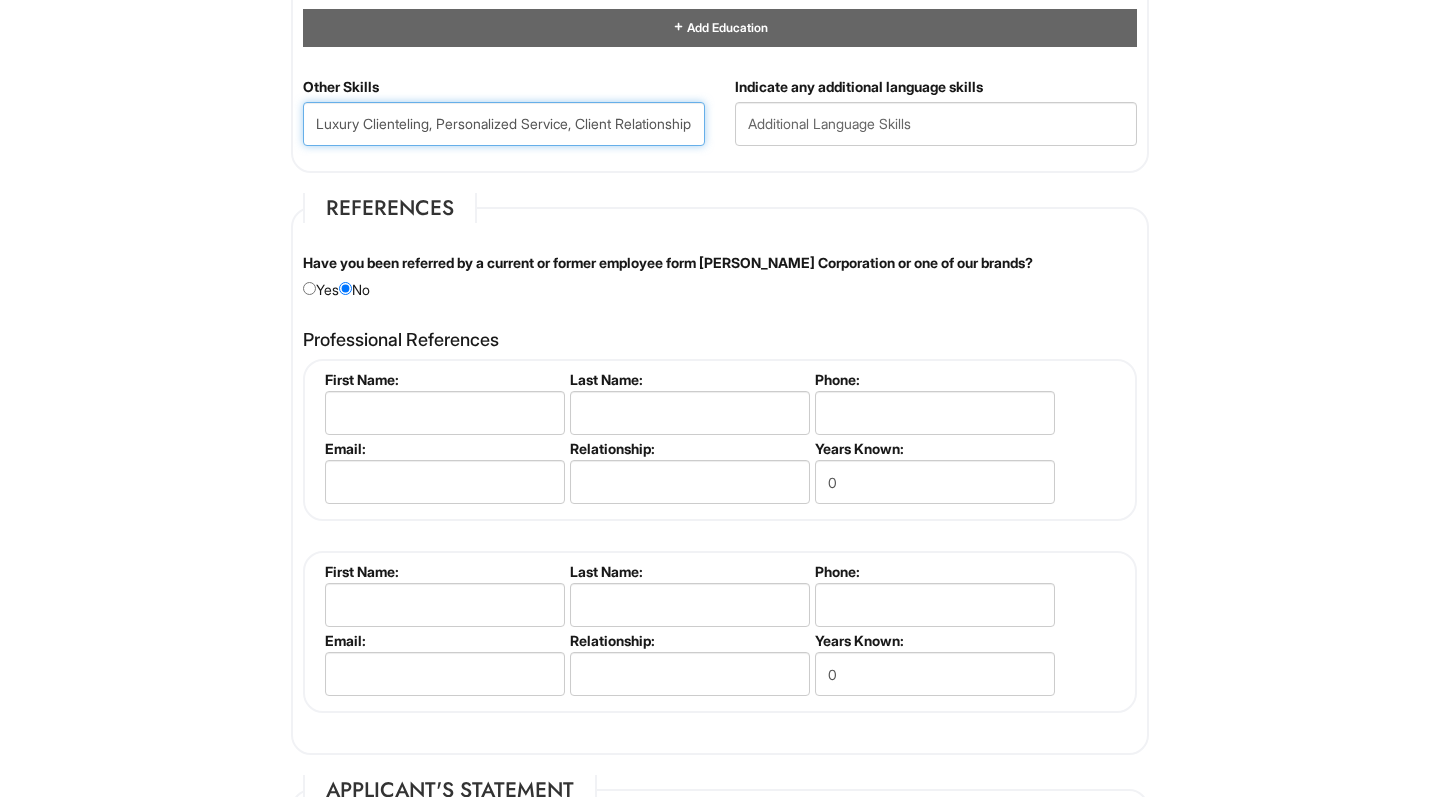 type on "Luxury Clienteling, Personalized Service, Client Relationship Management, Point of Sale Systems, Inventory Control, Time Management, Team Collaboration" 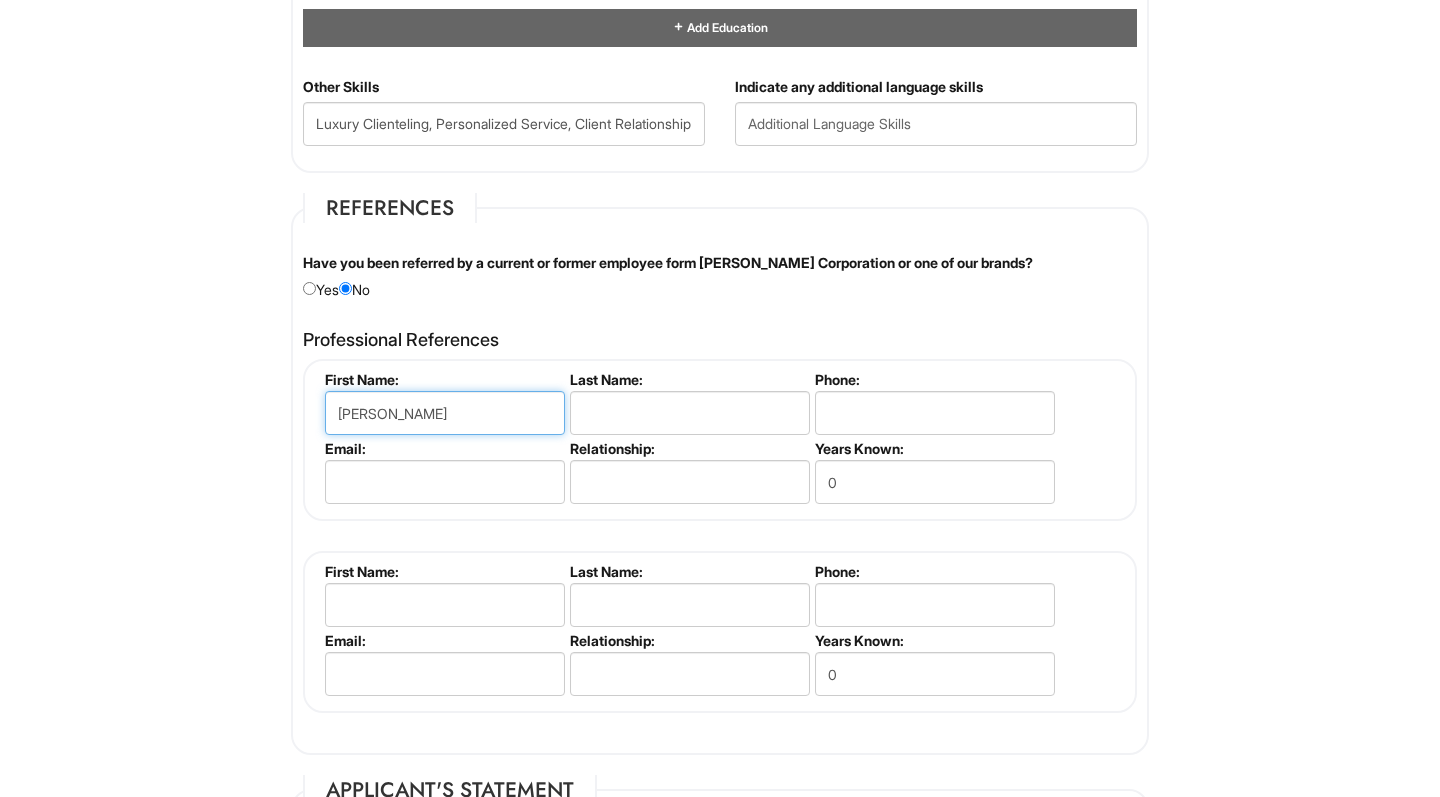 type on "[PERSON_NAME]" 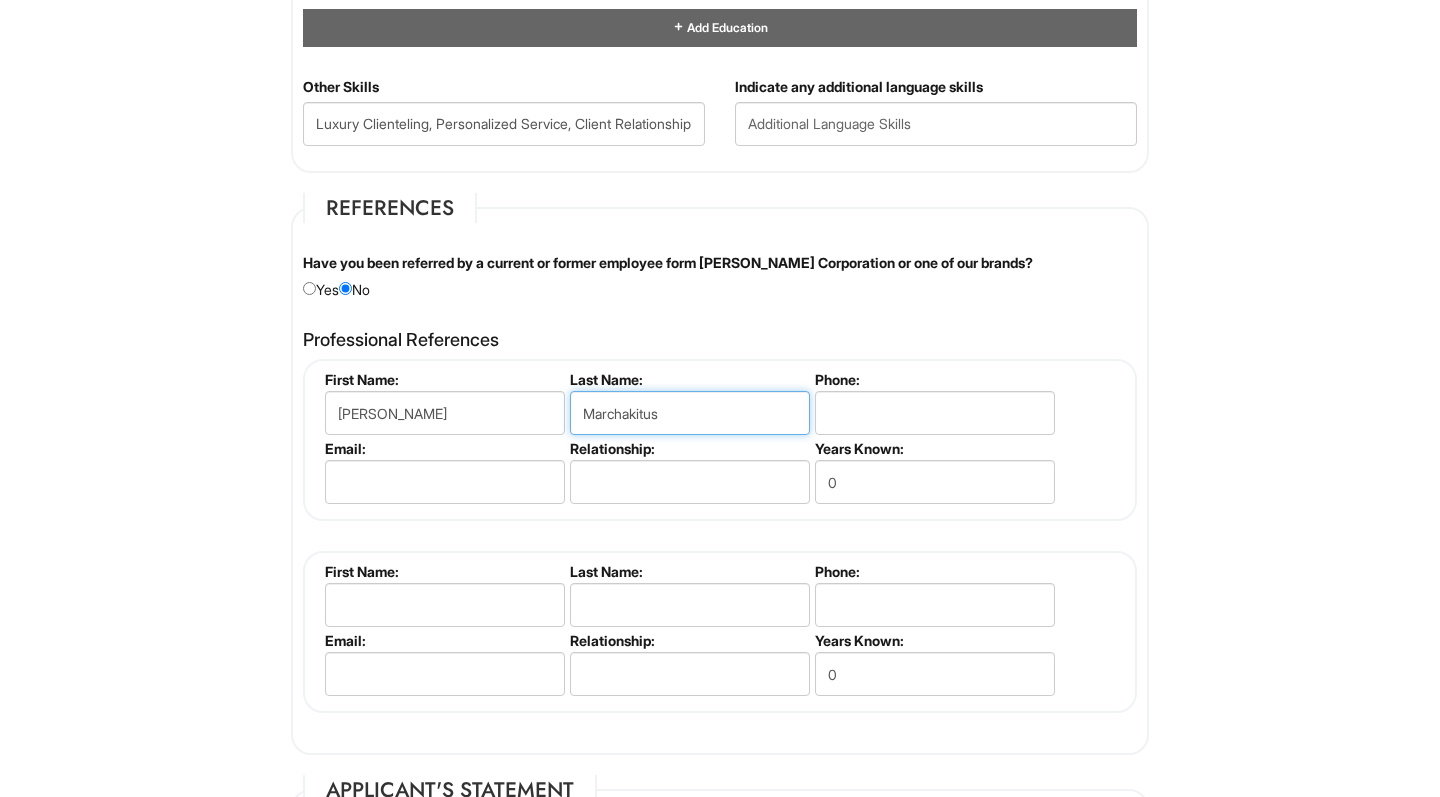 type on "Marchakitus" 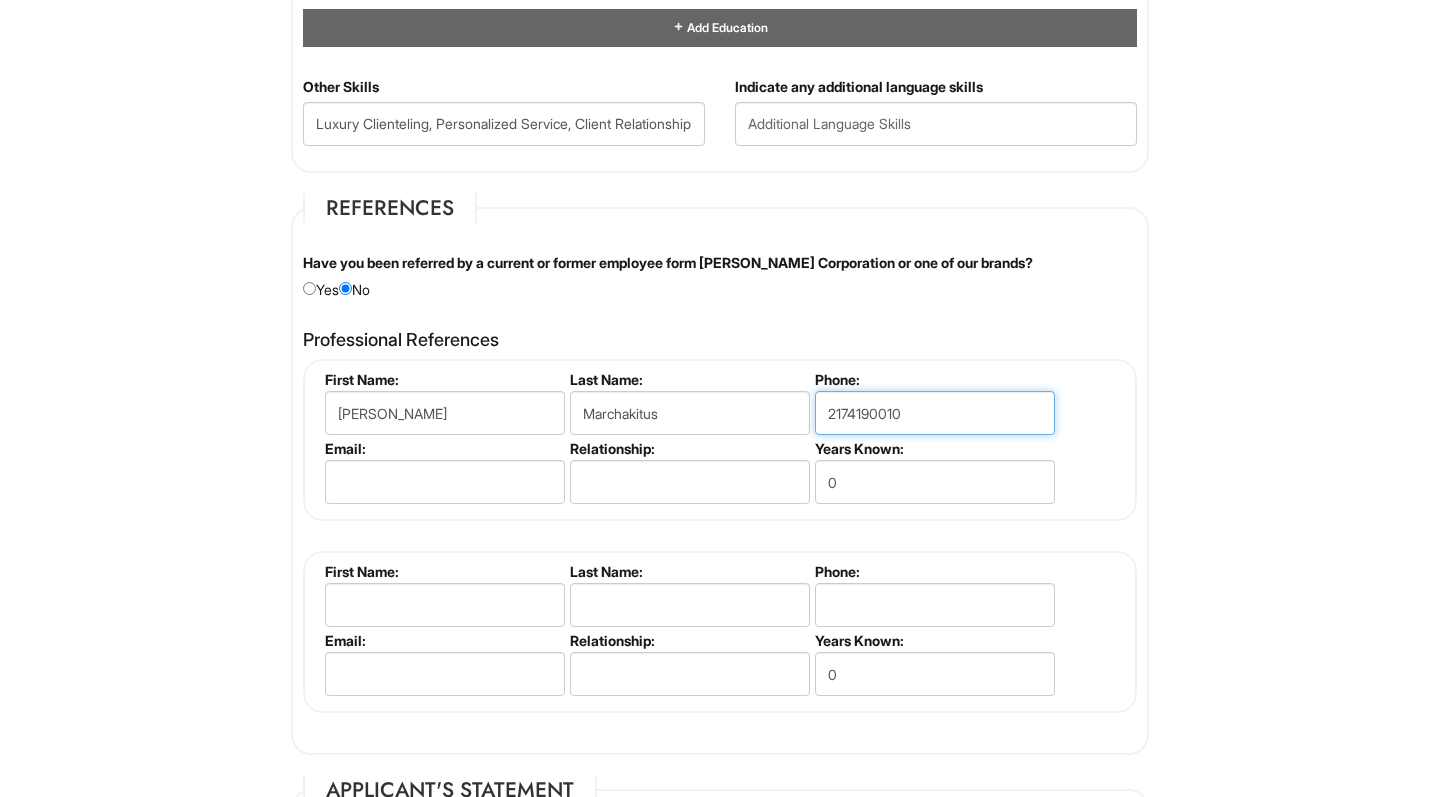 type on "2174190010" 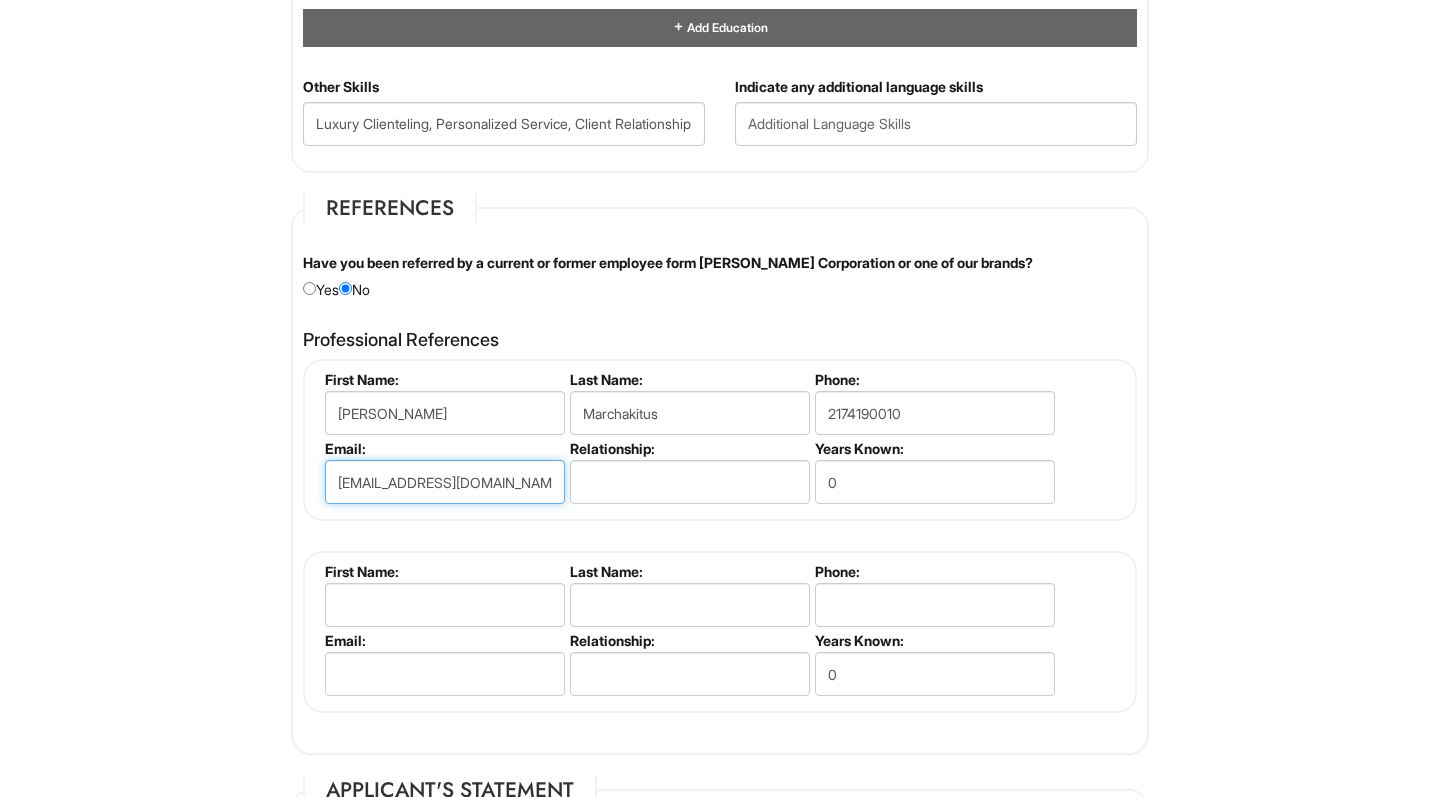 type on "[EMAIL_ADDRESS][DOMAIN_NAME]" 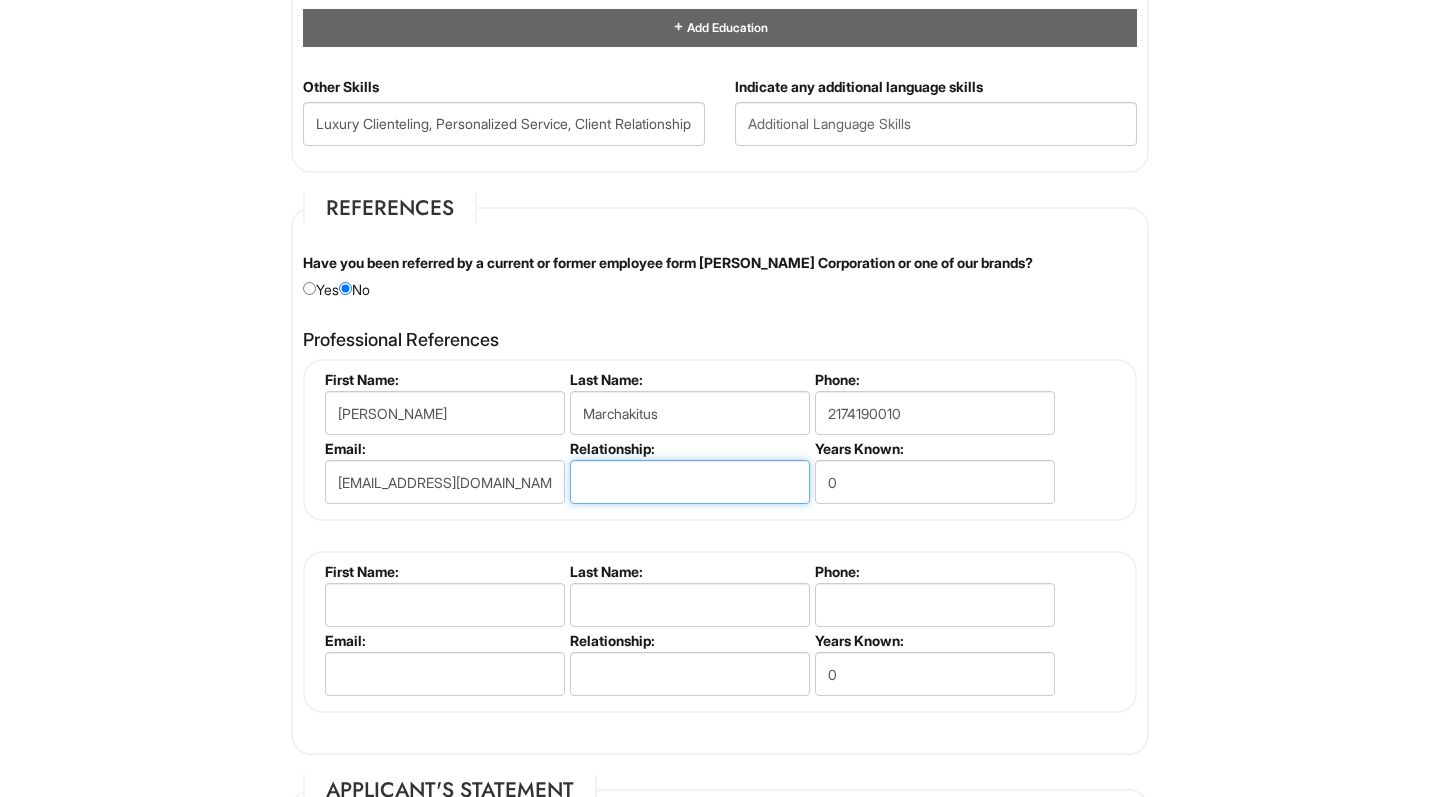 click at bounding box center [690, 482] 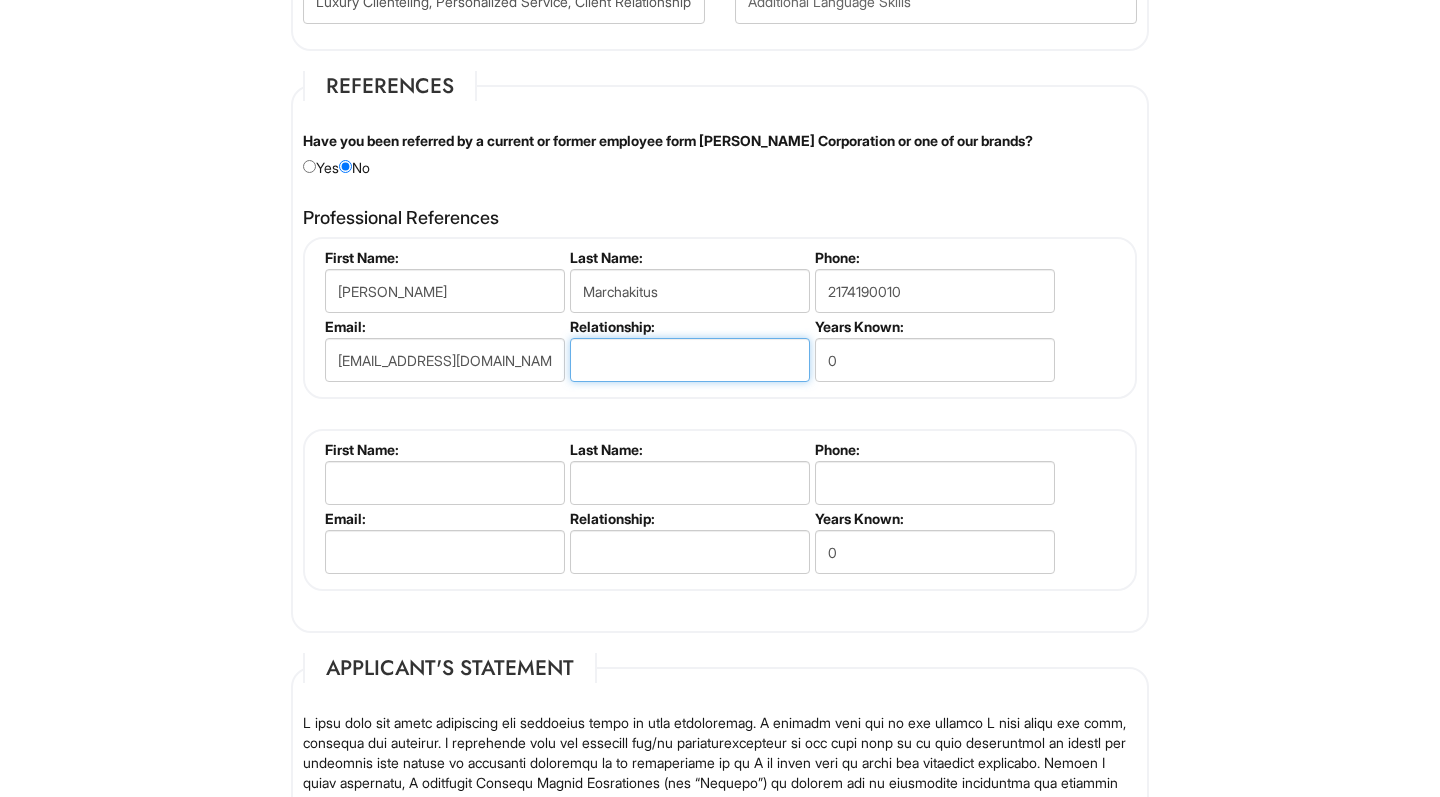 scroll, scrollTop: 2544, scrollLeft: 0, axis: vertical 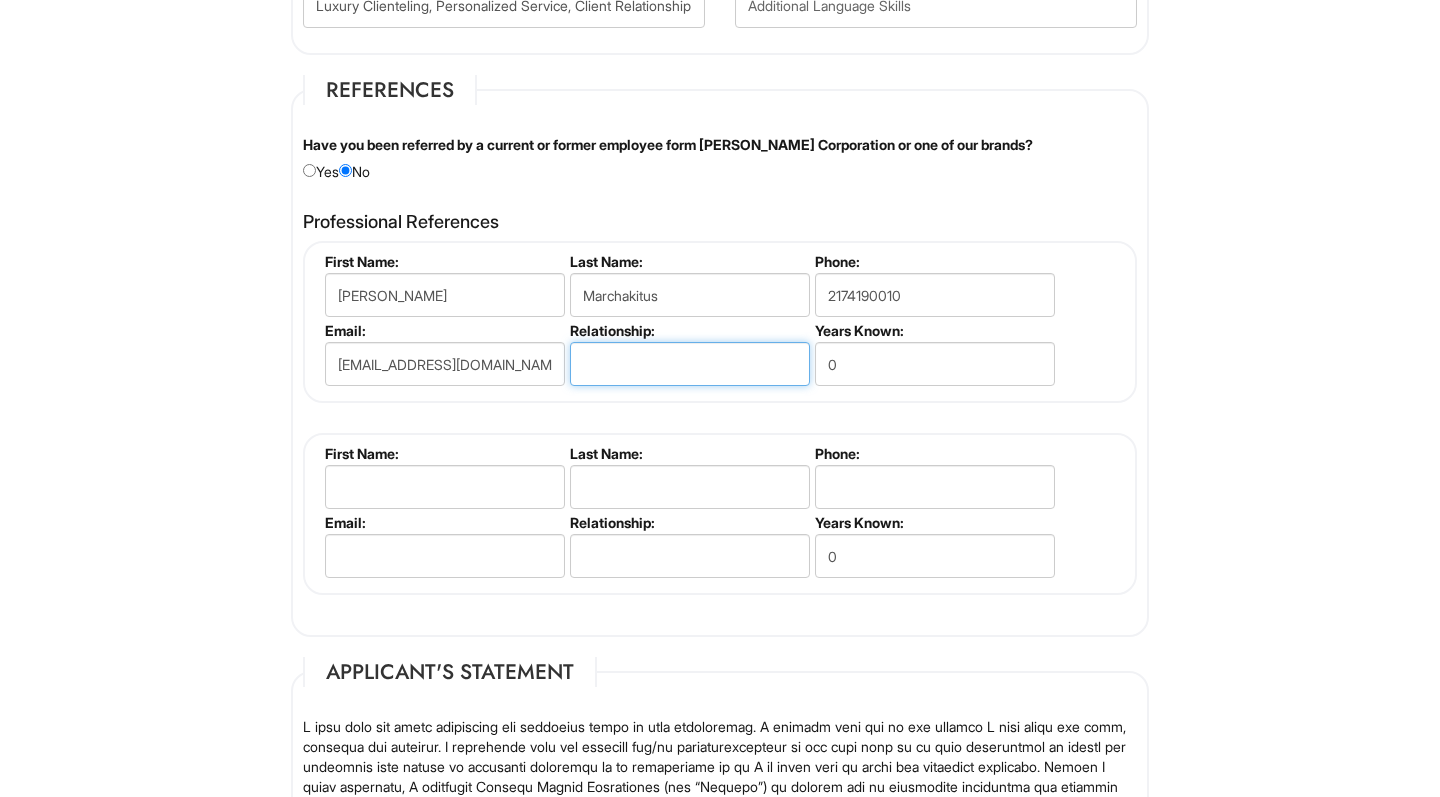 paste on "Academic Peer" 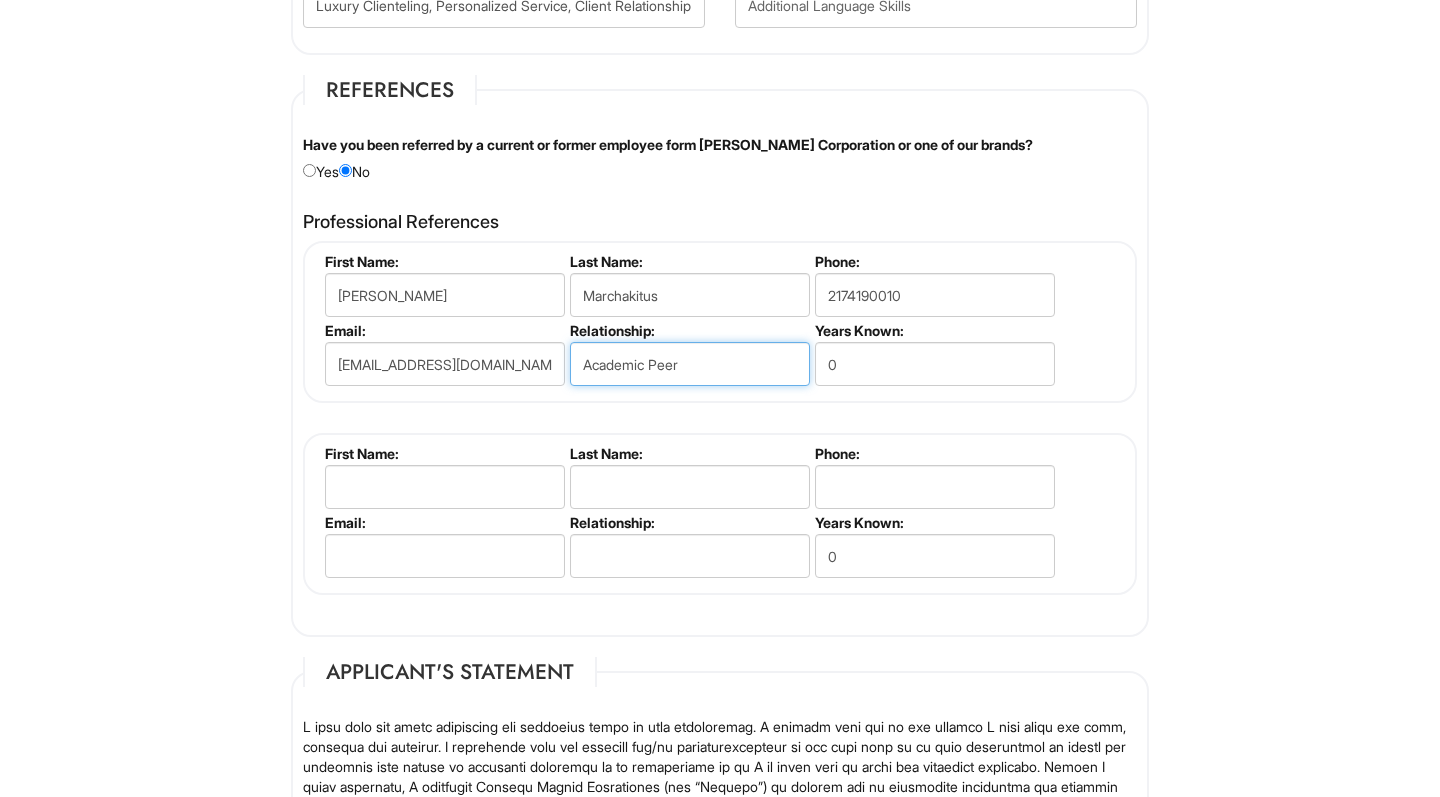 type on "Academic Peer" 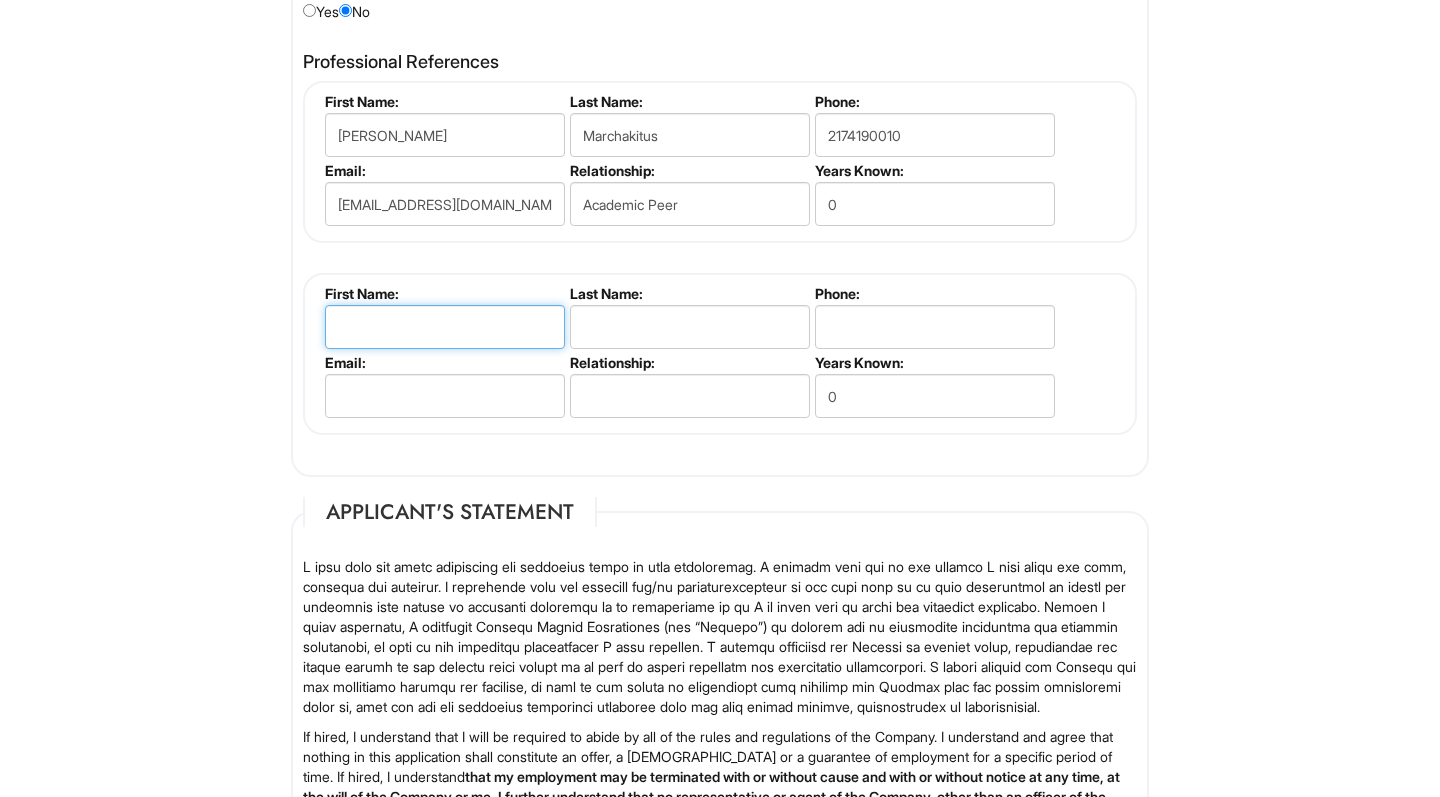 scroll, scrollTop: 2704, scrollLeft: 0, axis: vertical 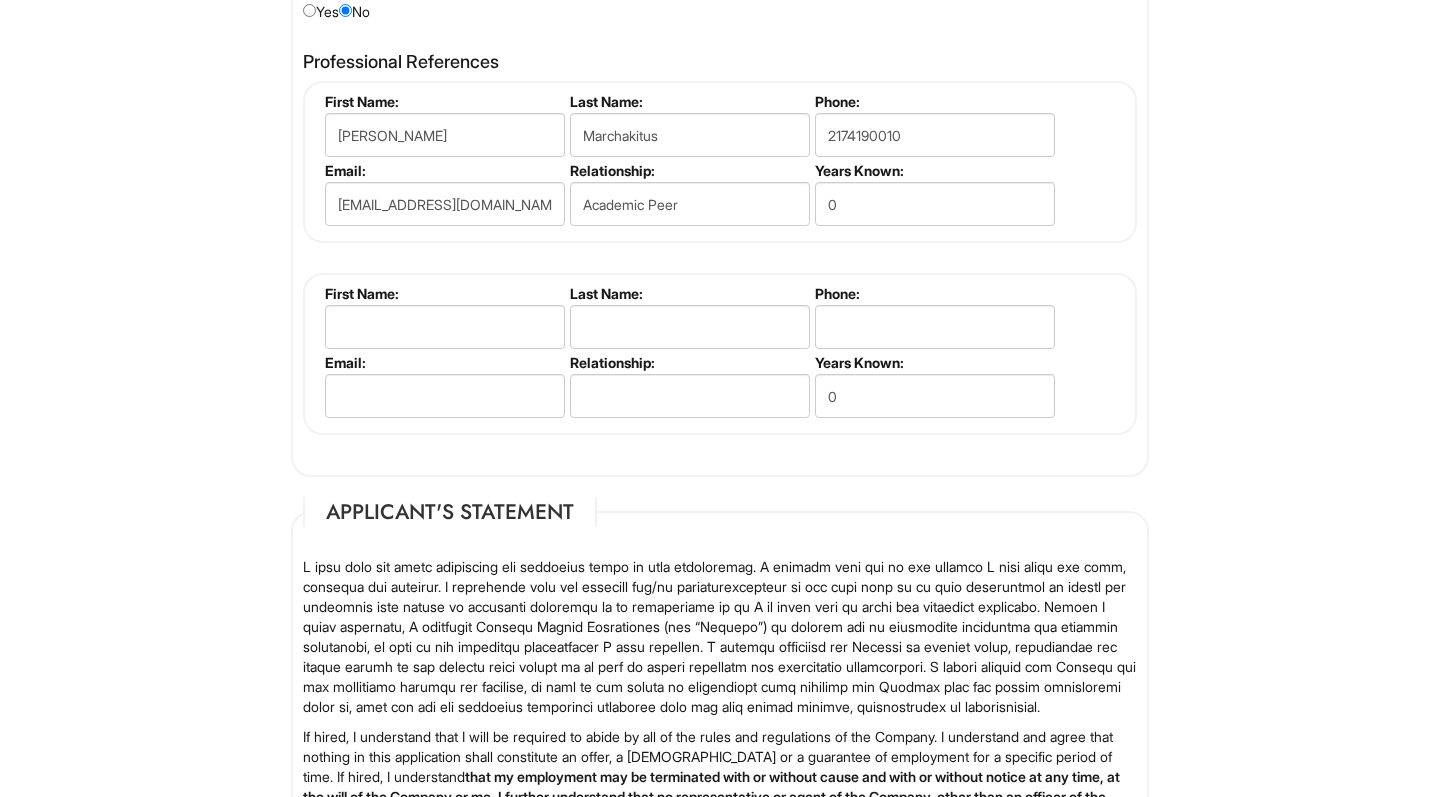 click on "Years Known:
0" at bounding box center [932, 196] 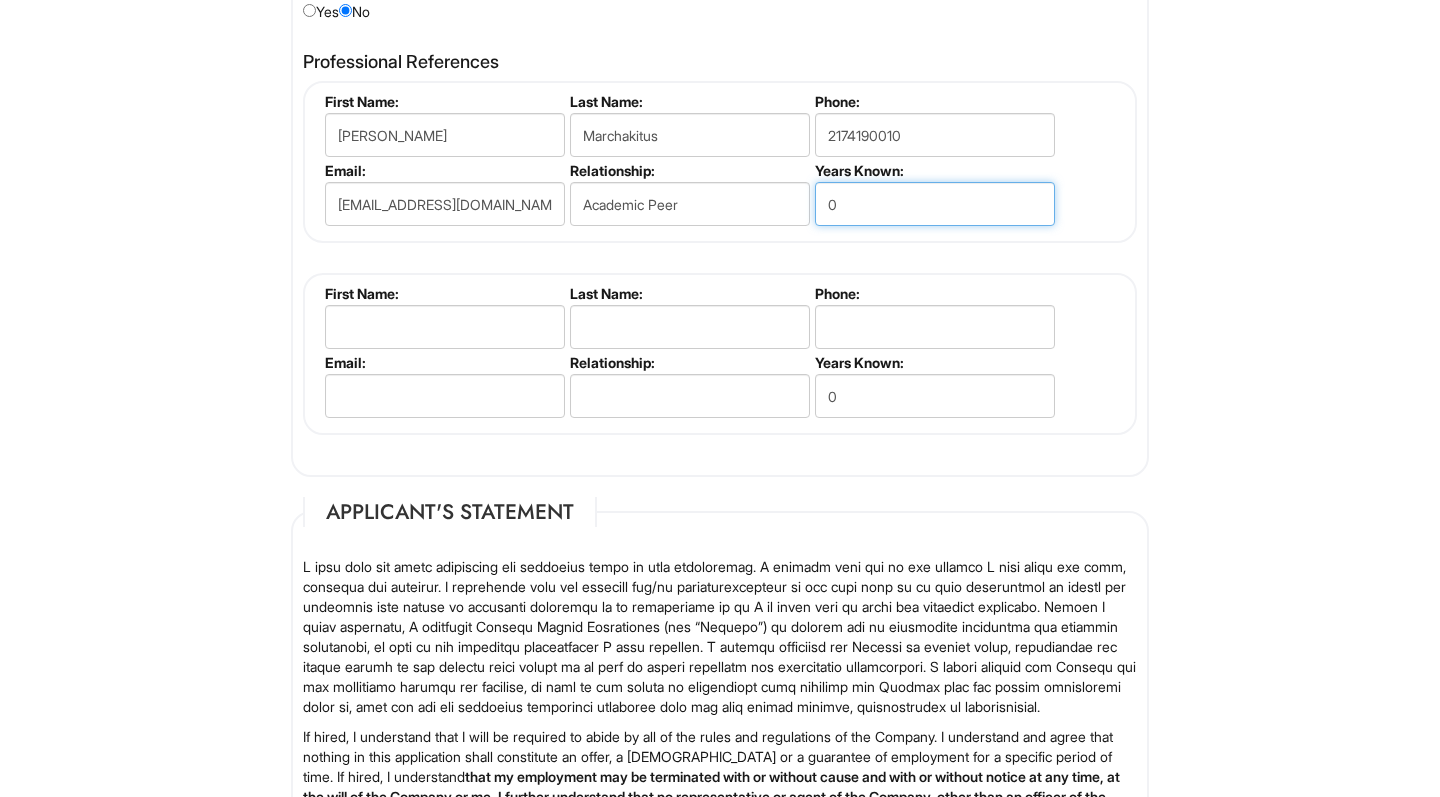click on "0" at bounding box center (935, 204) 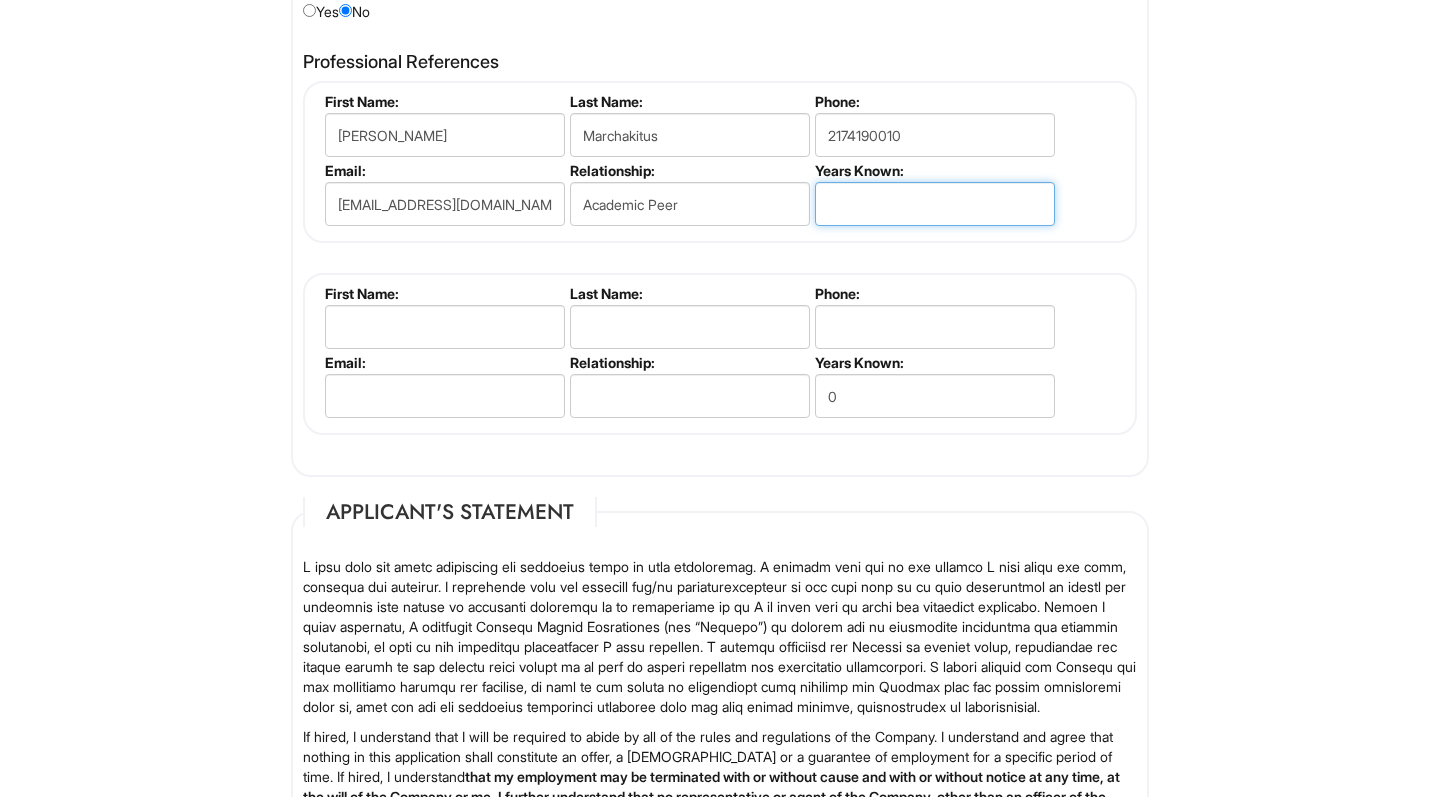 type on "4" 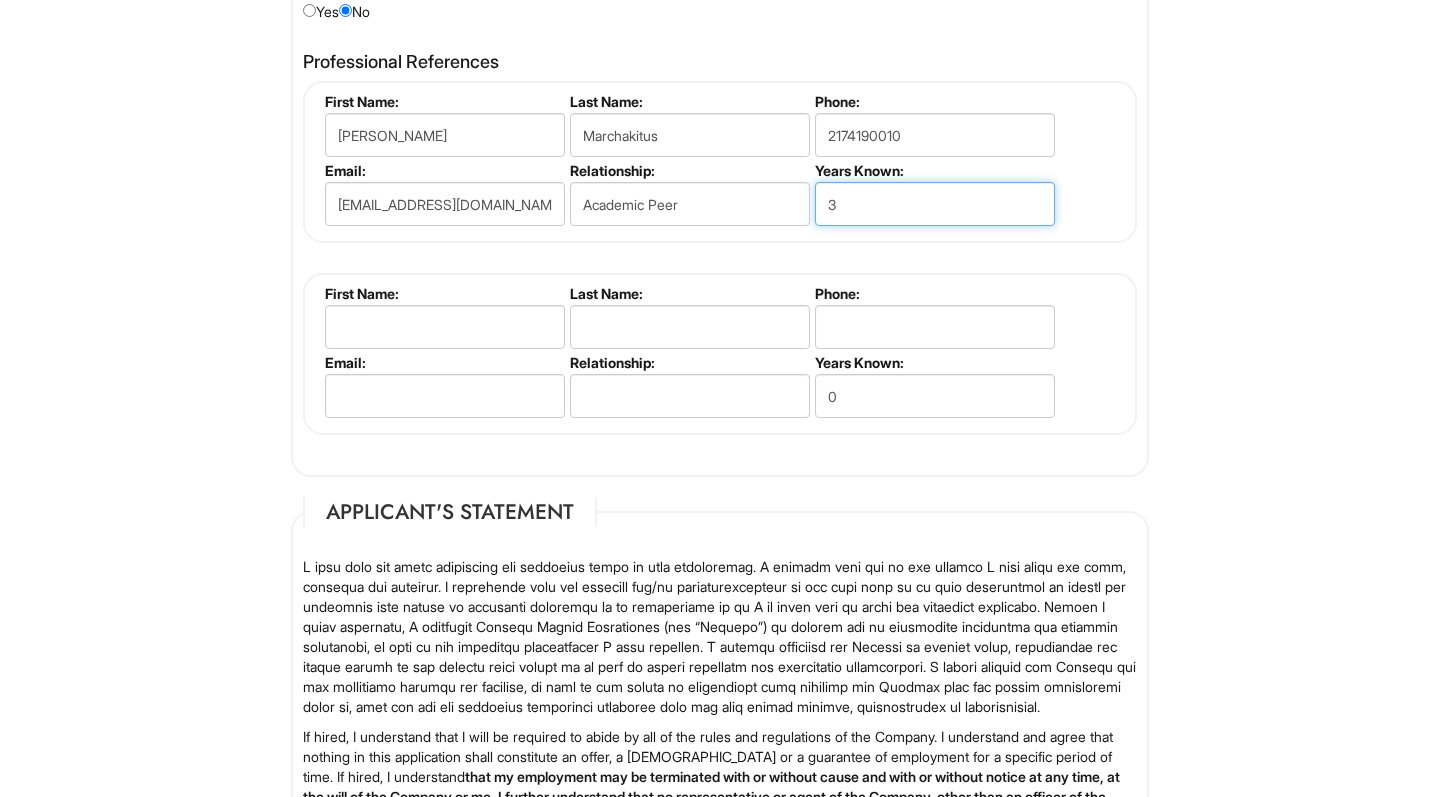 type on "3" 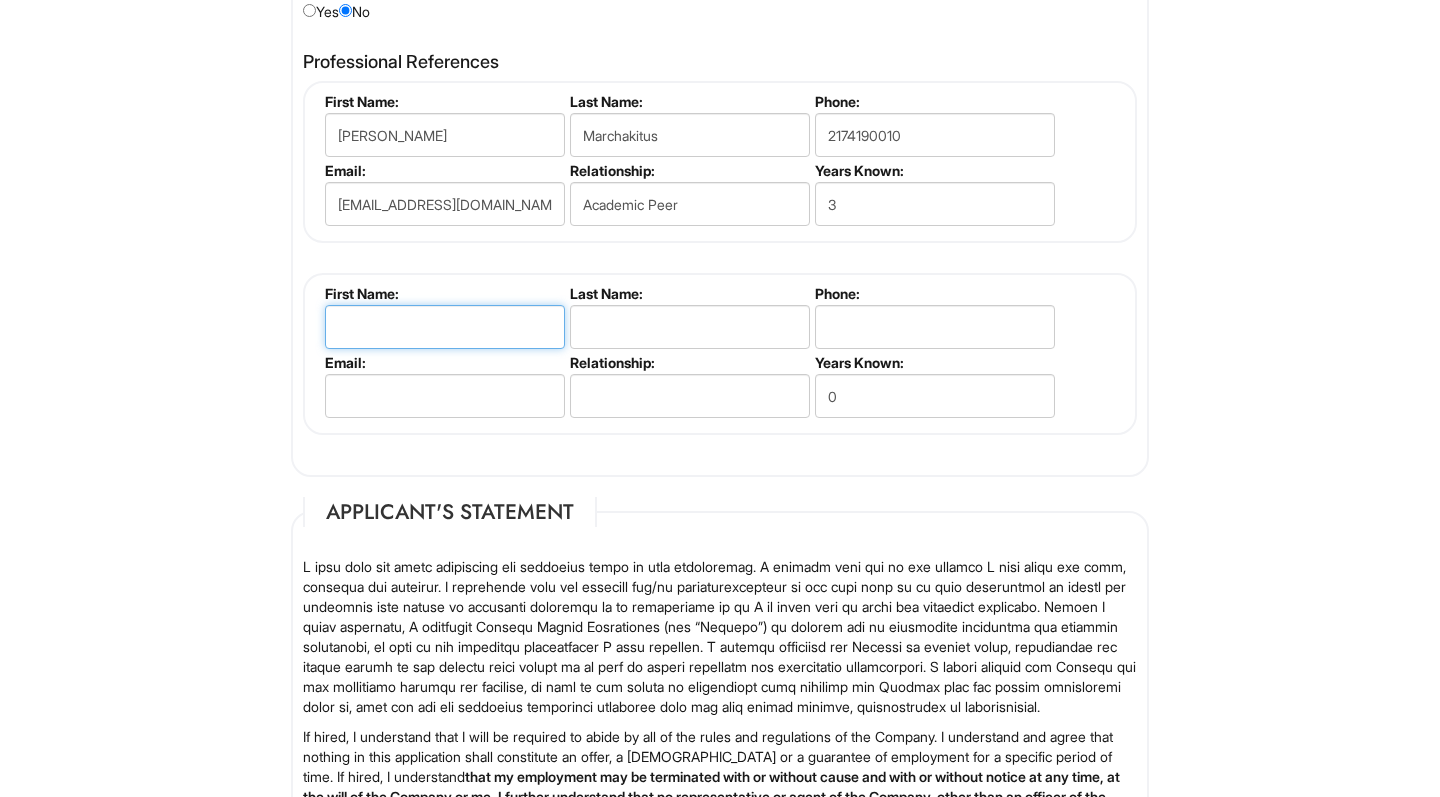 click at bounding box center [445, 327] 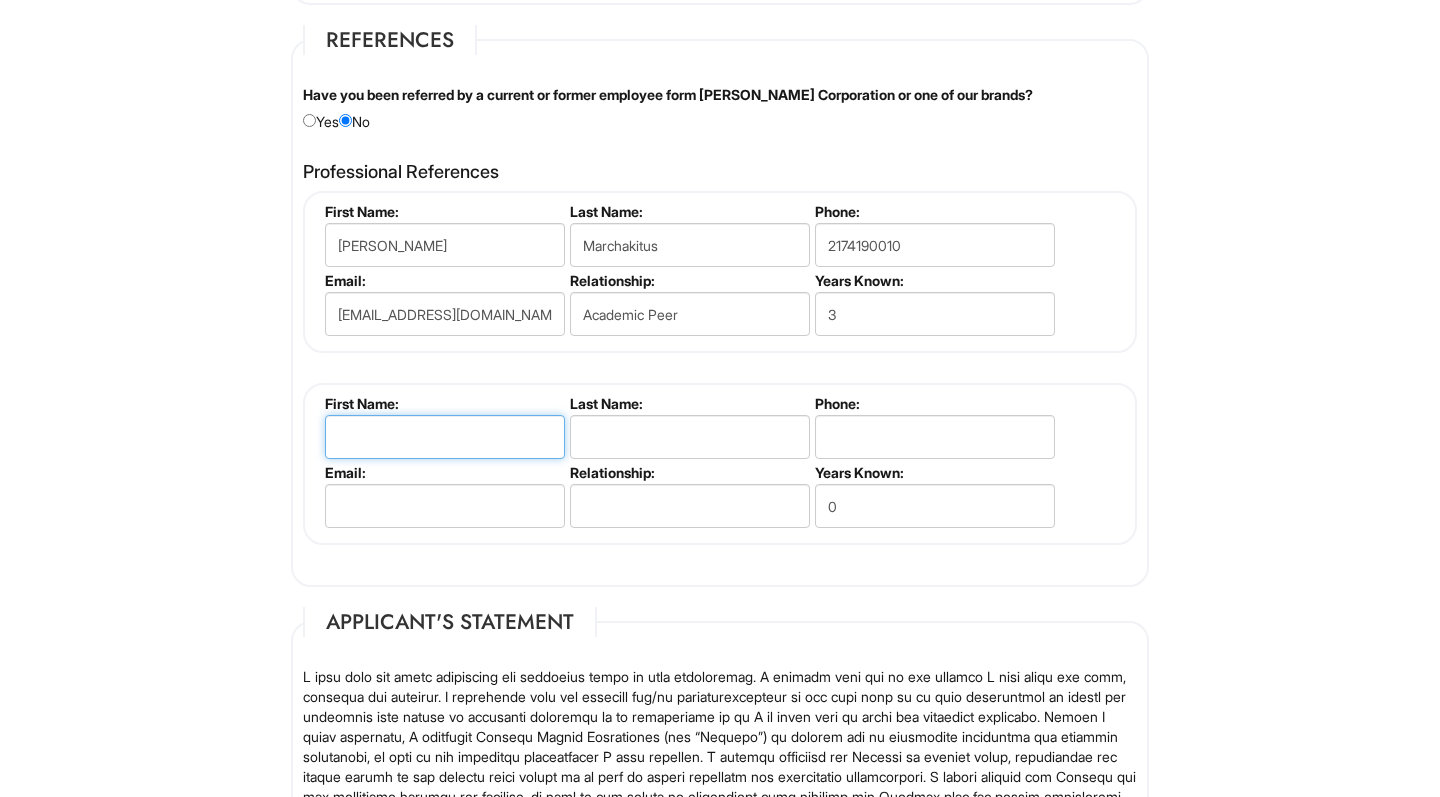 scroll, scrollTop: 2438, scrollLeft: 0, axis: vertical 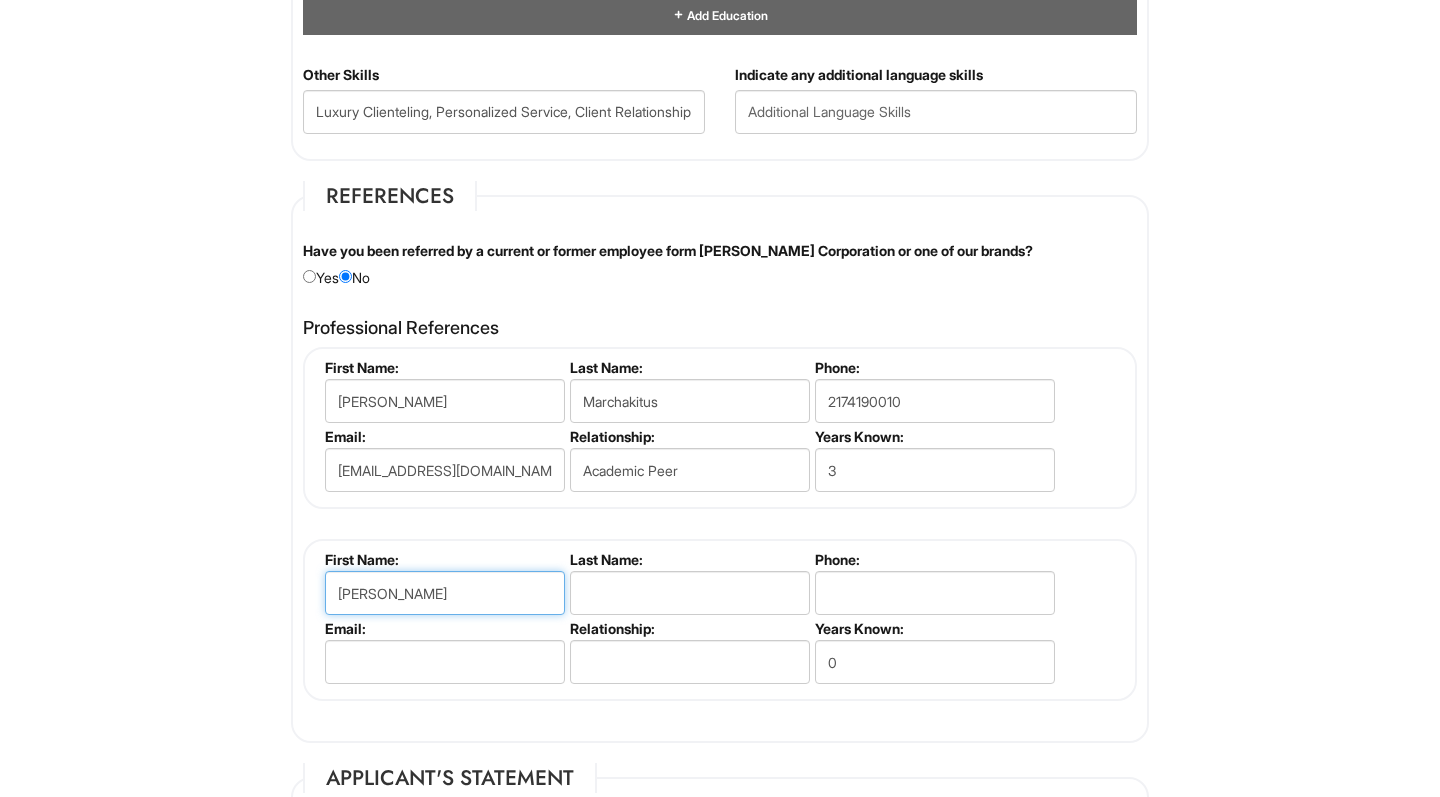 type on "[PERSON_NAME]" 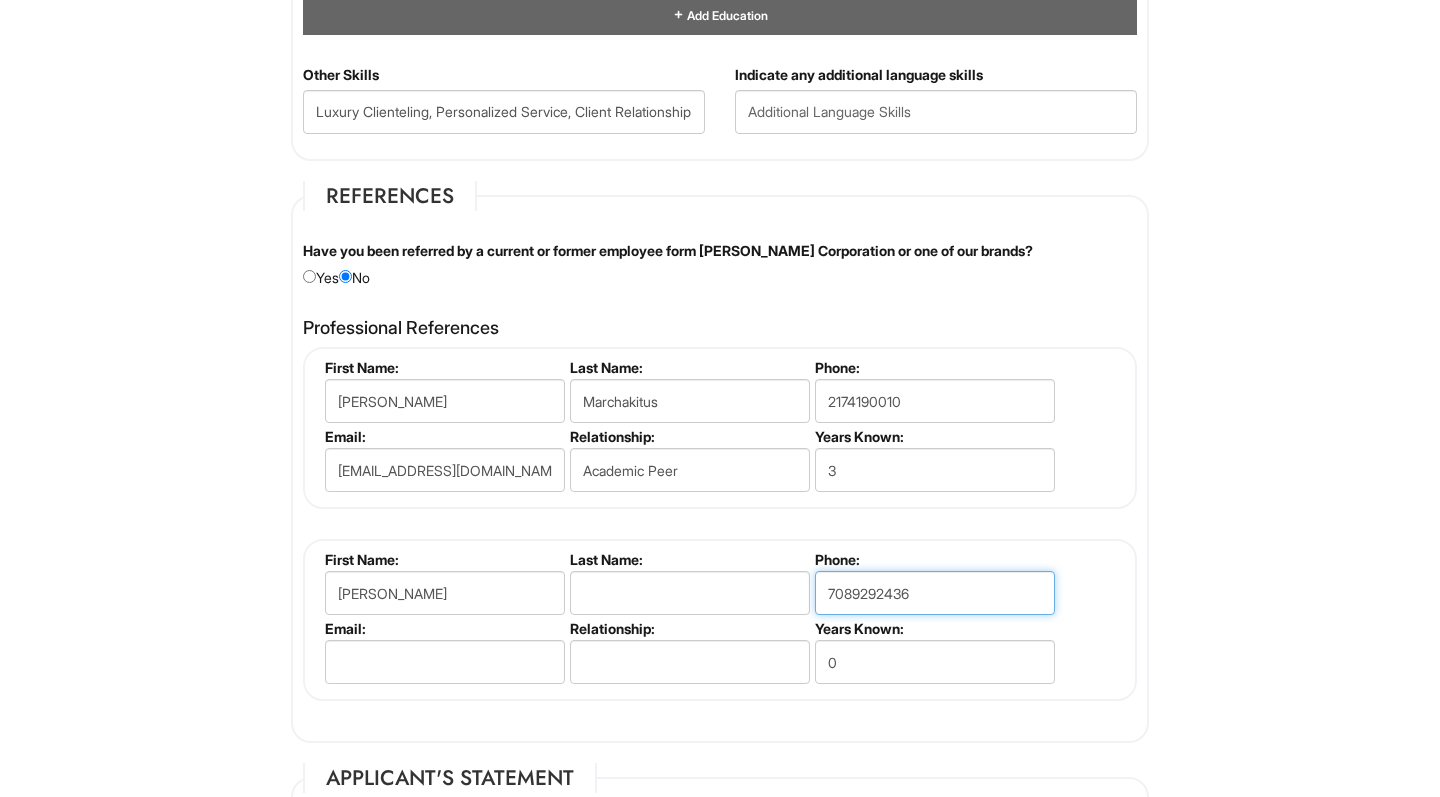 type on "7089292436" 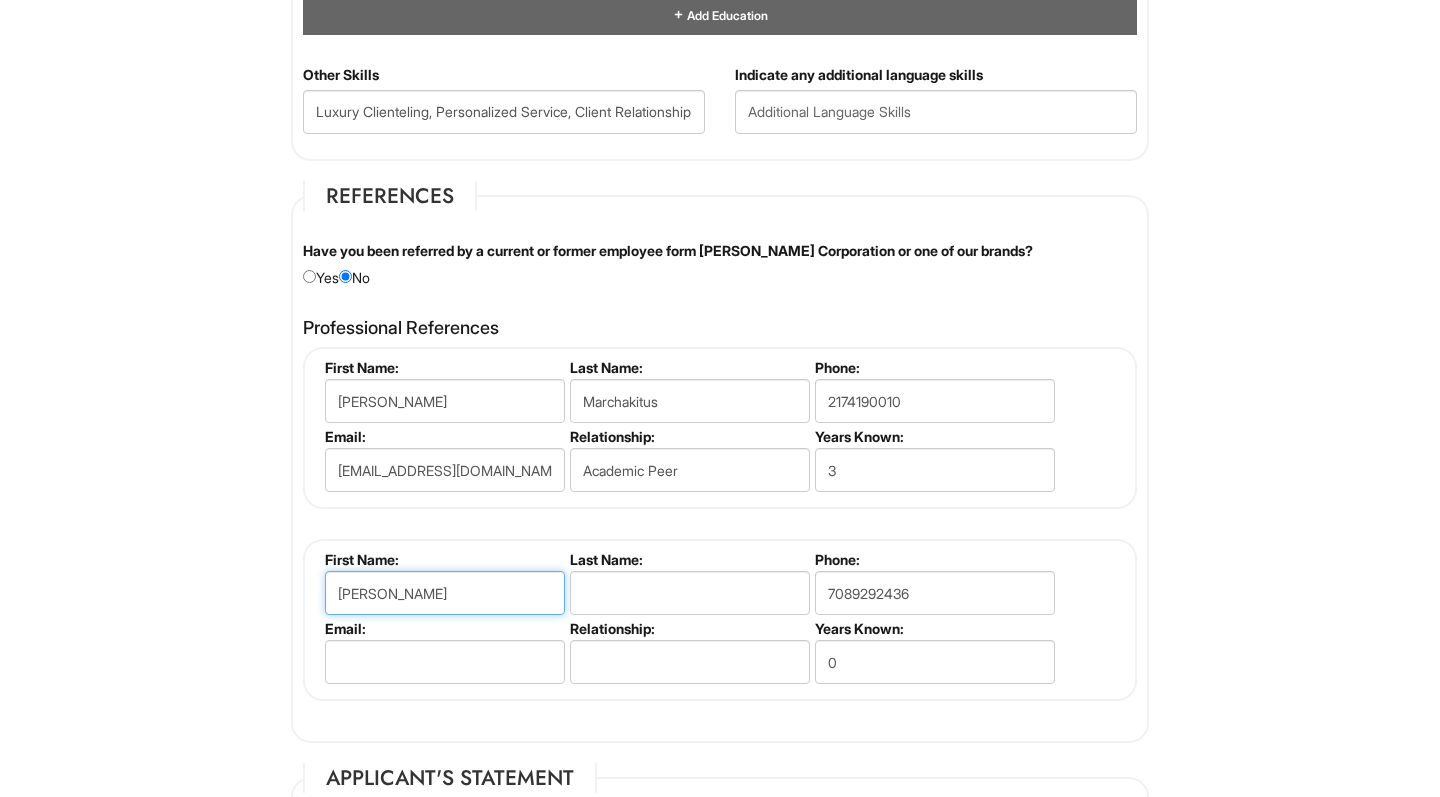 click on "[PERSON_NAME]" at bounding box center (445, 593) 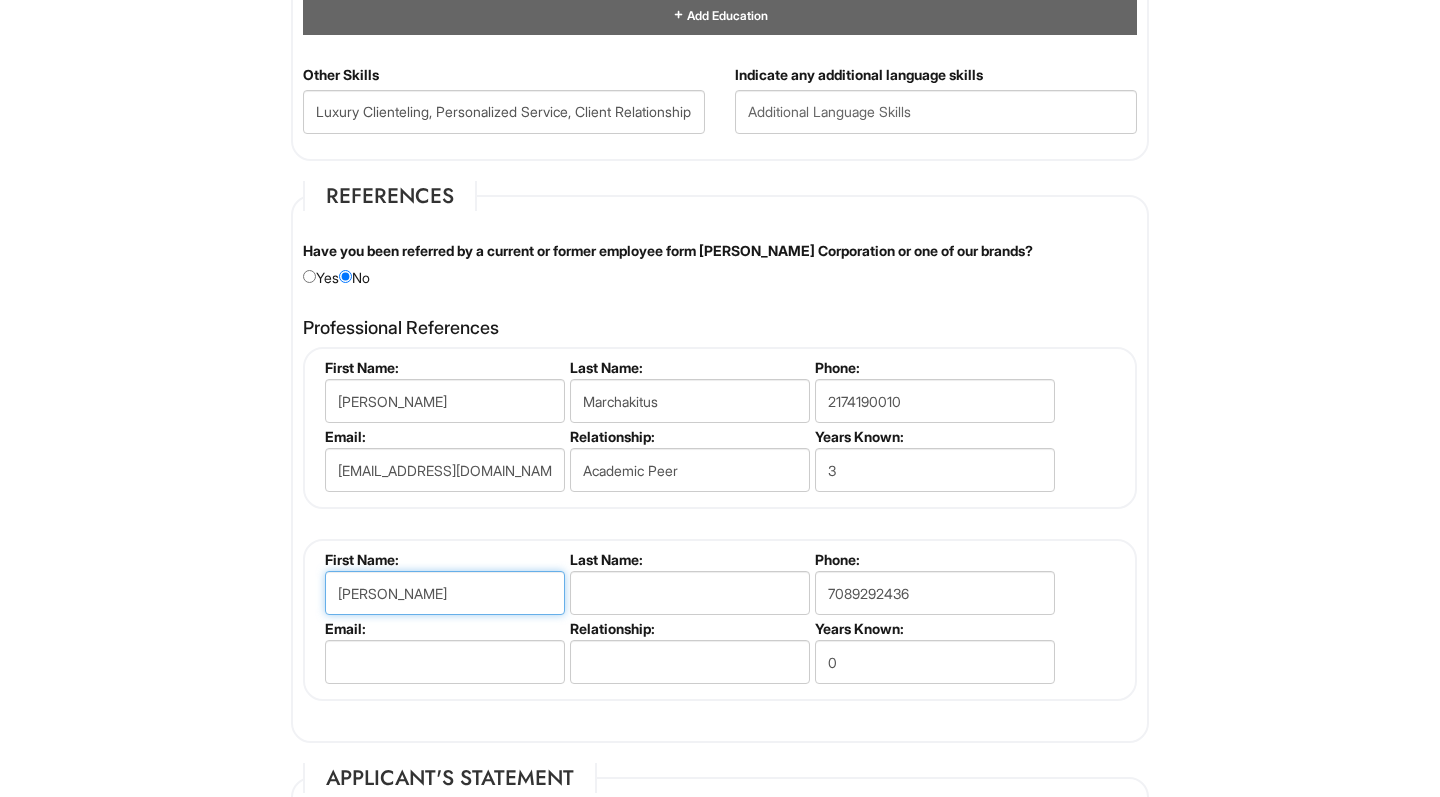 click on "[PERSON_NAME]" at bounding box center [445, 593] 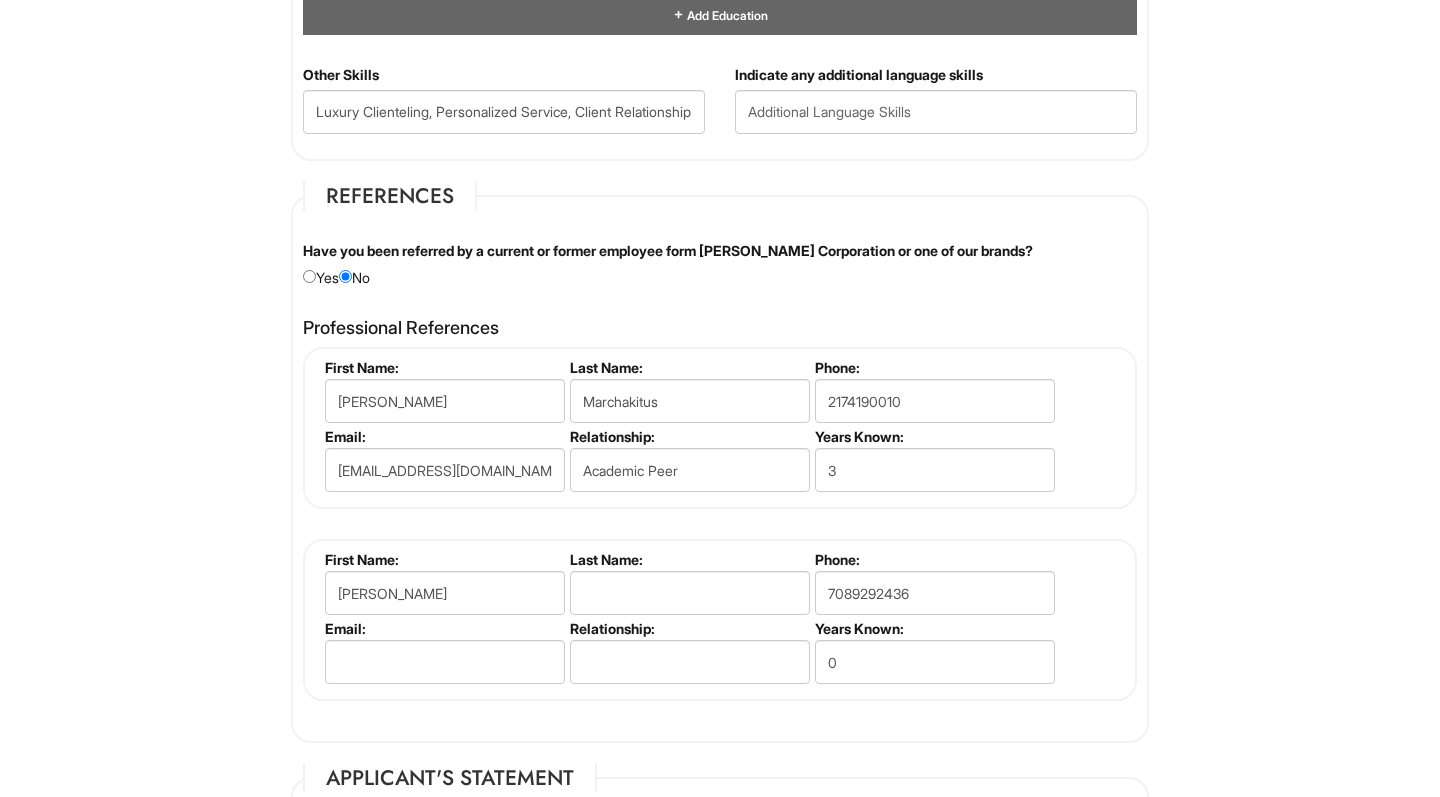click on "Last Name:" at bounding box center [688, 559] 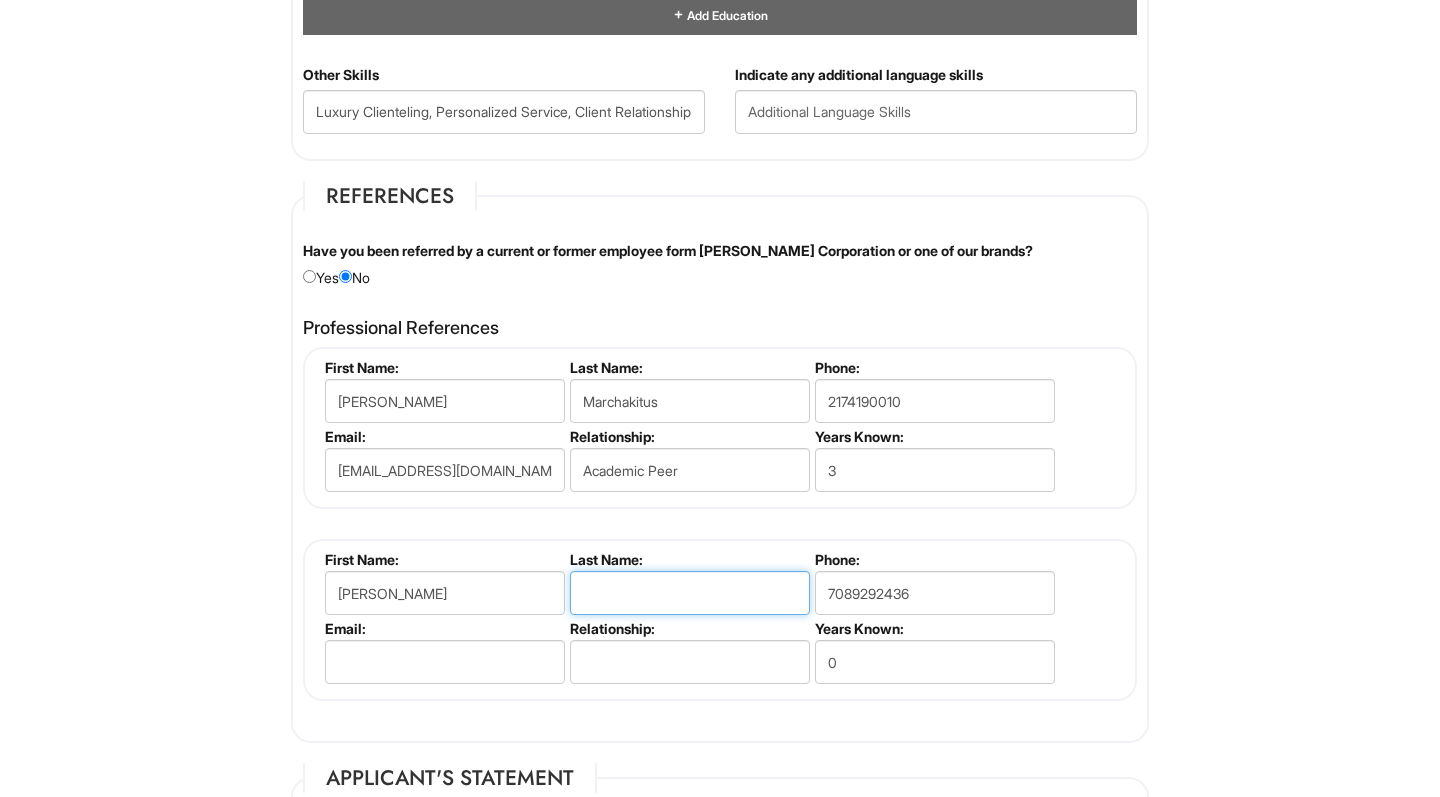 paste on "[PERSON_NAME]" 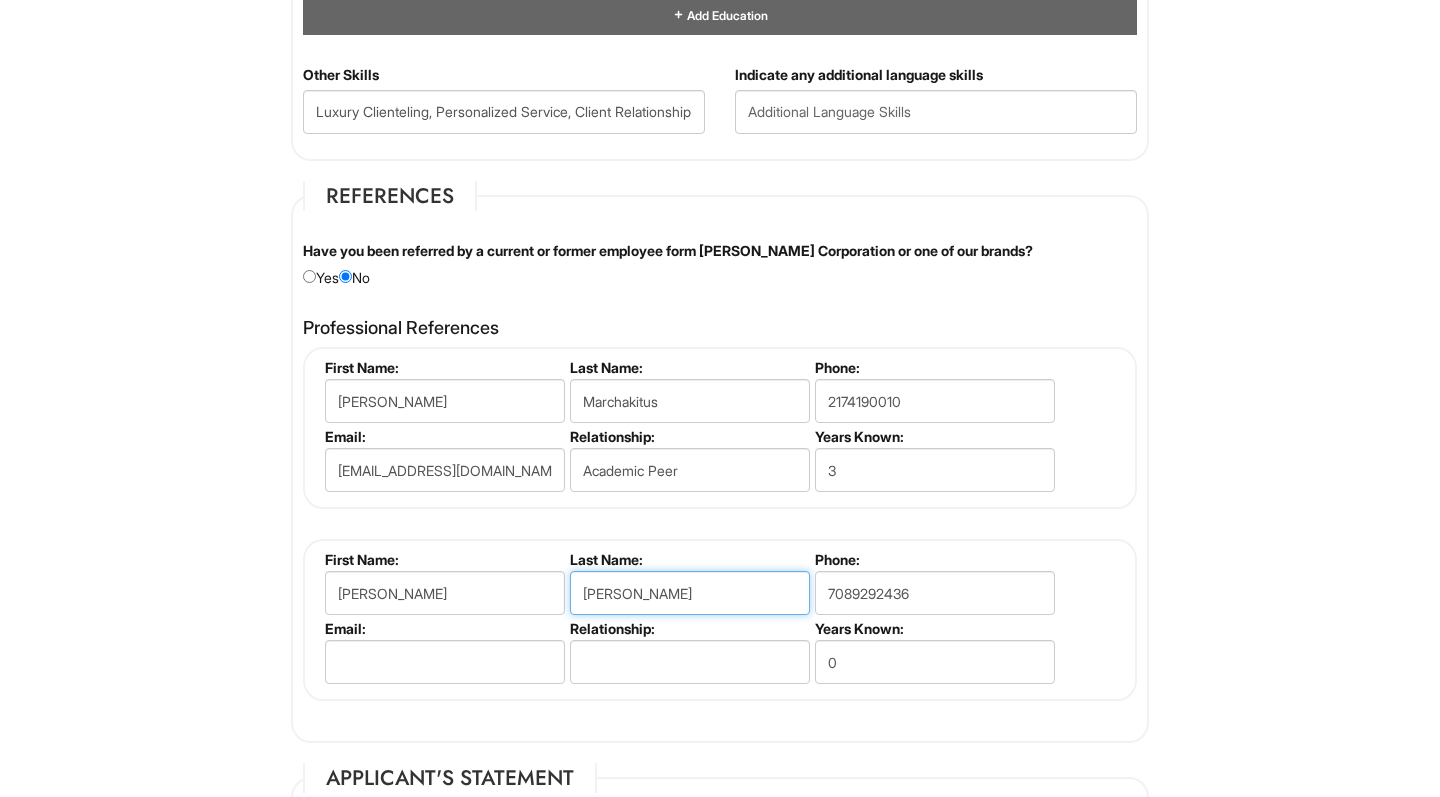 type on "[PERSON_NAME]" 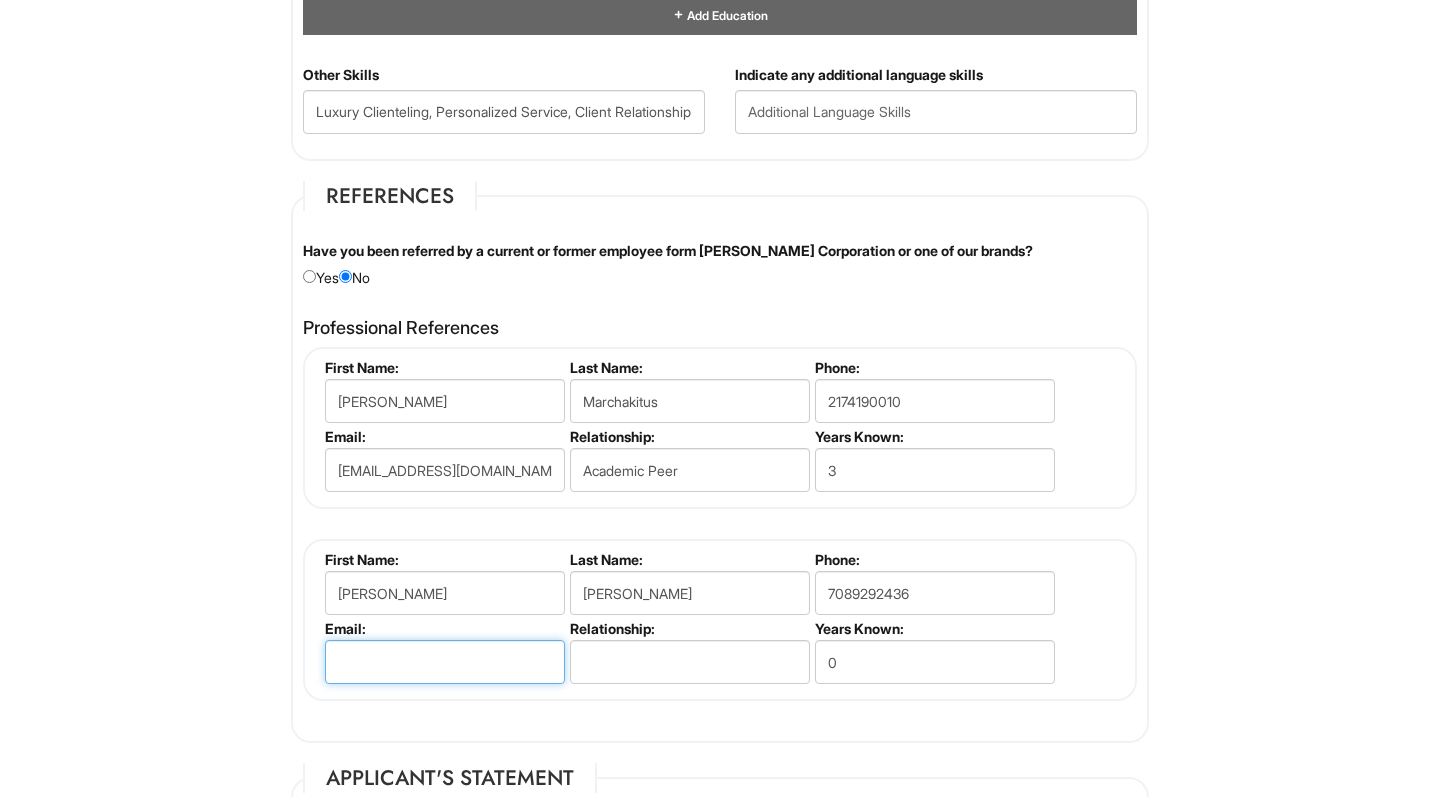 paste on "[EMAIL_ADDRESS][DOMAIN_NAME]" 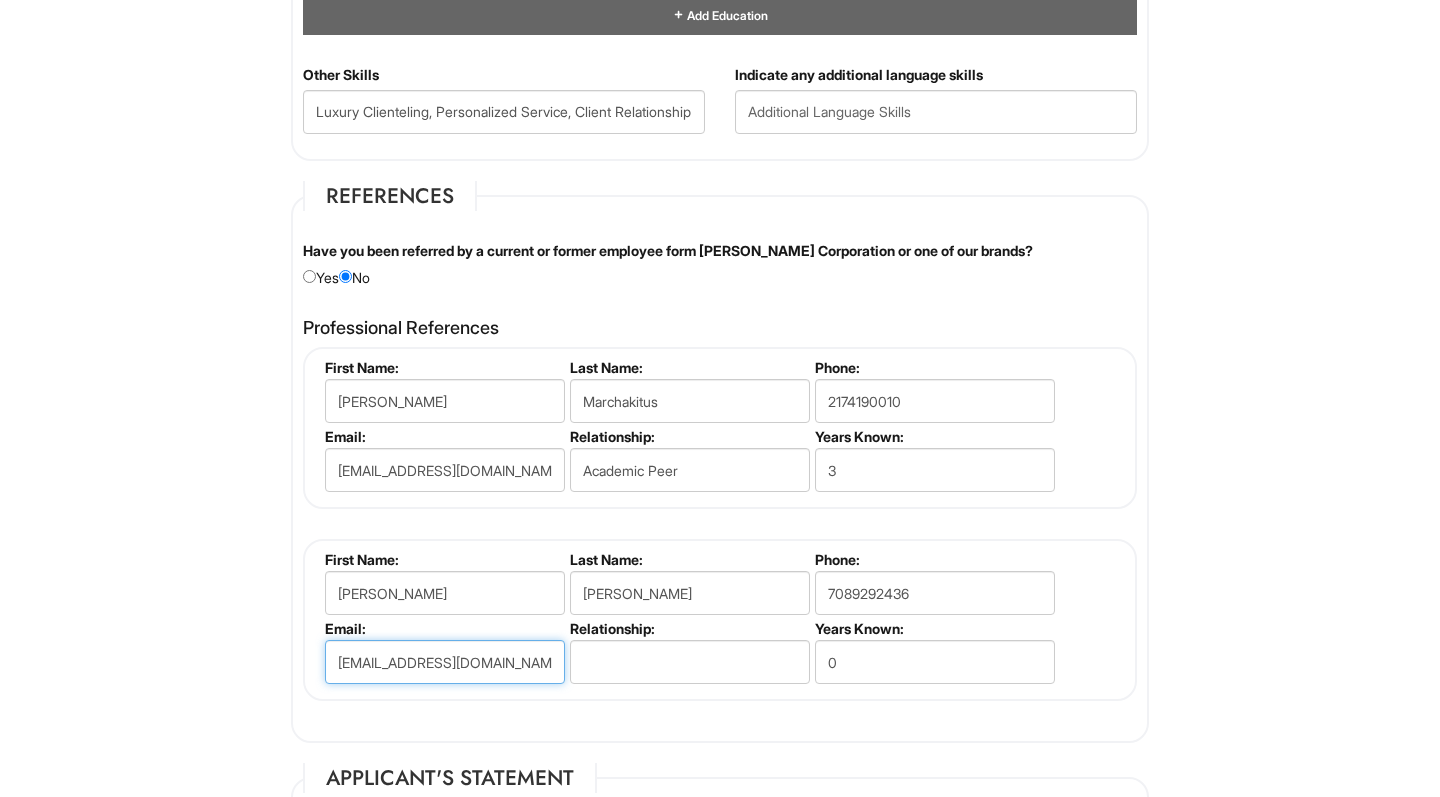 type on "[EMAIL_ADDRESS][DOMAIN_NAME]" 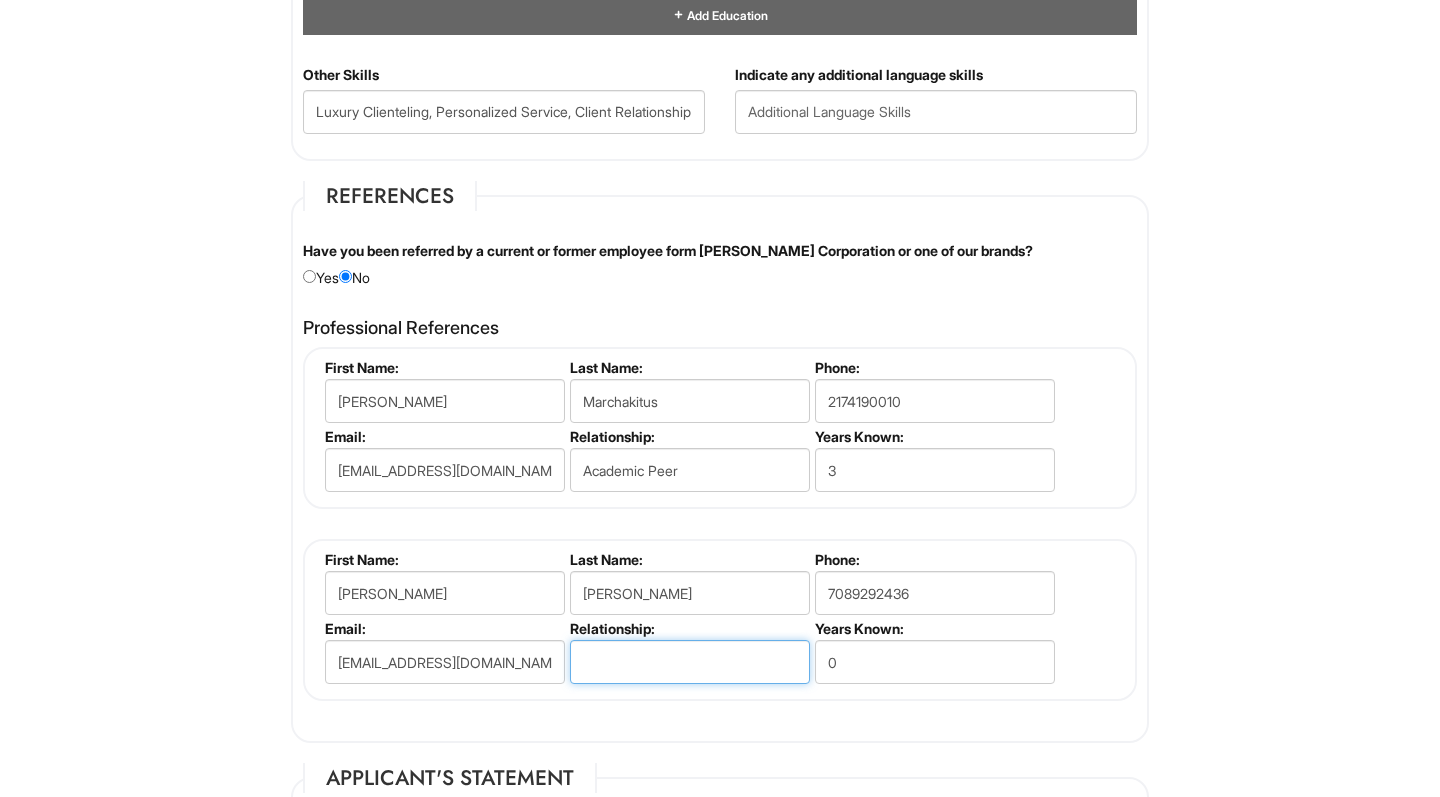 click at bounding box center (690, 662) 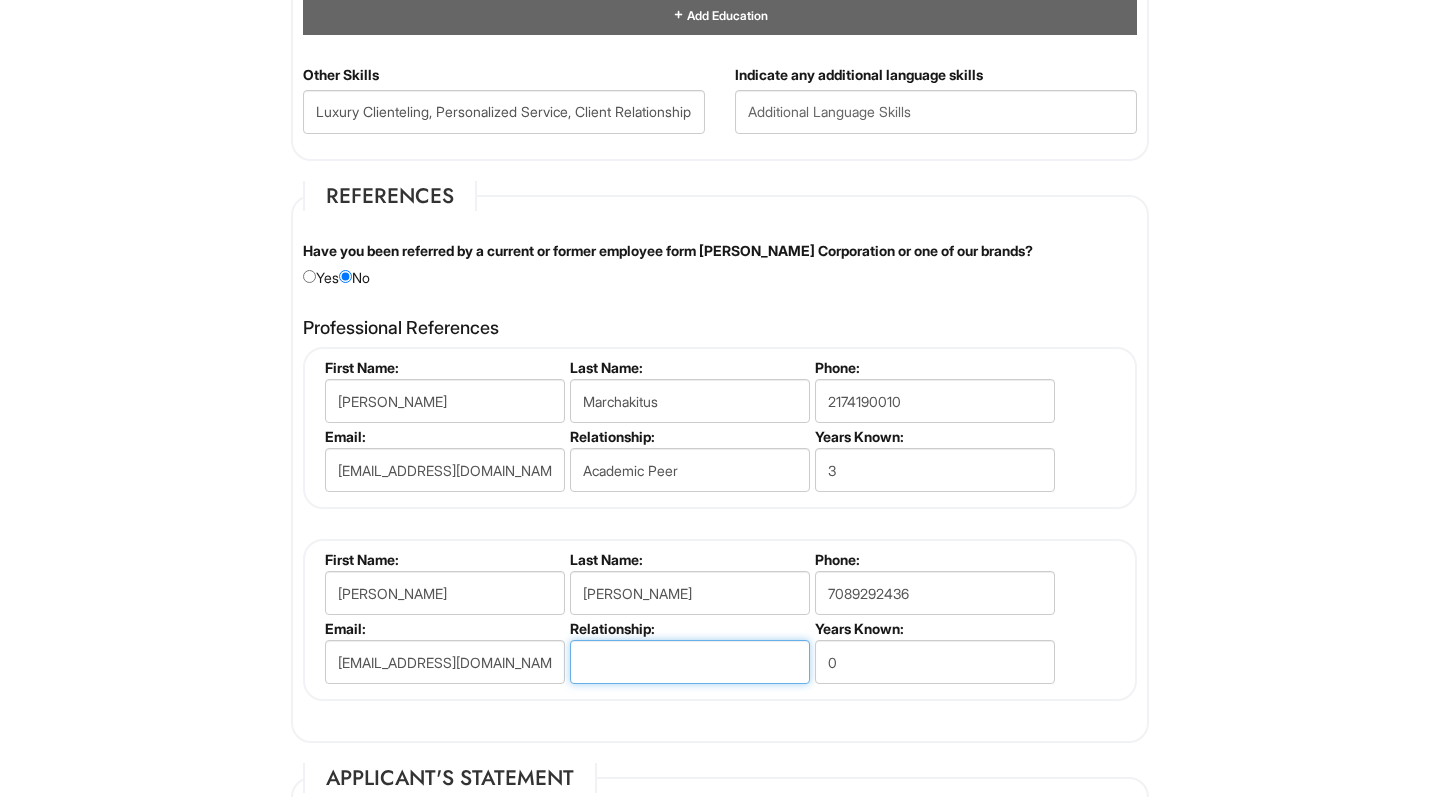 paste on "Professional Acquaintance" 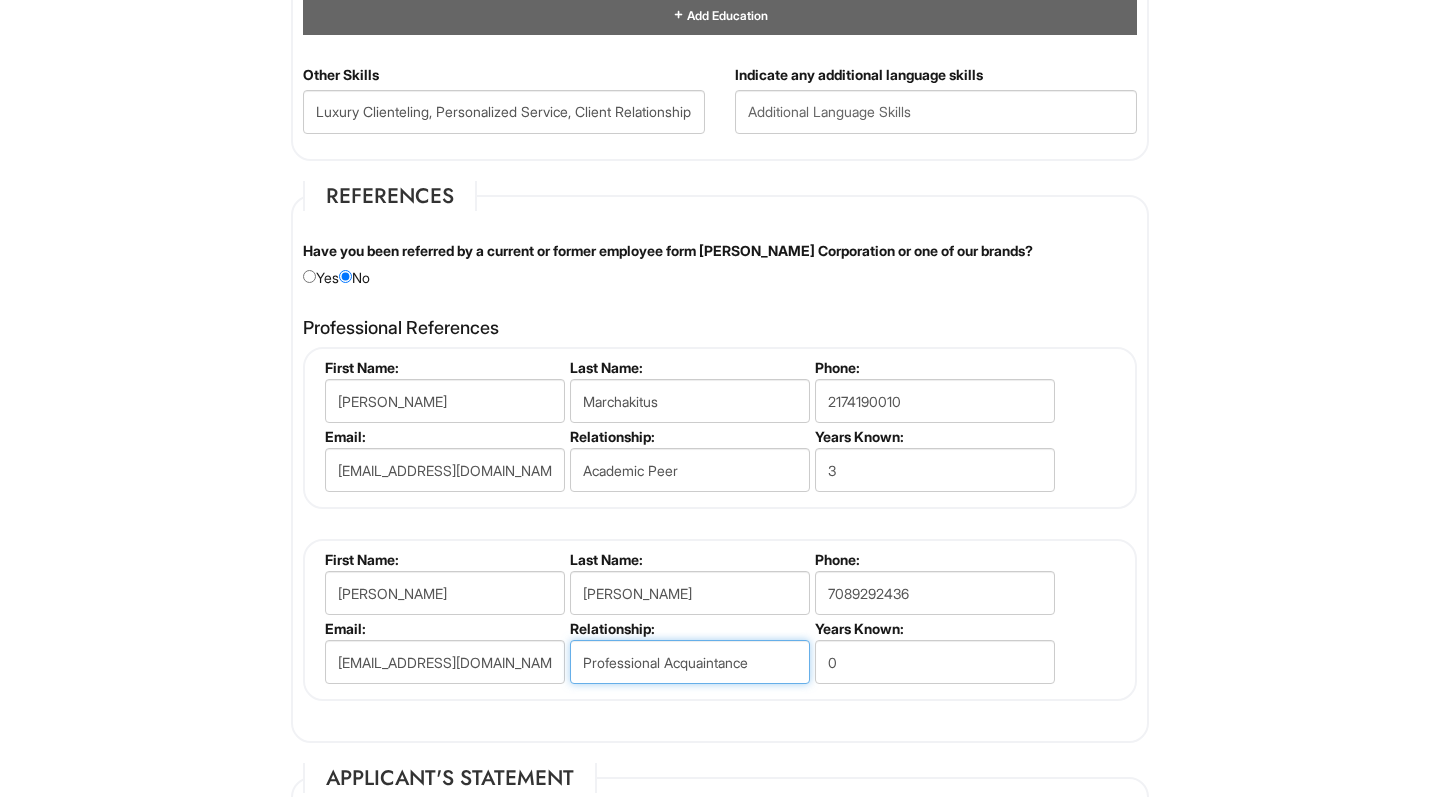 type on "Professional Acquaintance" 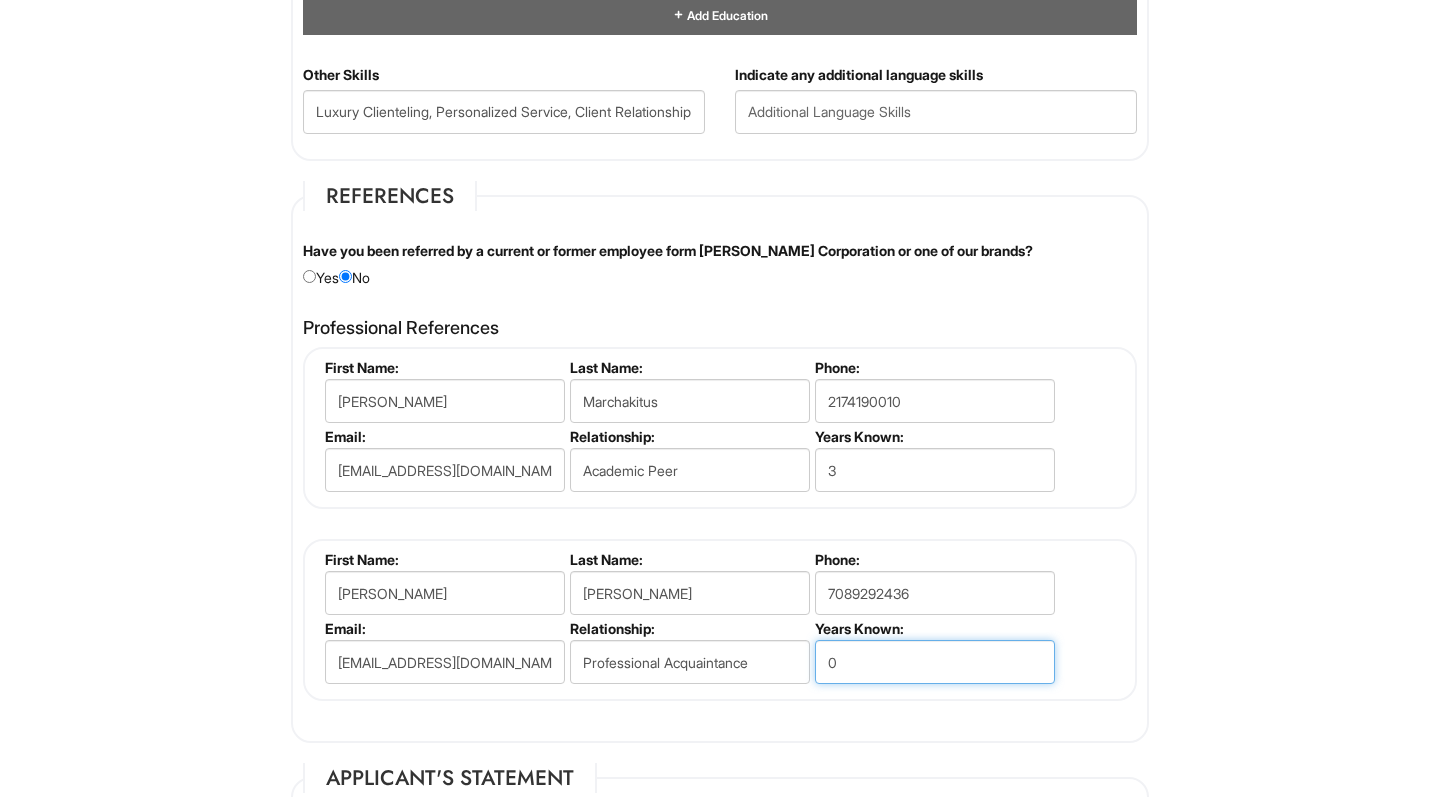 click on "0" at bounding box center [935, 662] 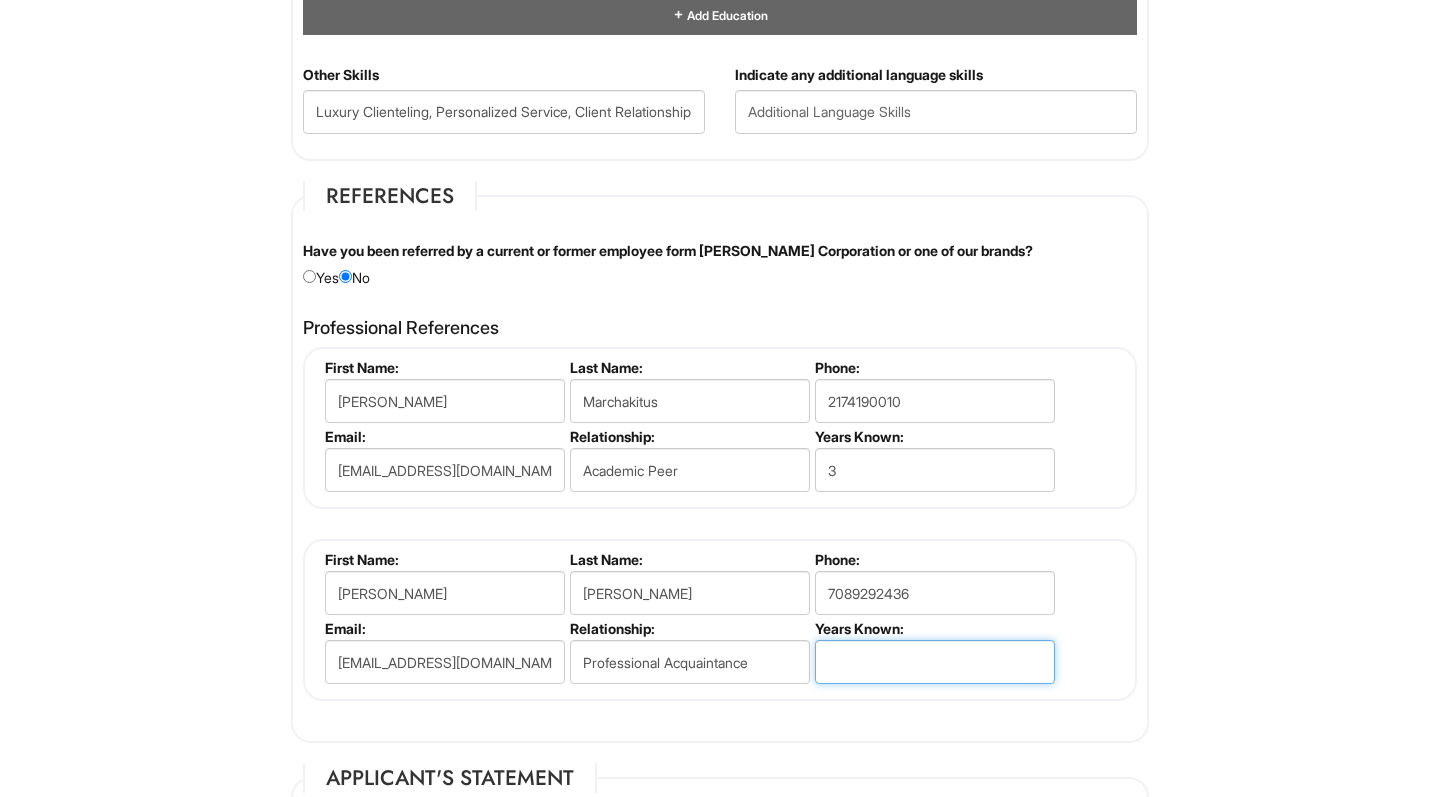 type on "5" 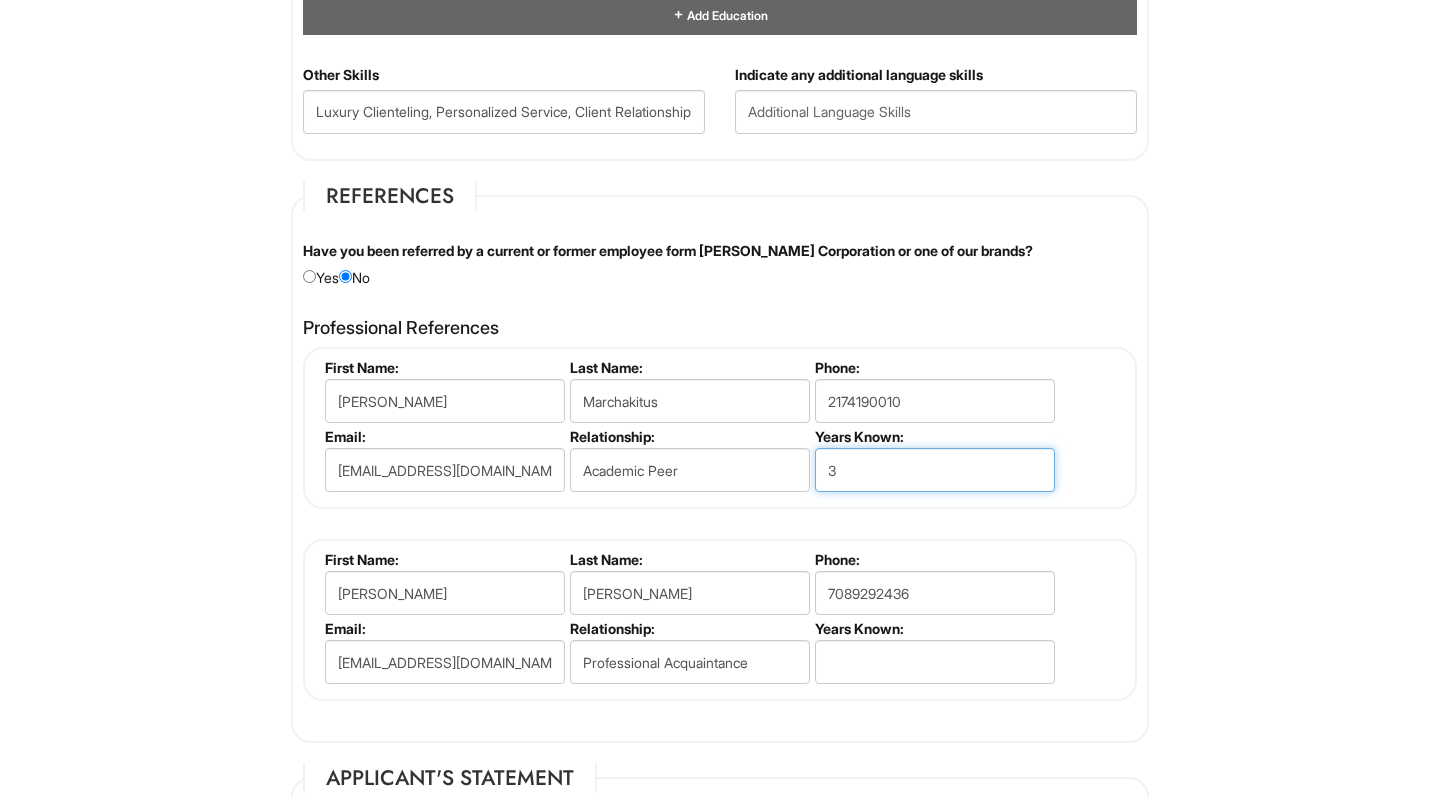 click on "3" at bounding box center (935, 470) 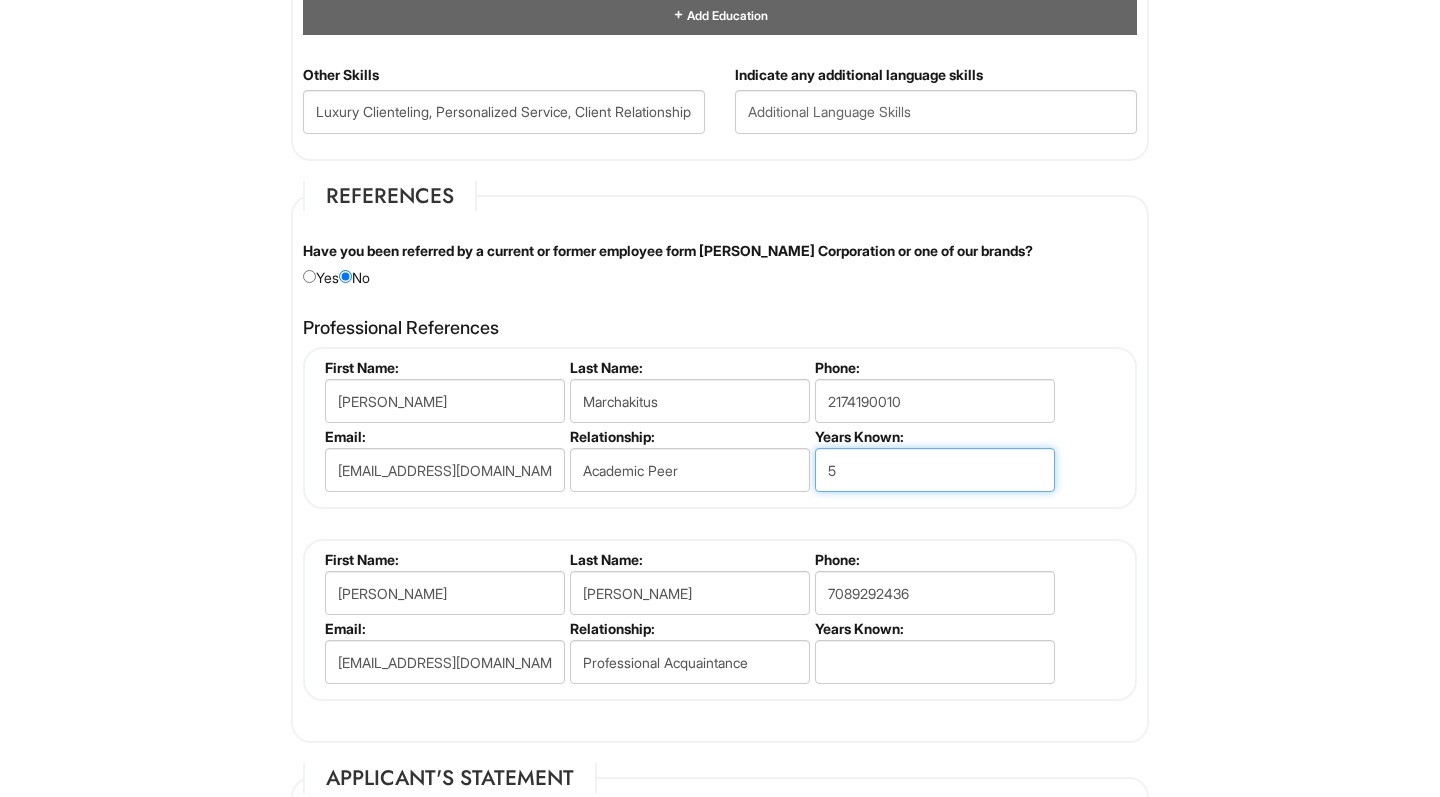 type on "5" 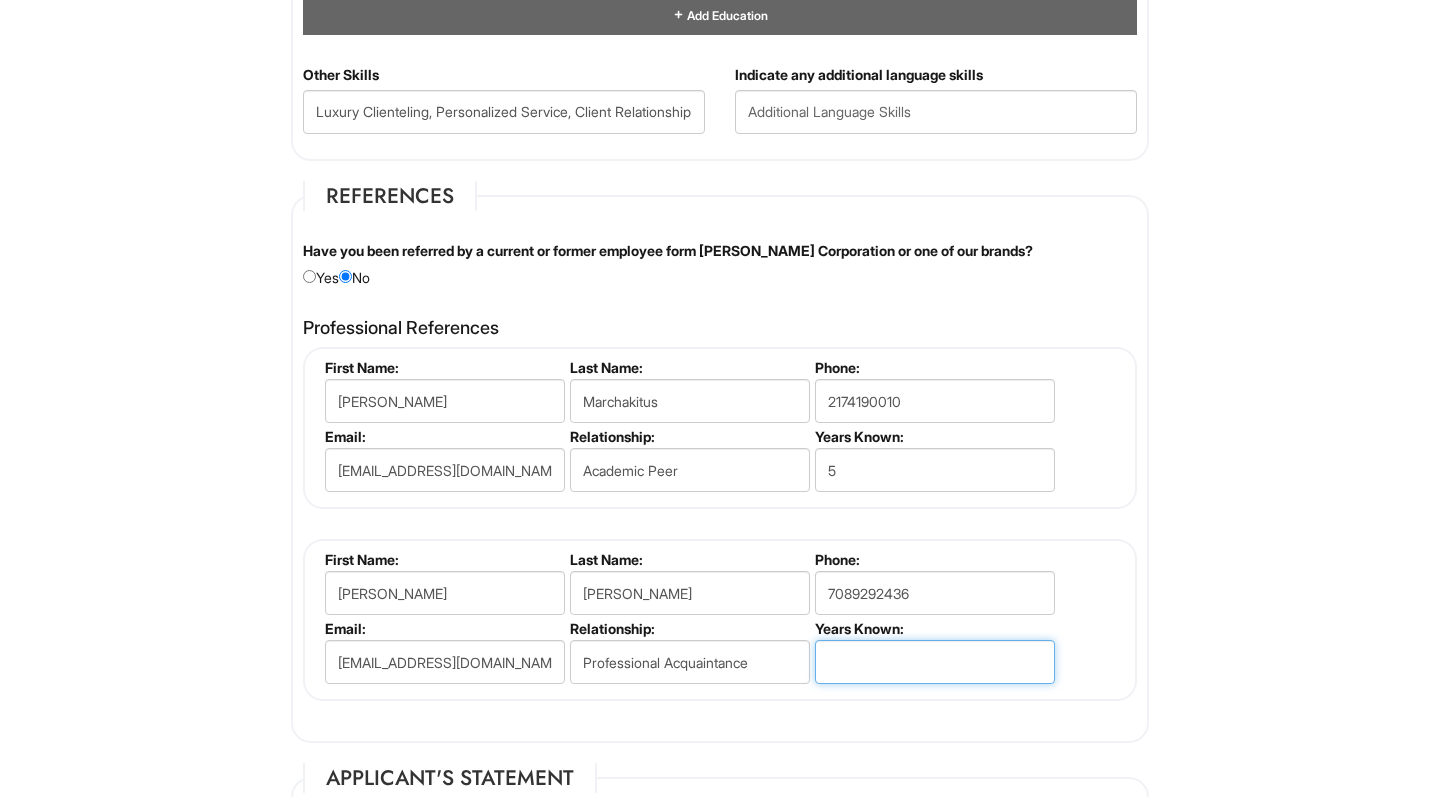 click at bounding box center [935, 662] 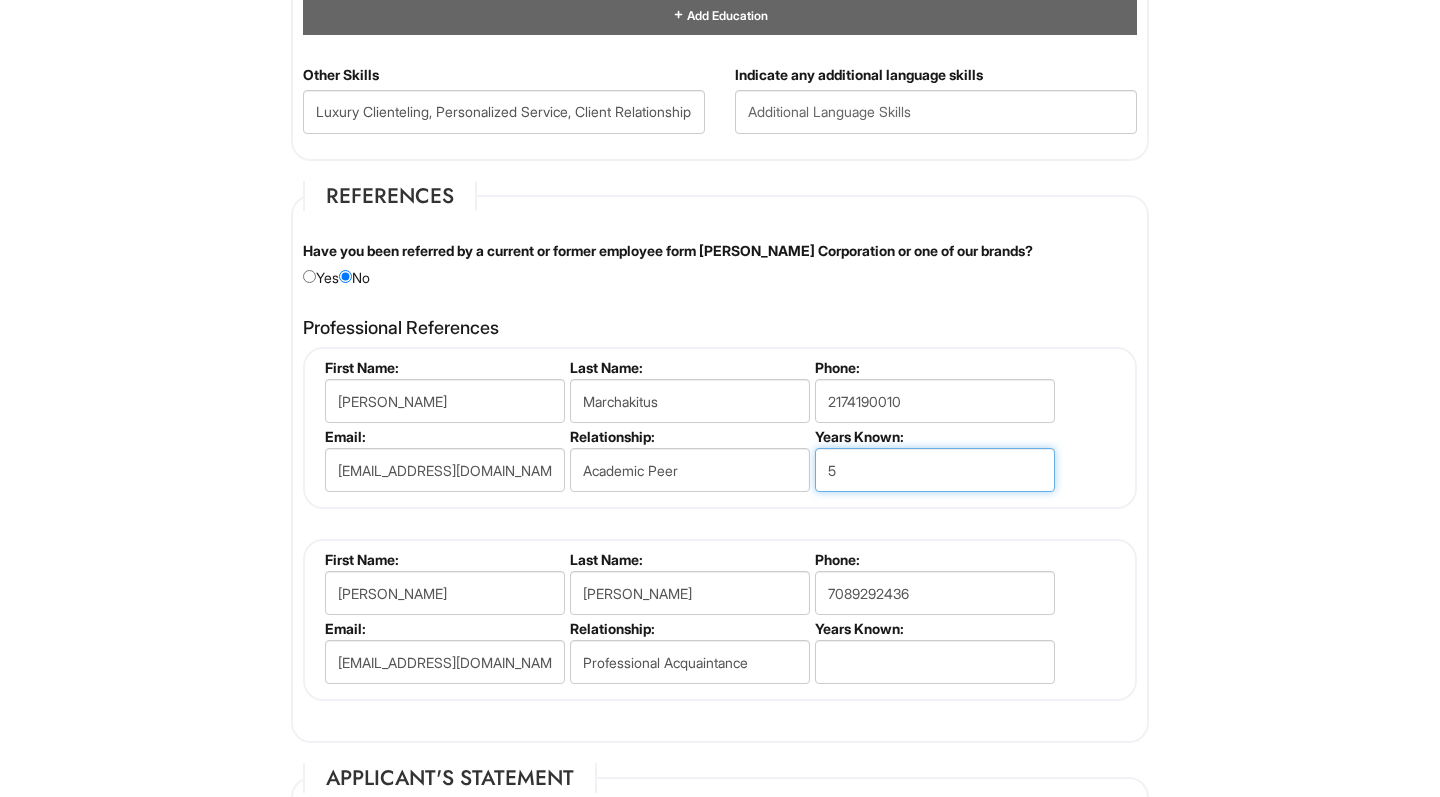 click on "5" at bounding box center [935, 470] 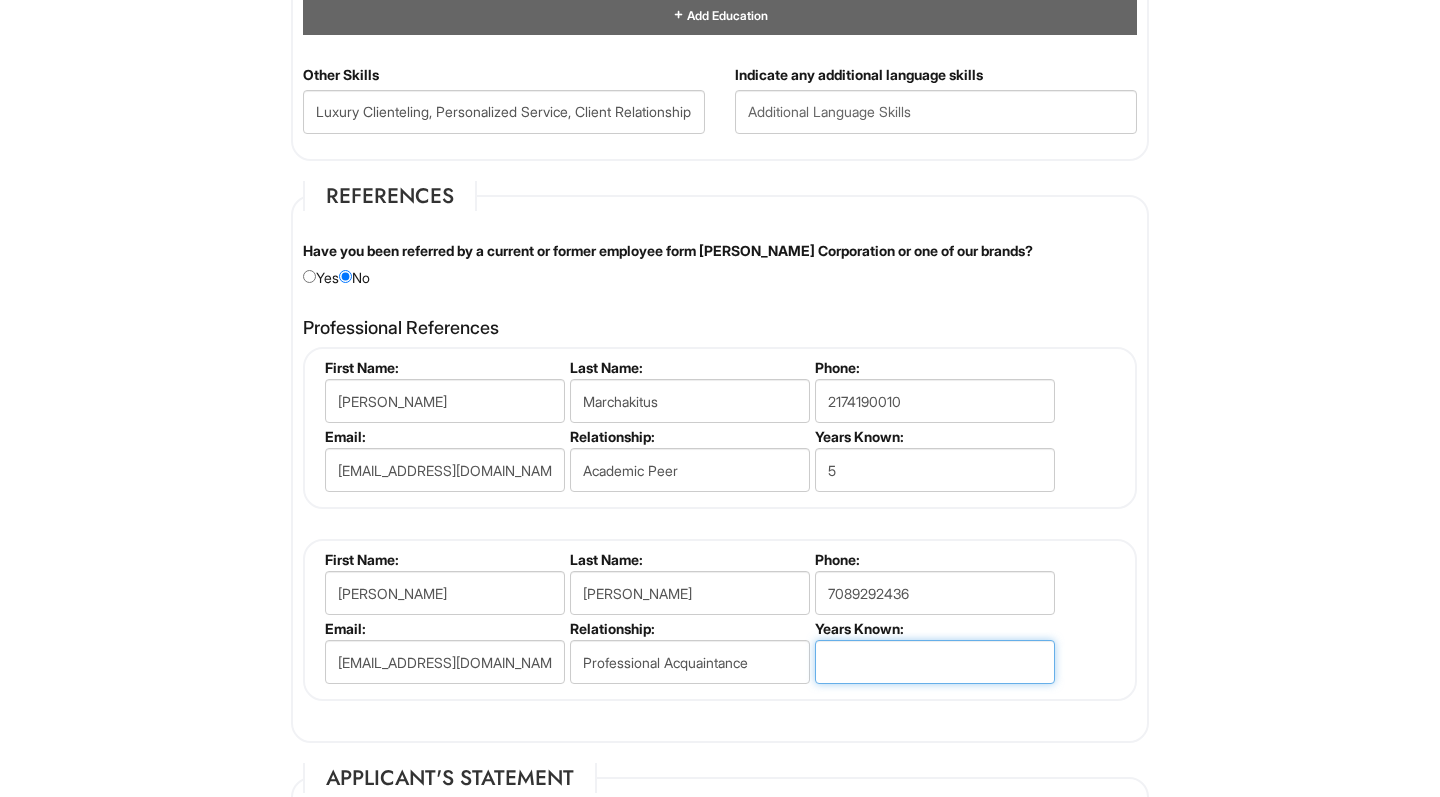 click at bounding box center [935, 662] 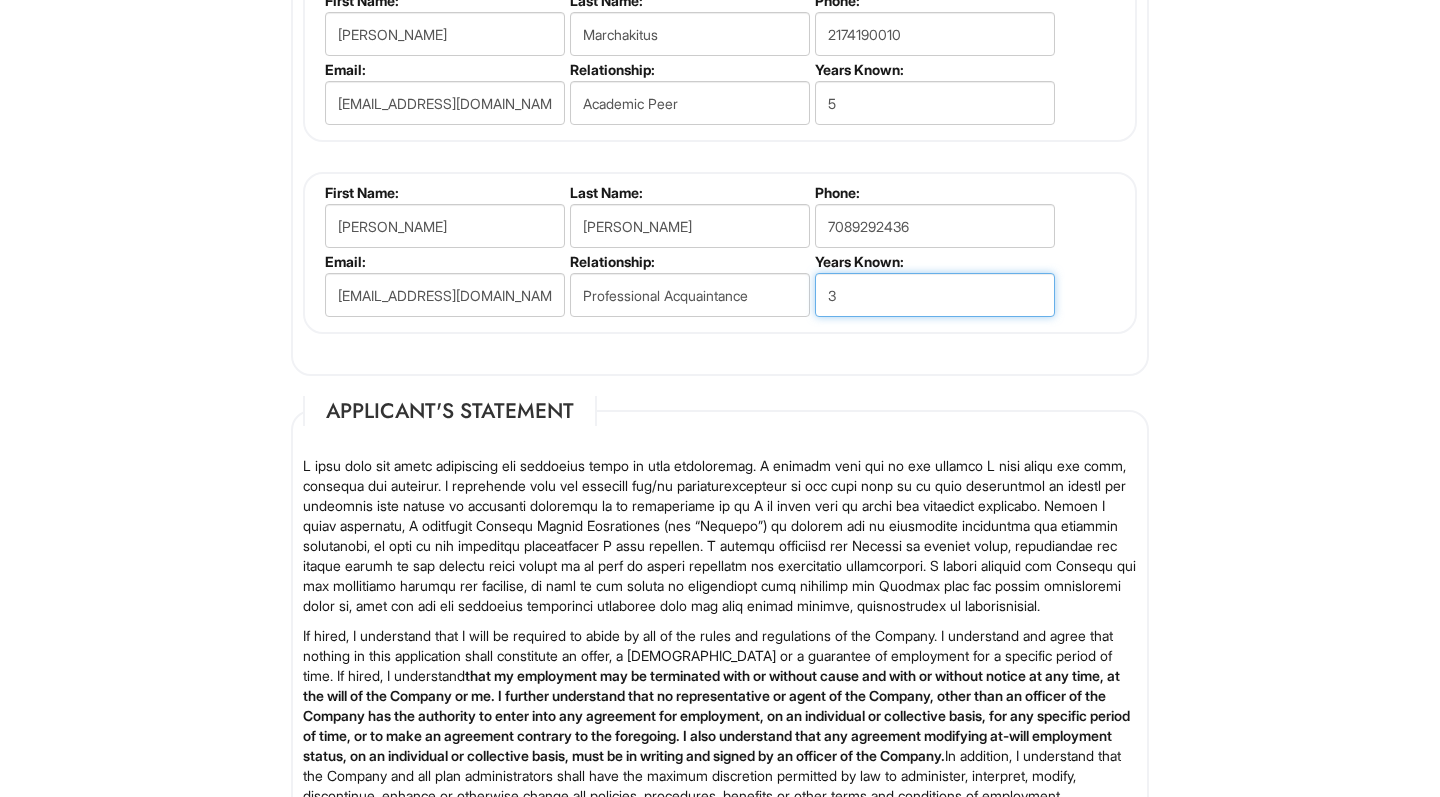 scroll, scrollTop: 2758, scrollLeft: 0, axis: vertical 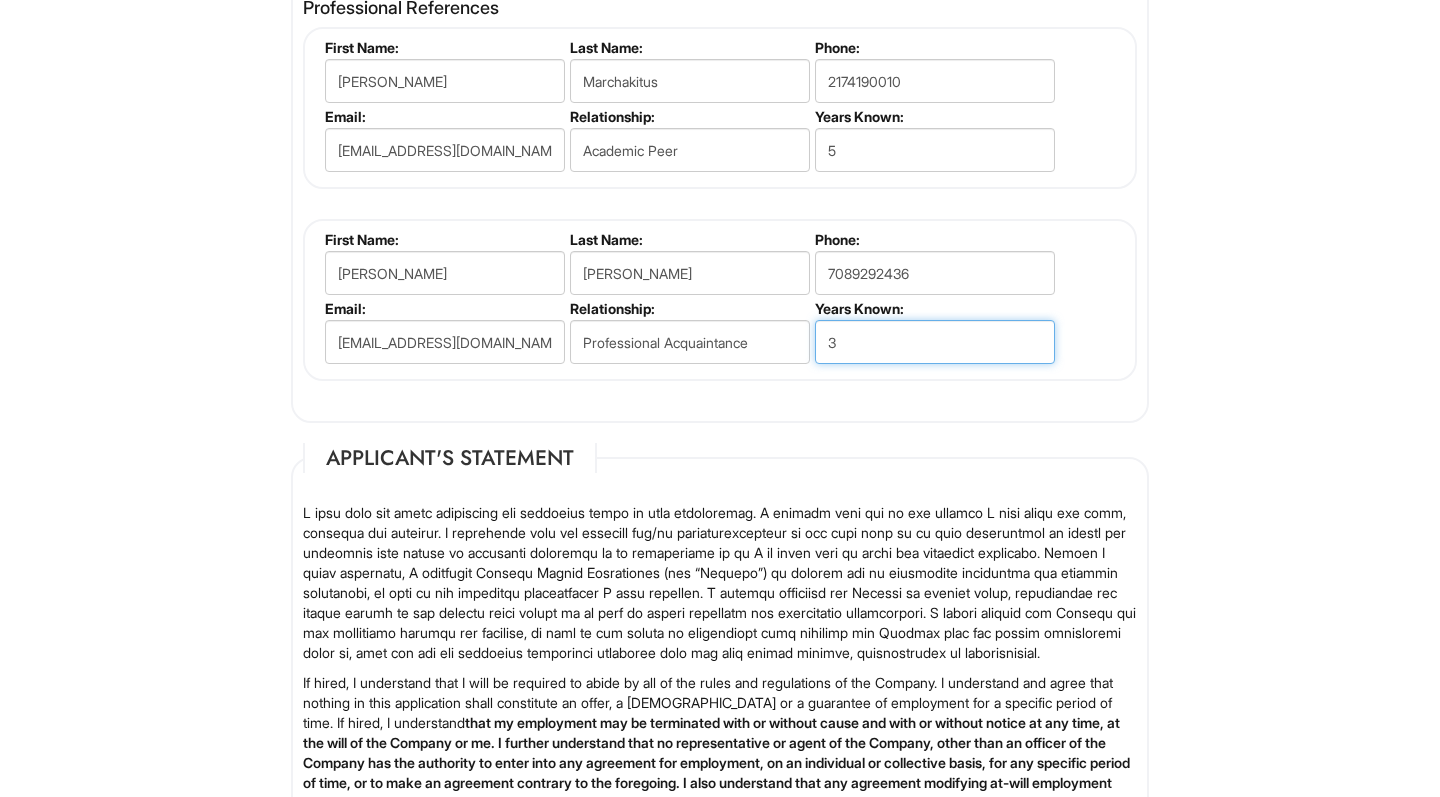 type on "3" 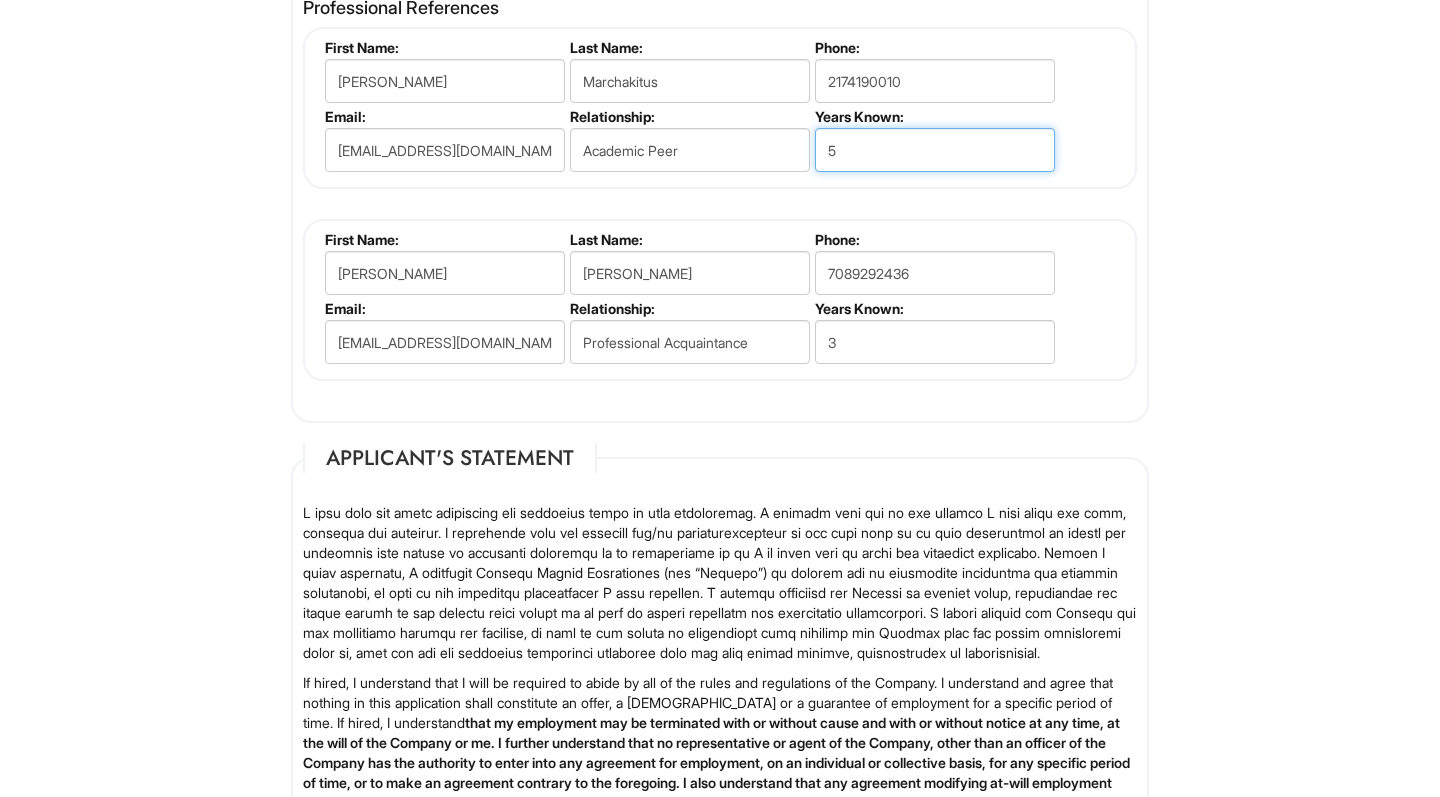 click on "5" at bounding box center (935, 150) 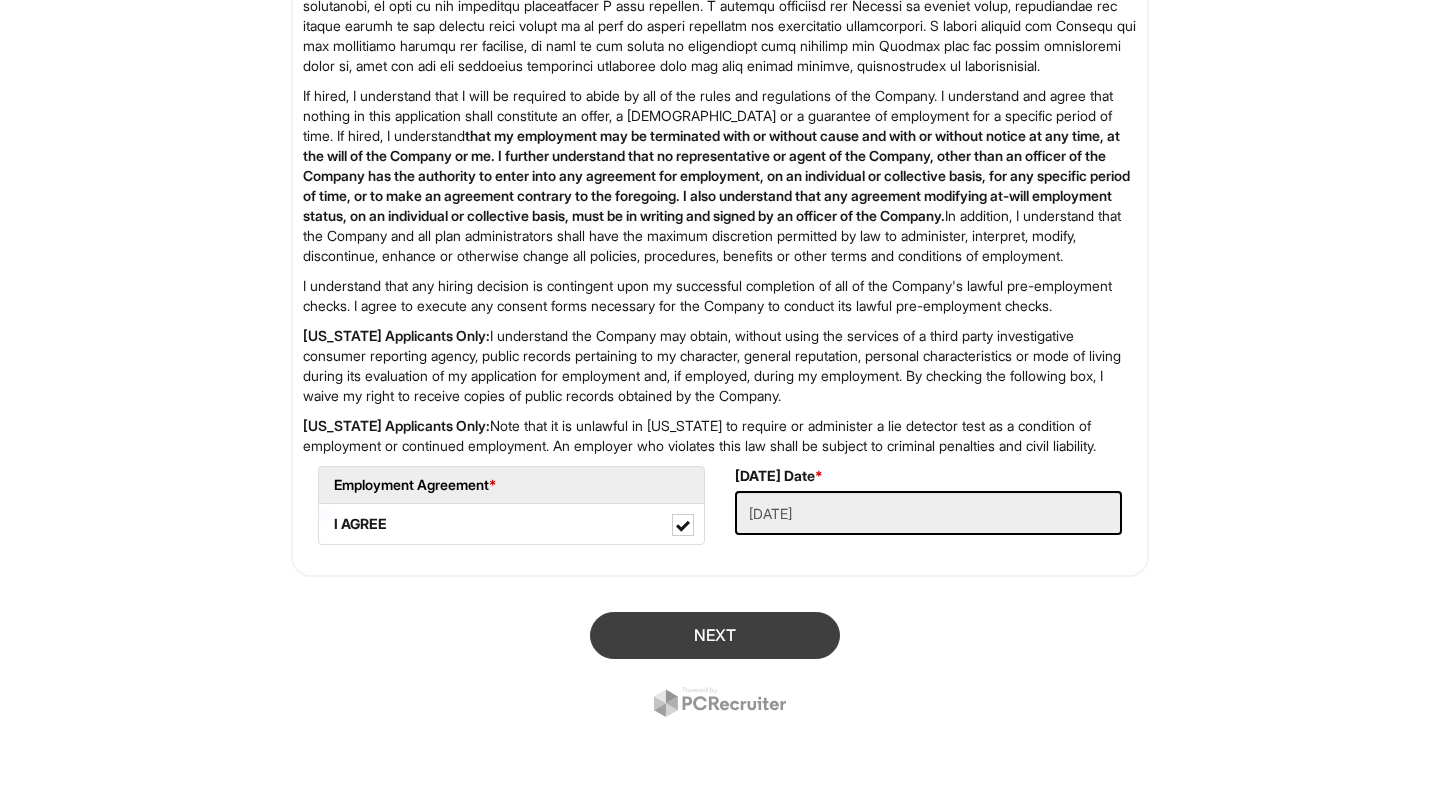 type on "4" 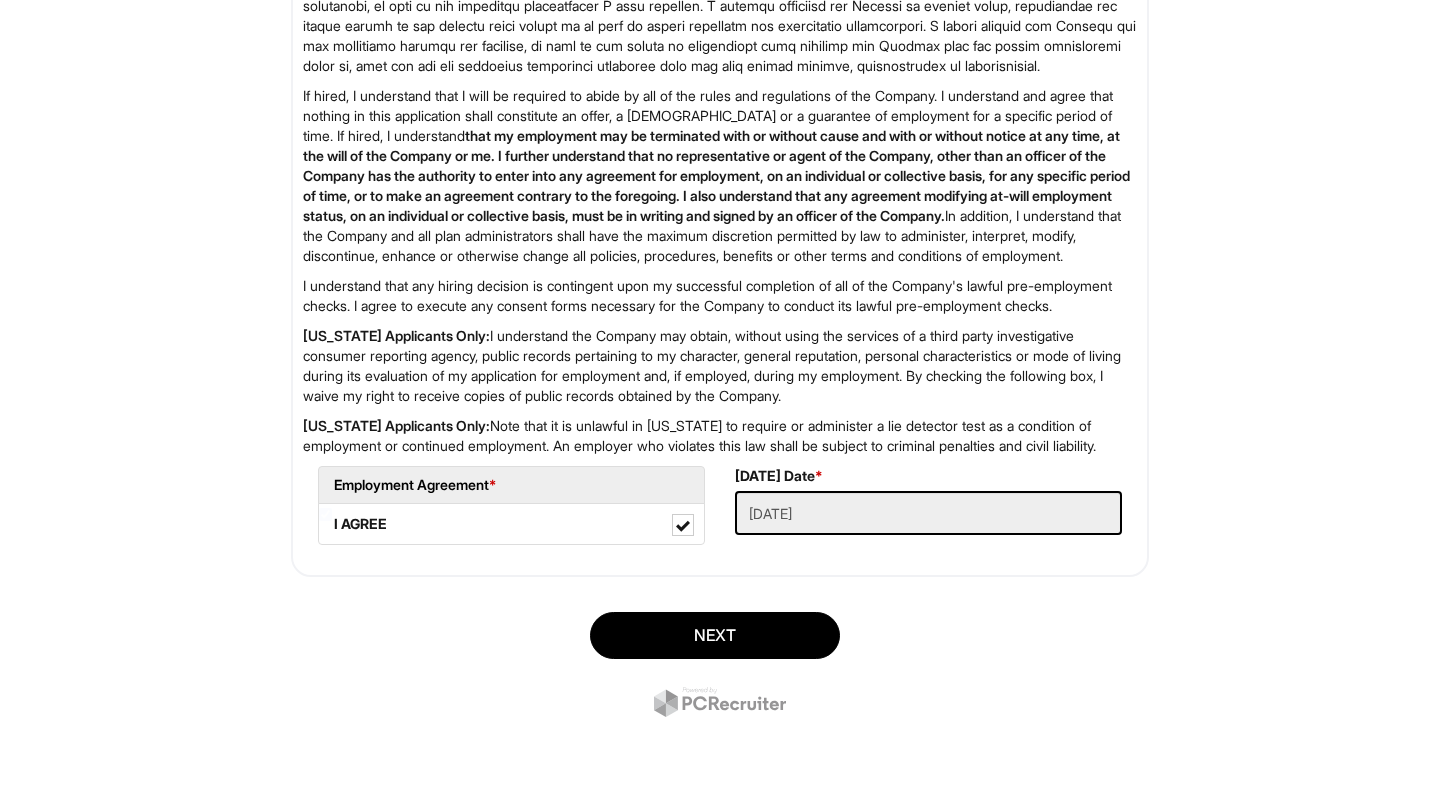 scroll, scrollTop: 207, scrollLeft: 0, axis: vertical 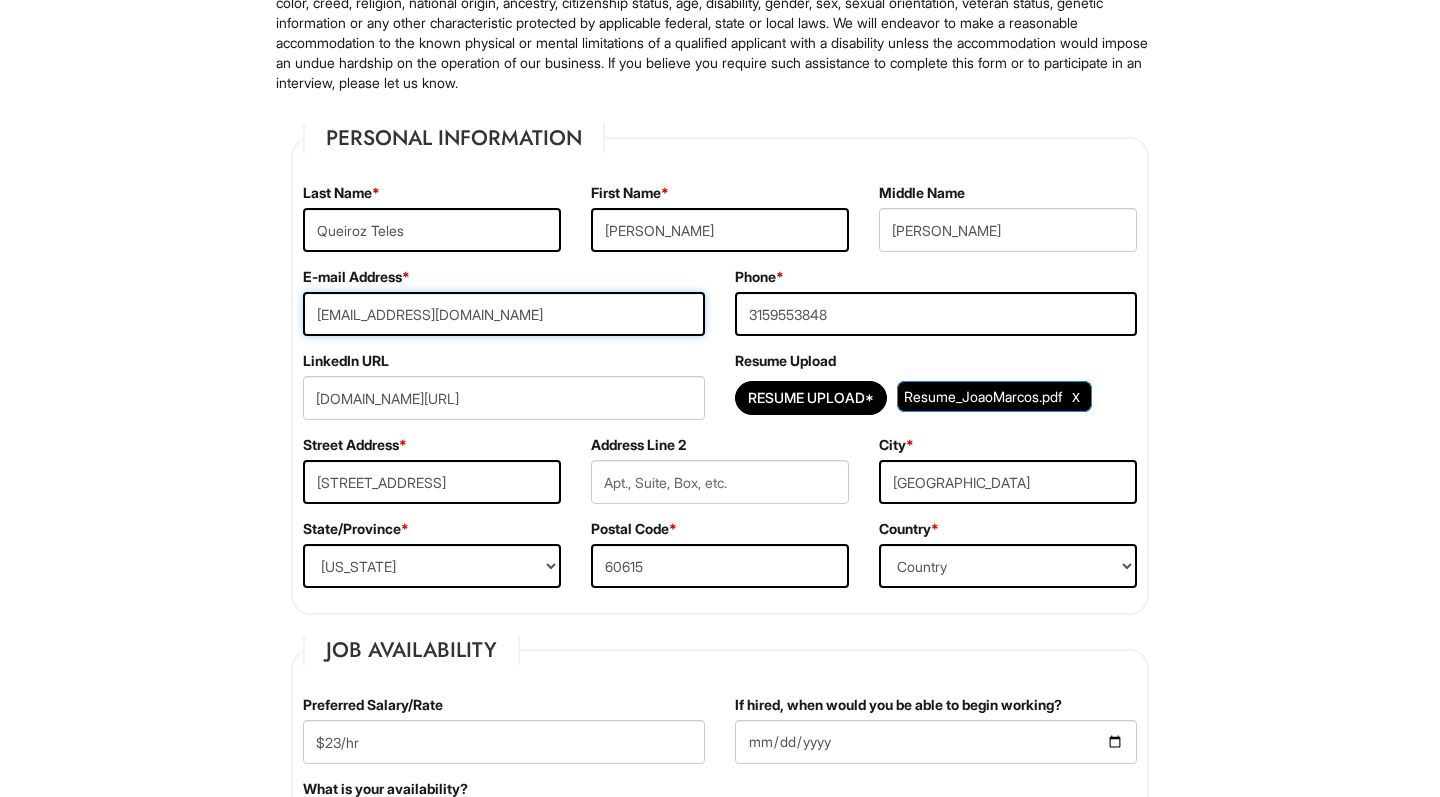 click on "[EMAIL_ADDRESS][DOMAIN_NAME]" at bounding box center [504, 314] 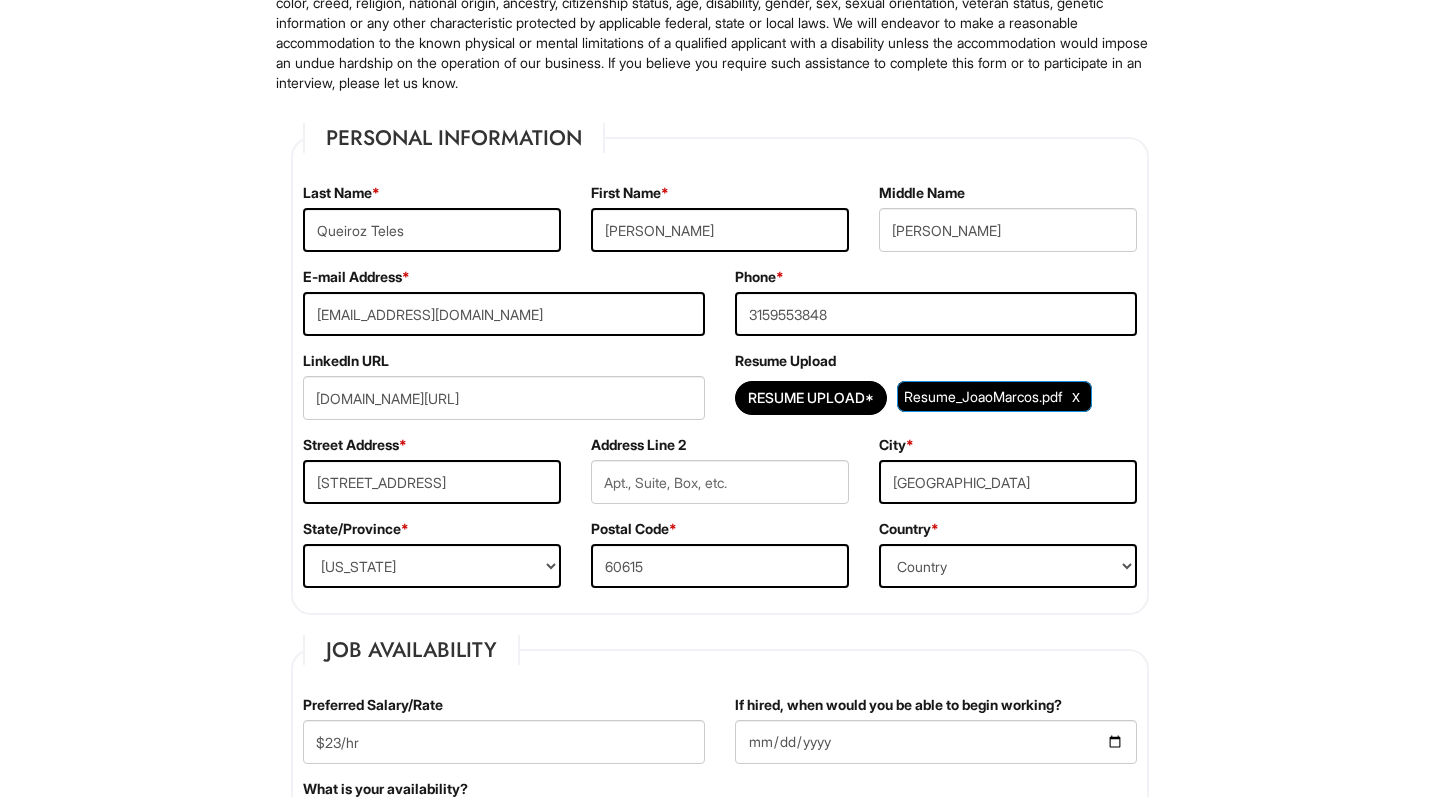 click on "LinkedIn URL   [DOMAIN_NAME][URL]" at bounding box center (504, 393) 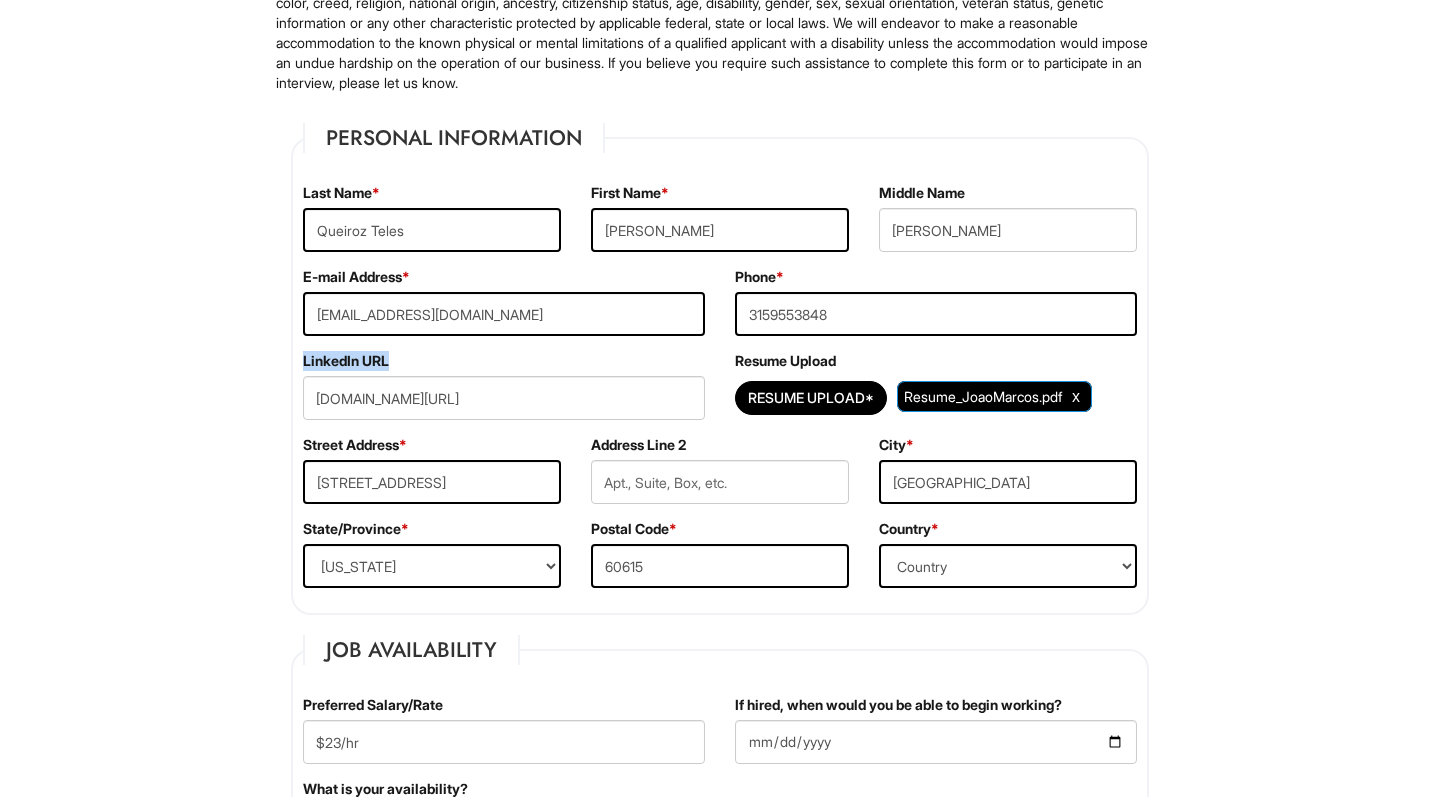 click on "LinkedIn URL   [DOMAIN_NAME][URL]" at bounding box center (504, 393) 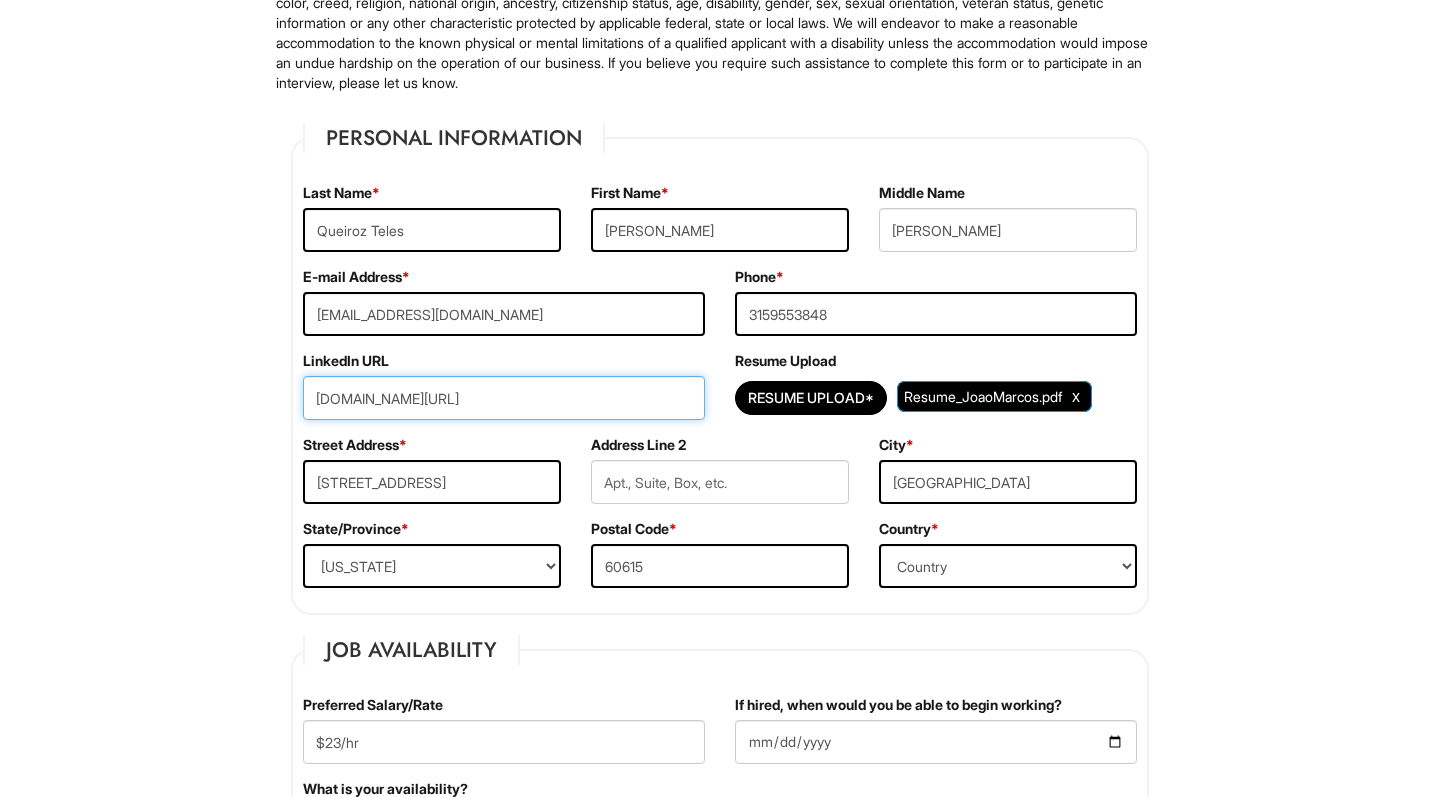 click on "[DOMAIN_NAME][URL]" at bounding box center [504, 398] 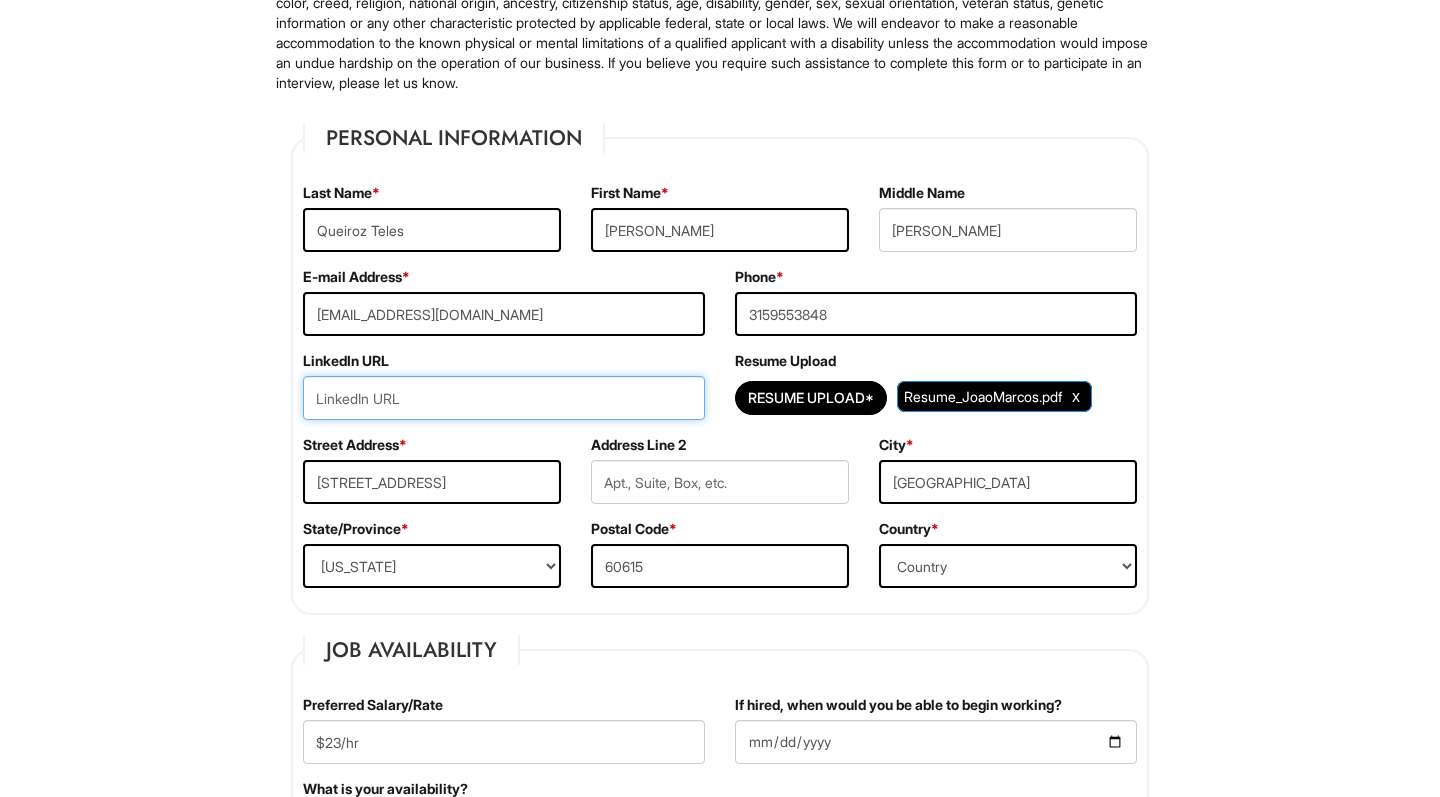 paste on "[URL][DOMAIN_NAME]" 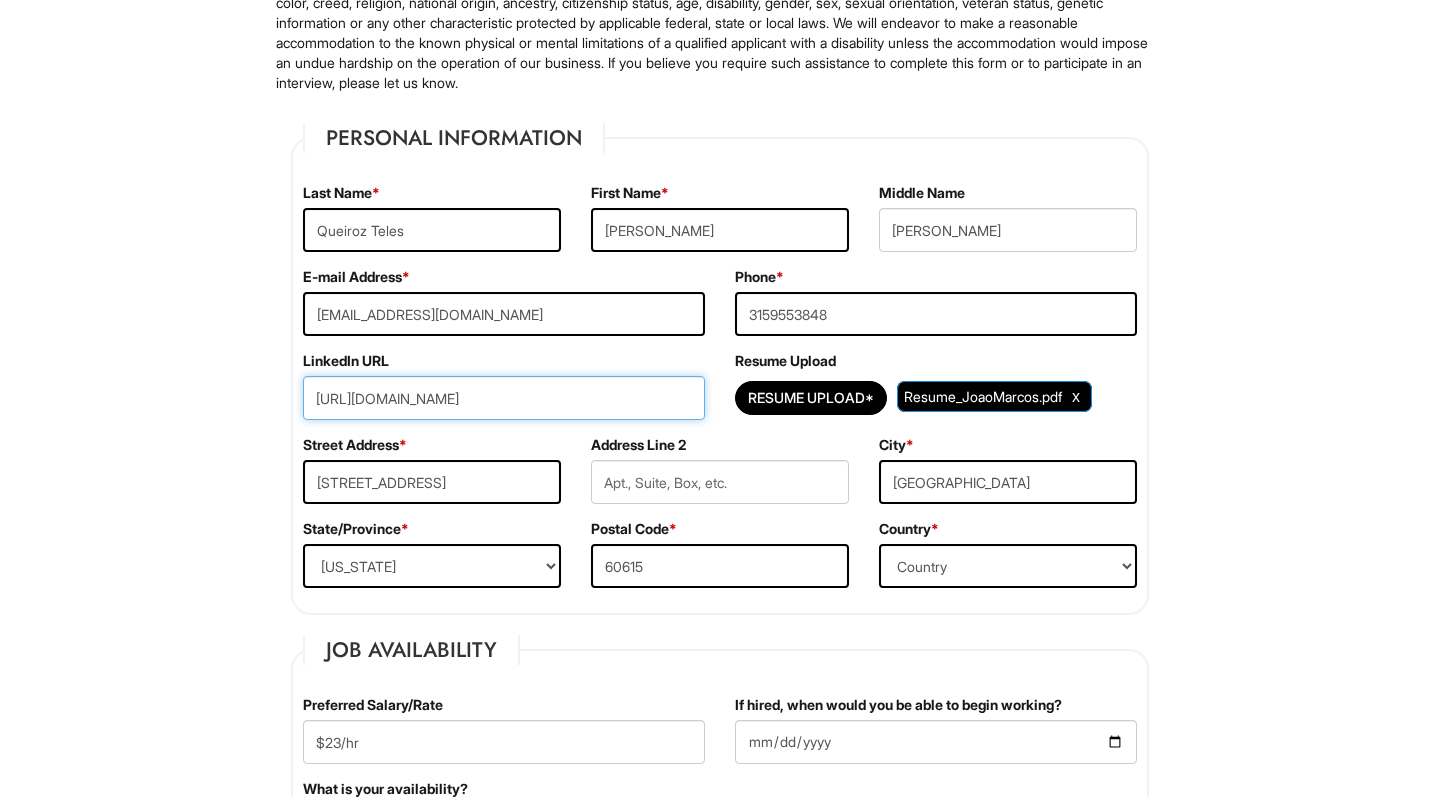 type on "[URL][DOMAIN_NAME]" 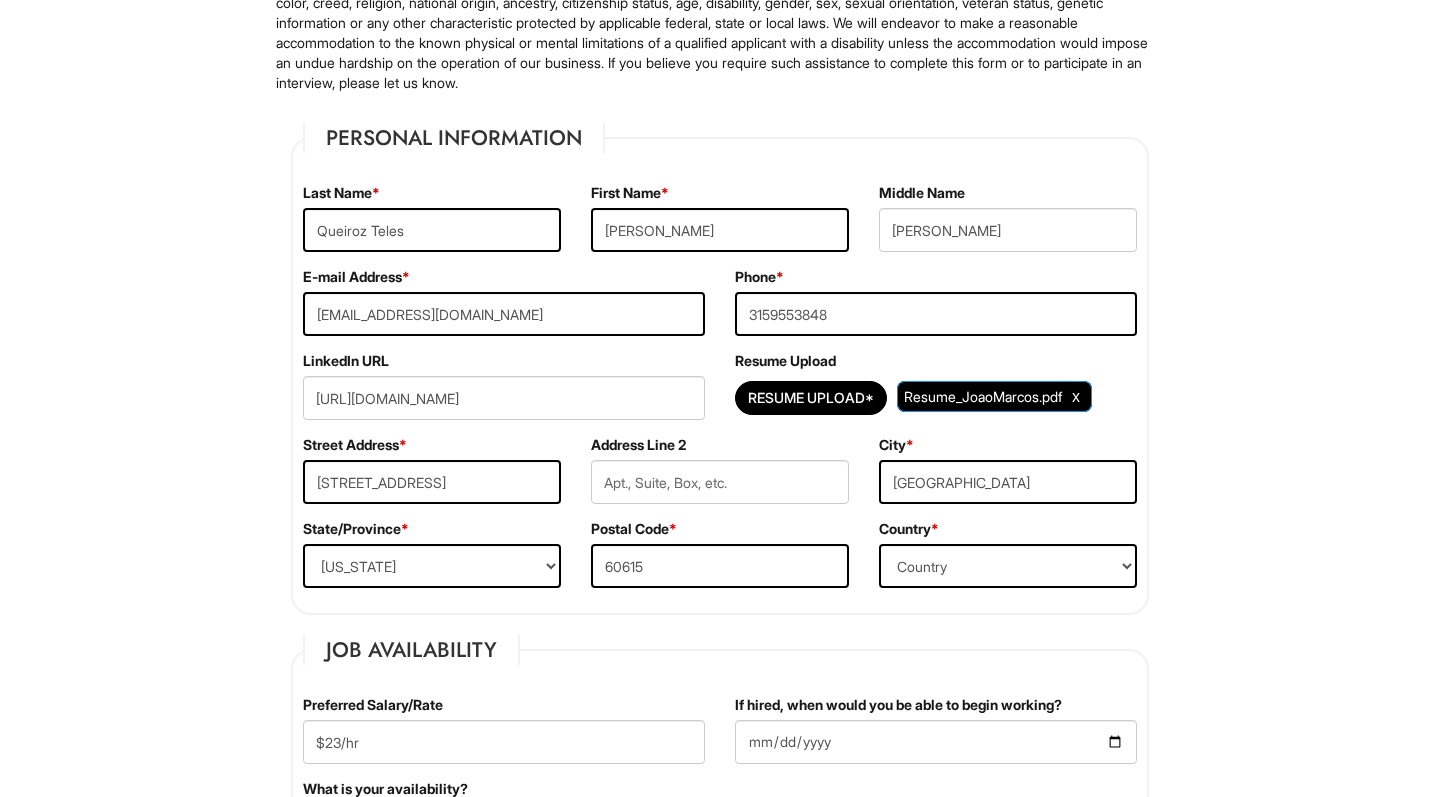click on "LinkedIn URL   [URL][DOMAIN_NAME]" at bounding box center [504, 393] 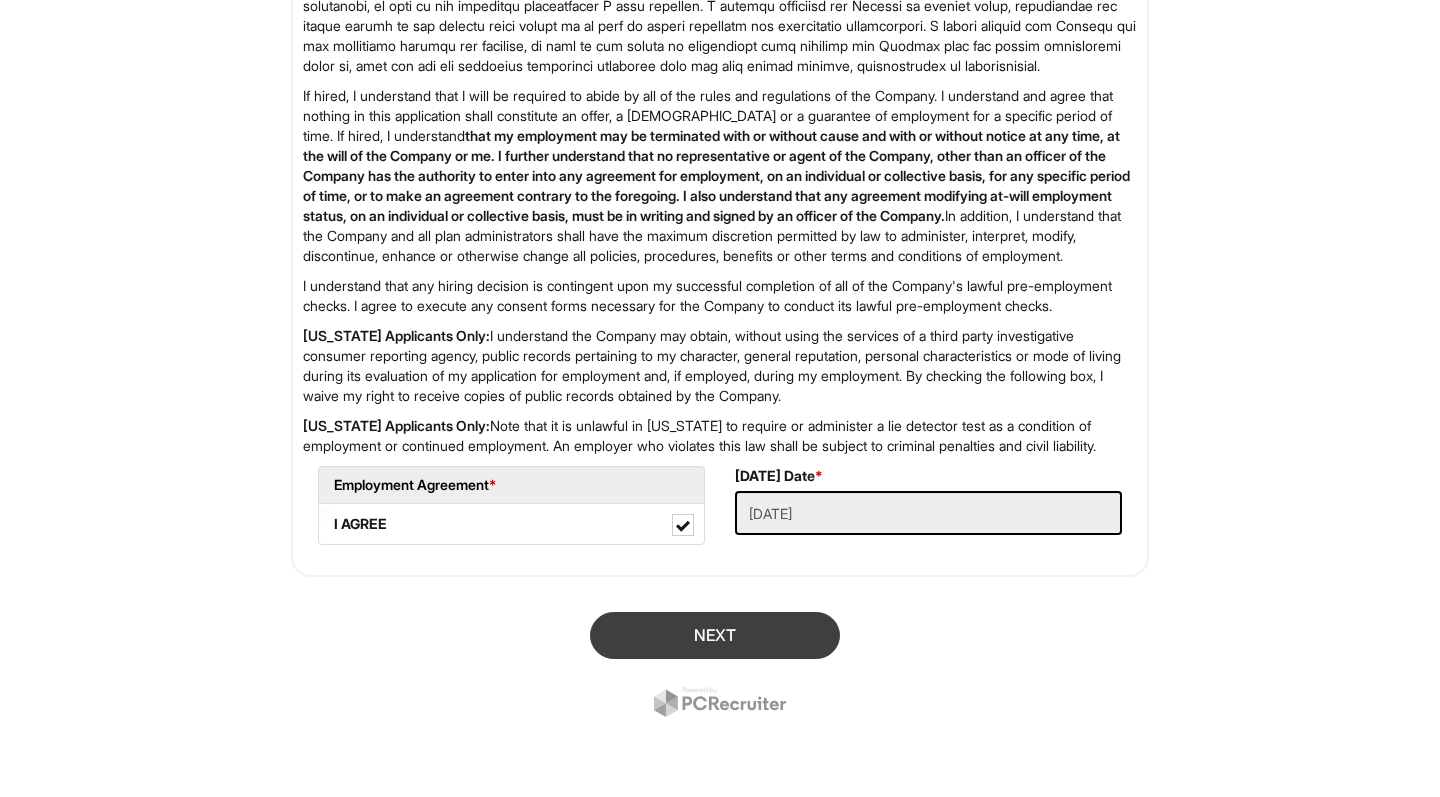 scroll, scrollTop: 3416, scrollLeft: 0, axis: vertical 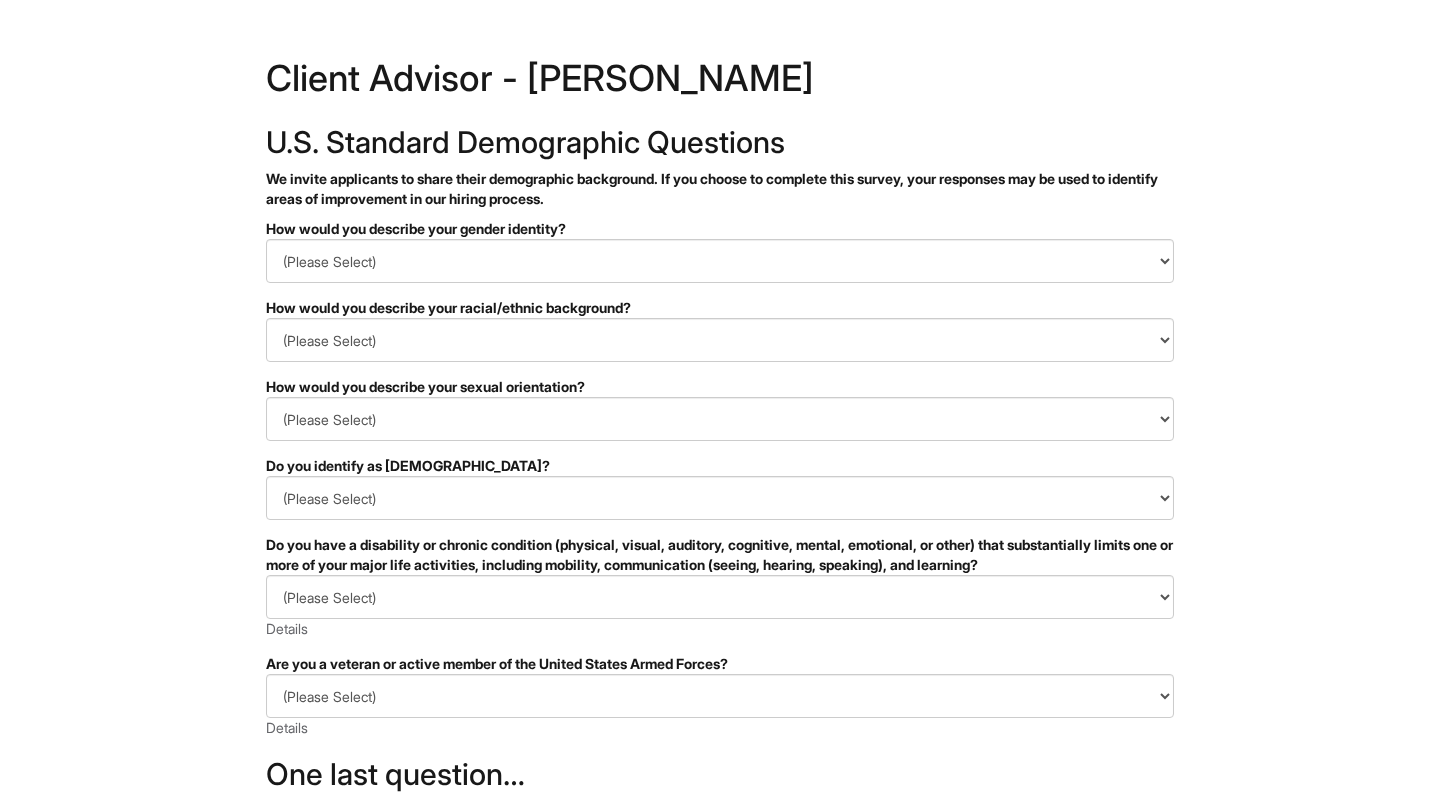 click on "How would you describe your gender identity?" at bounding box center [720, 229] 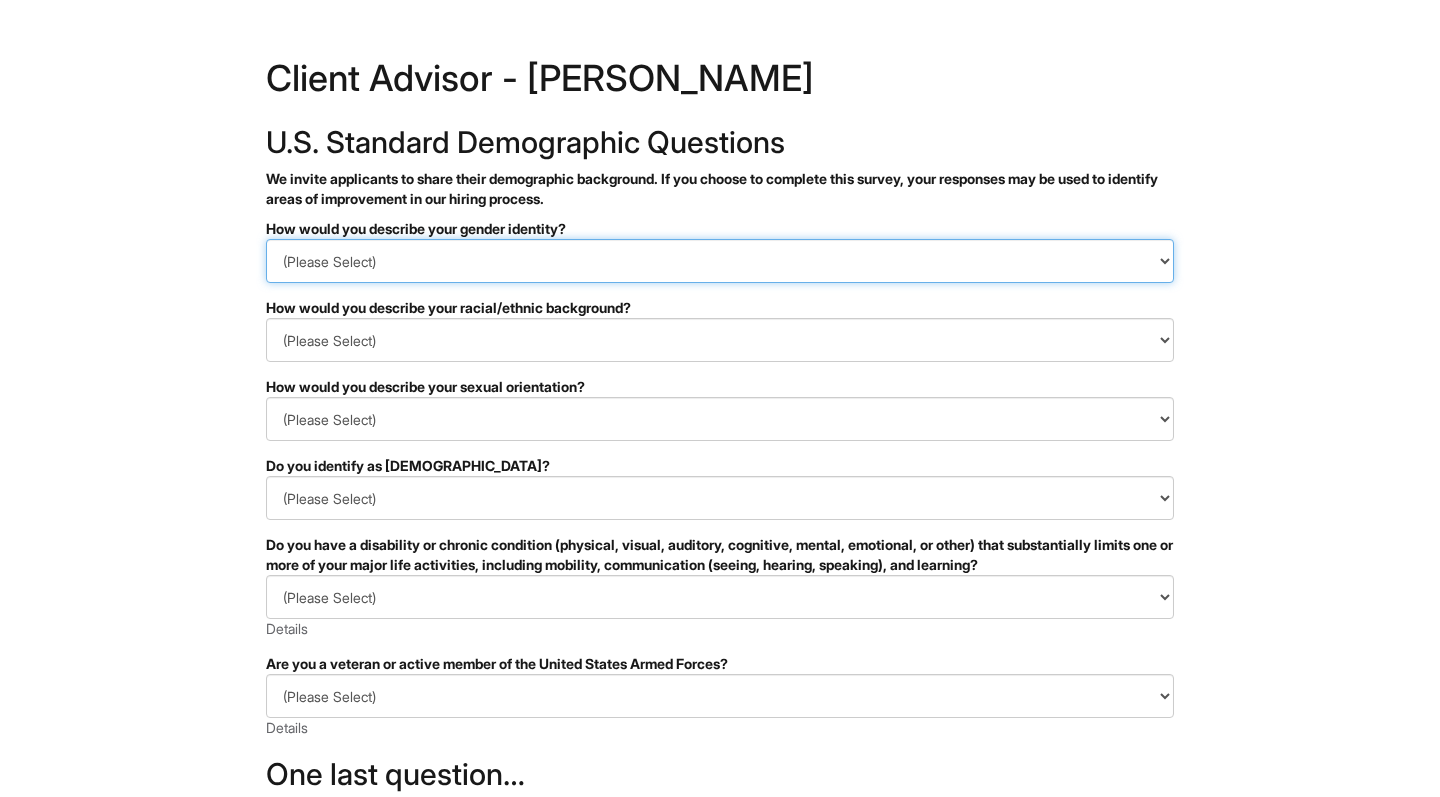 select on "Man" 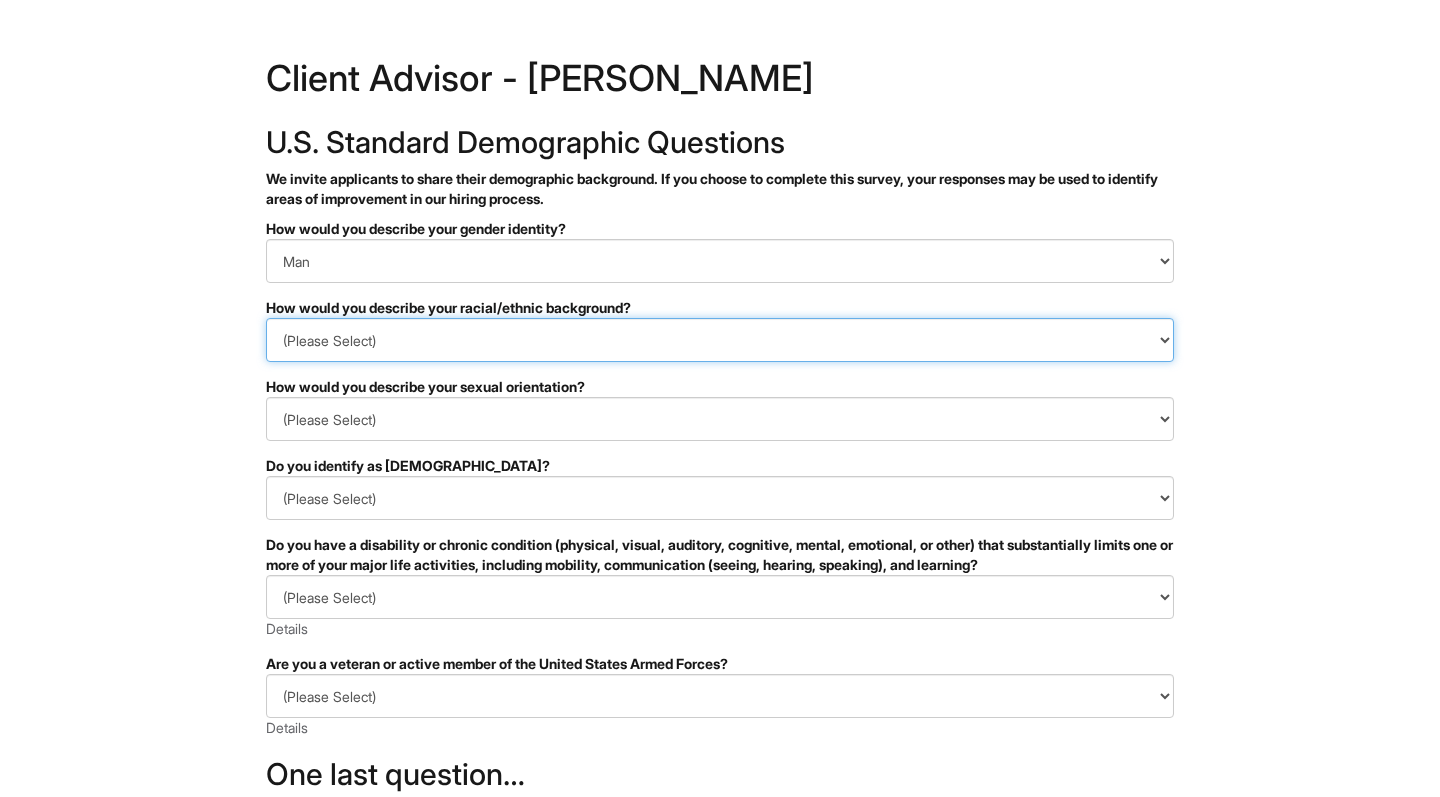 select on "I prefer to self-describe" 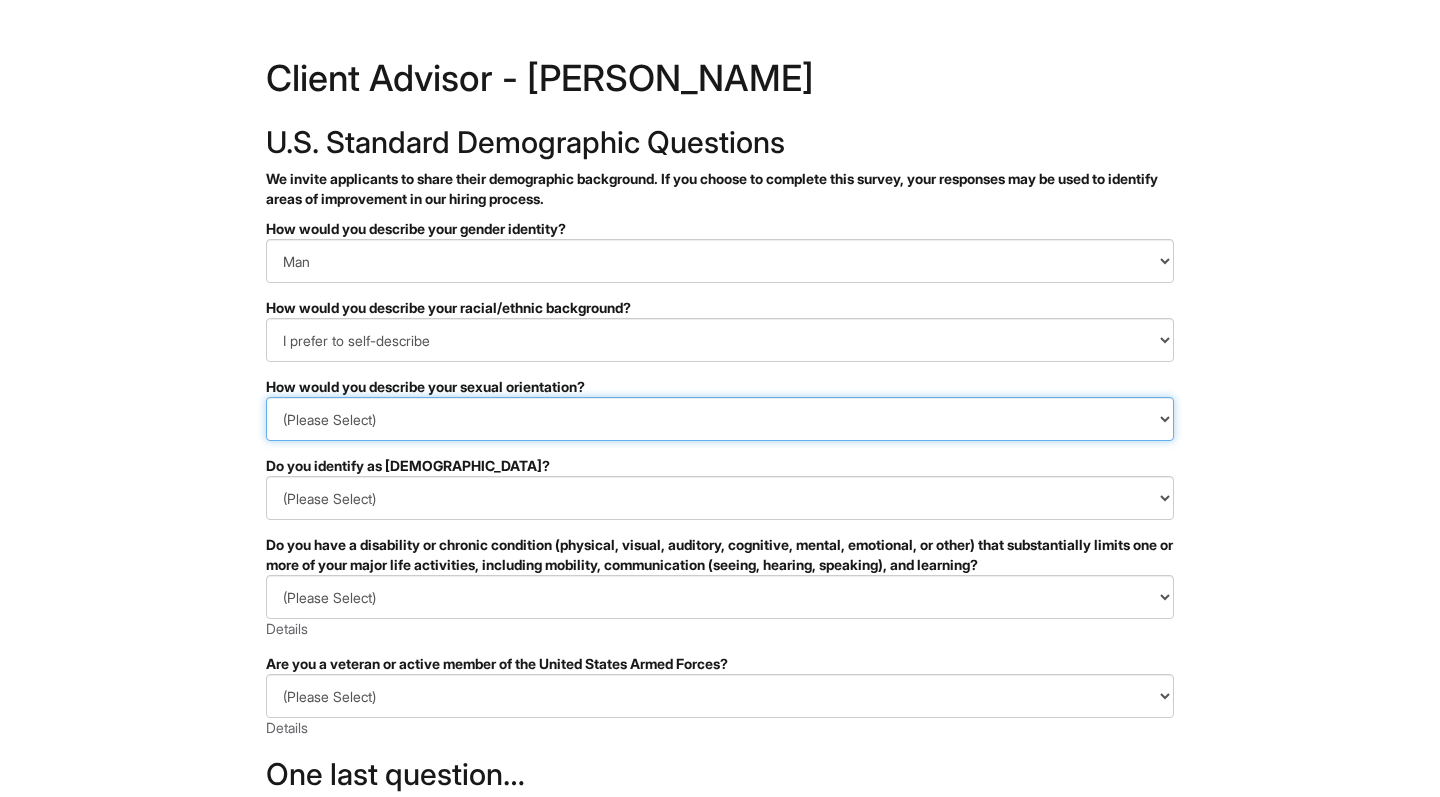 select on "Gay" 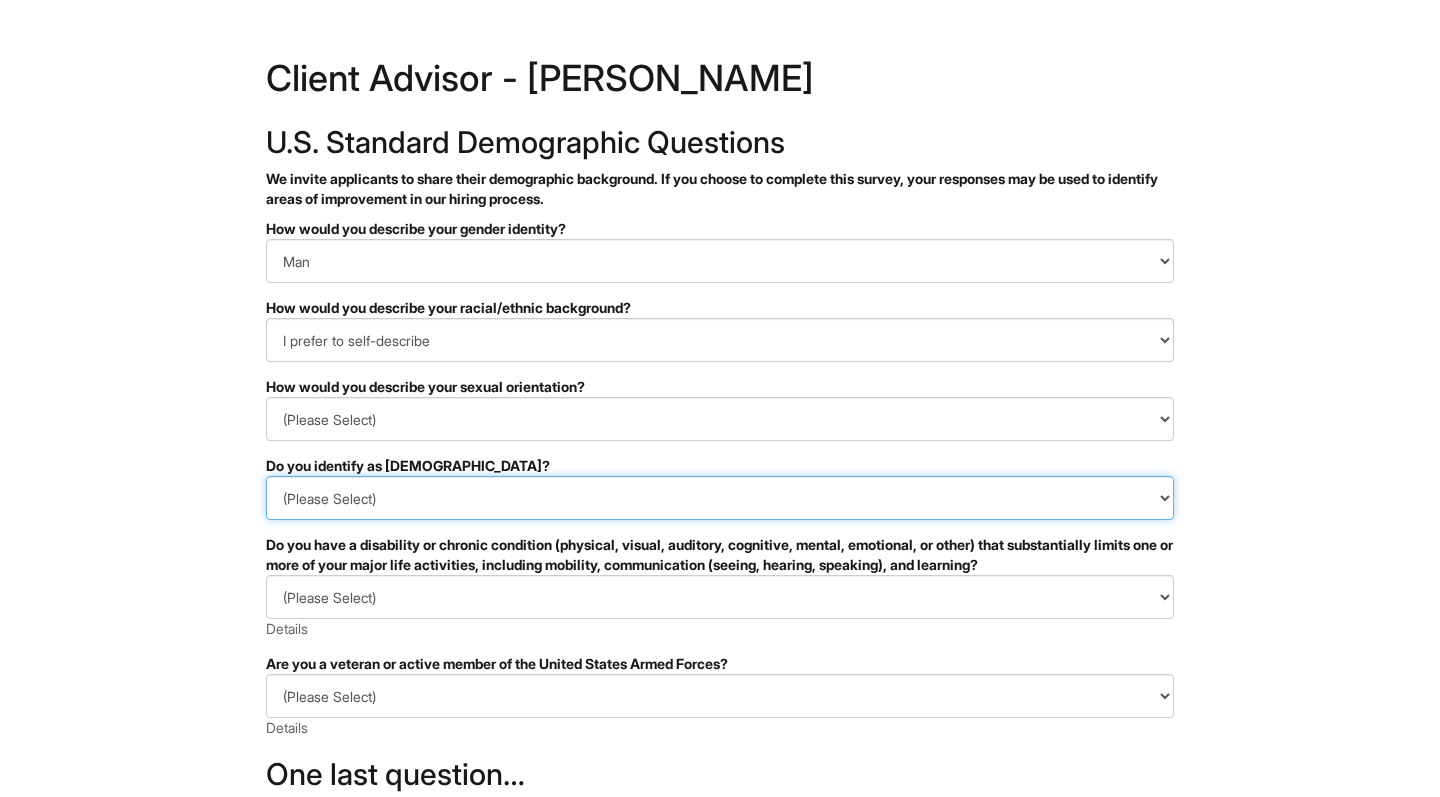 select on "No" 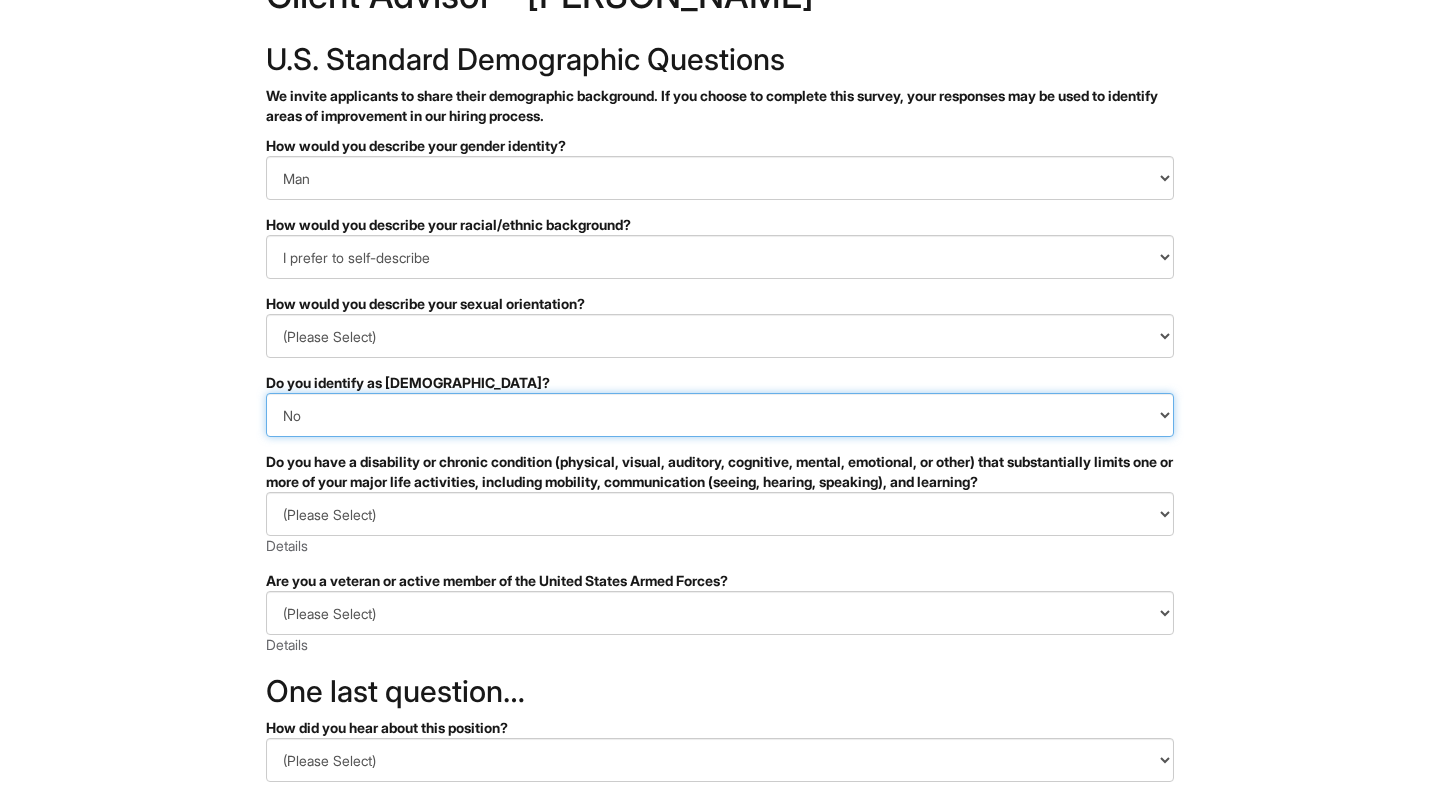 scroll, scrollTop: 83, scrollLeft: 0, axis: vertical 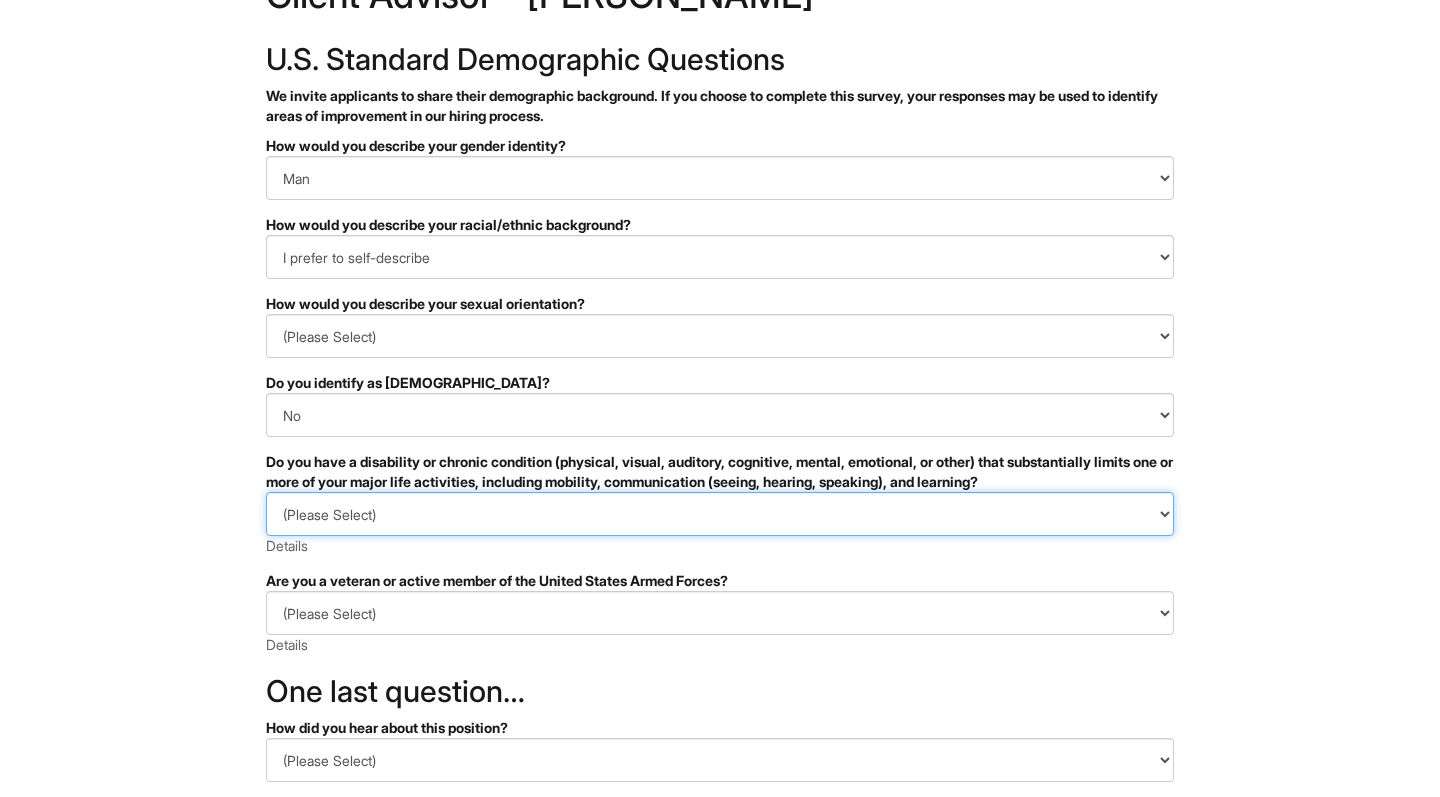 select on "NO, I DON'T HAVE A DISABILITY" 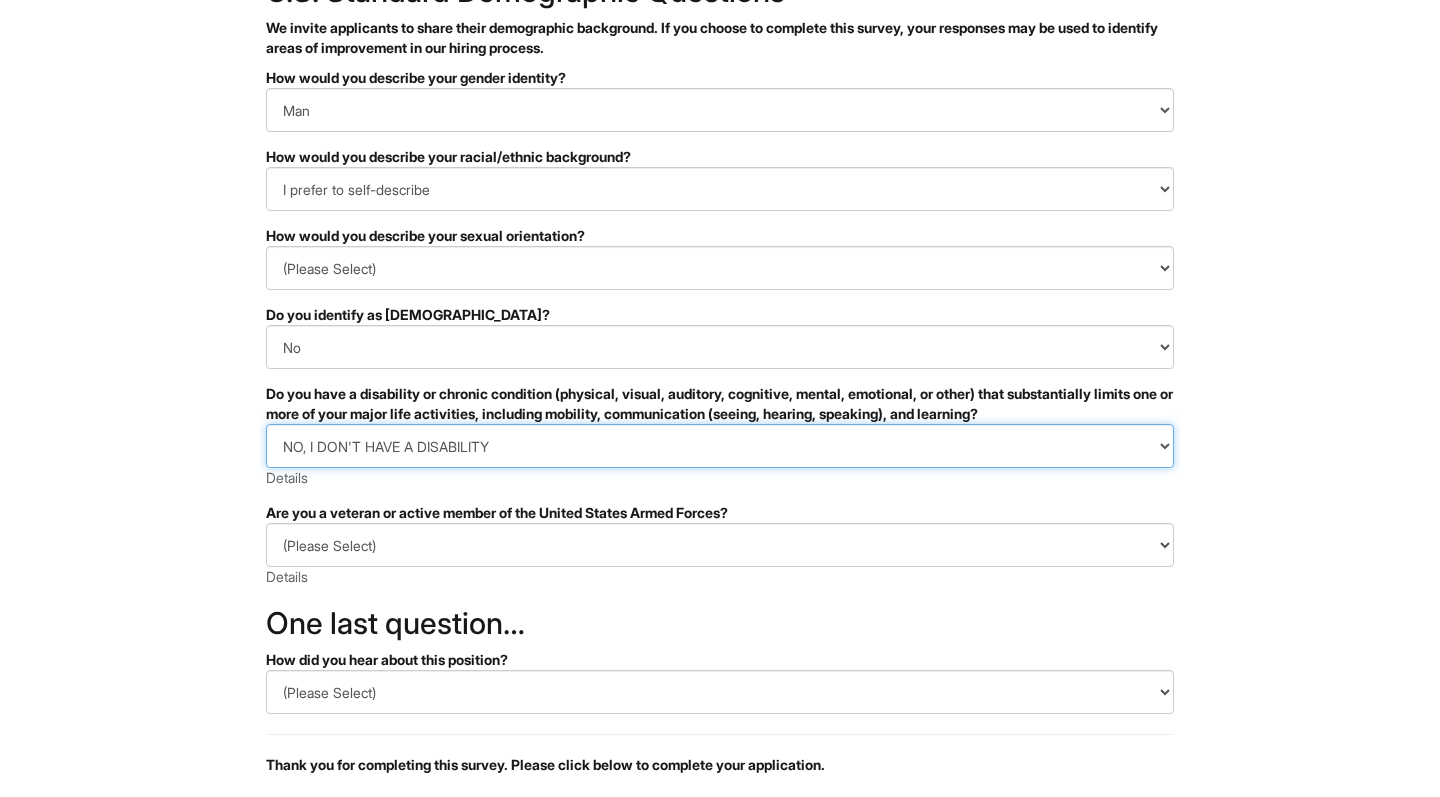 scroll, scrollTop: 151, scrollLeft: 0, axis: vertical 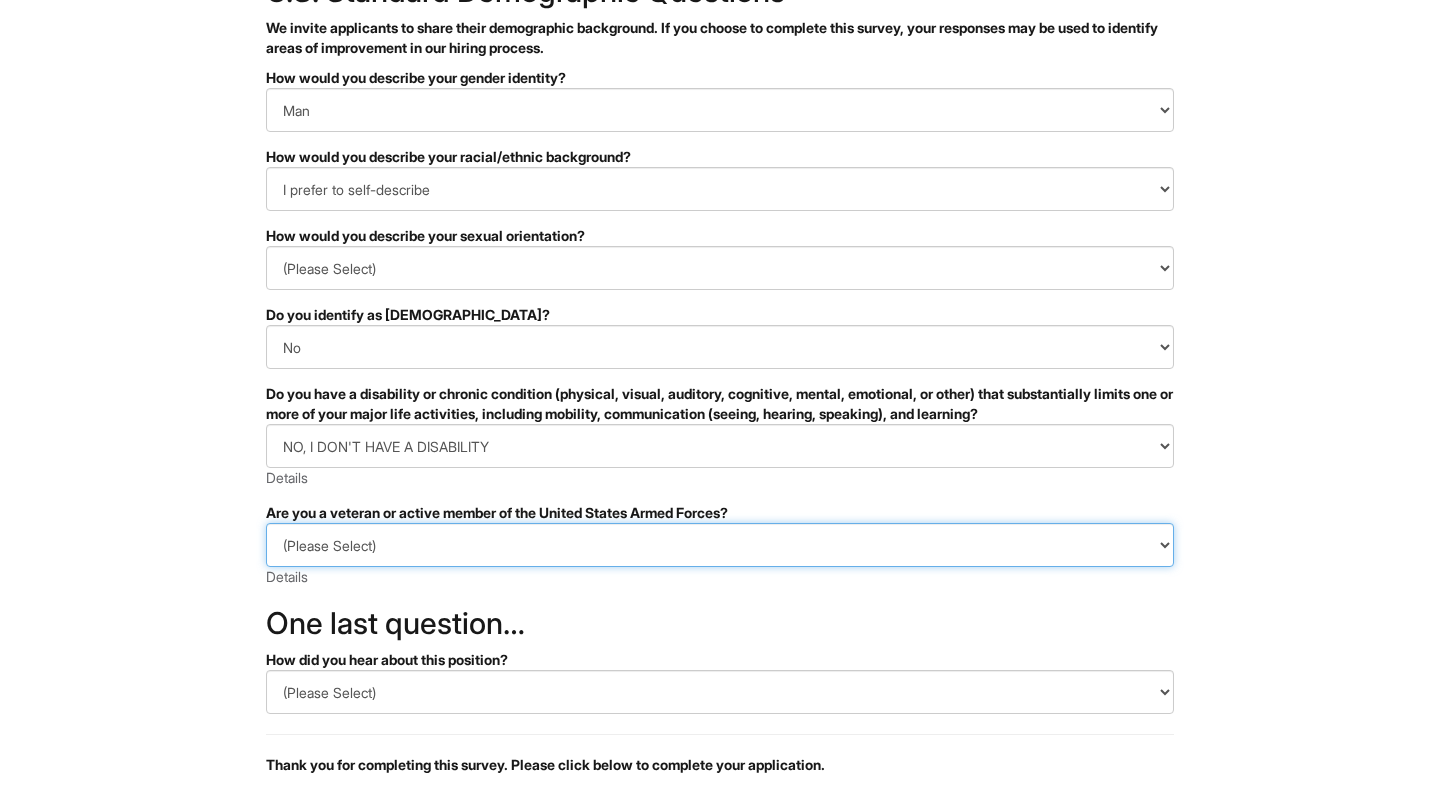 select on "I AM NOT A PROTECTED VETERAN" 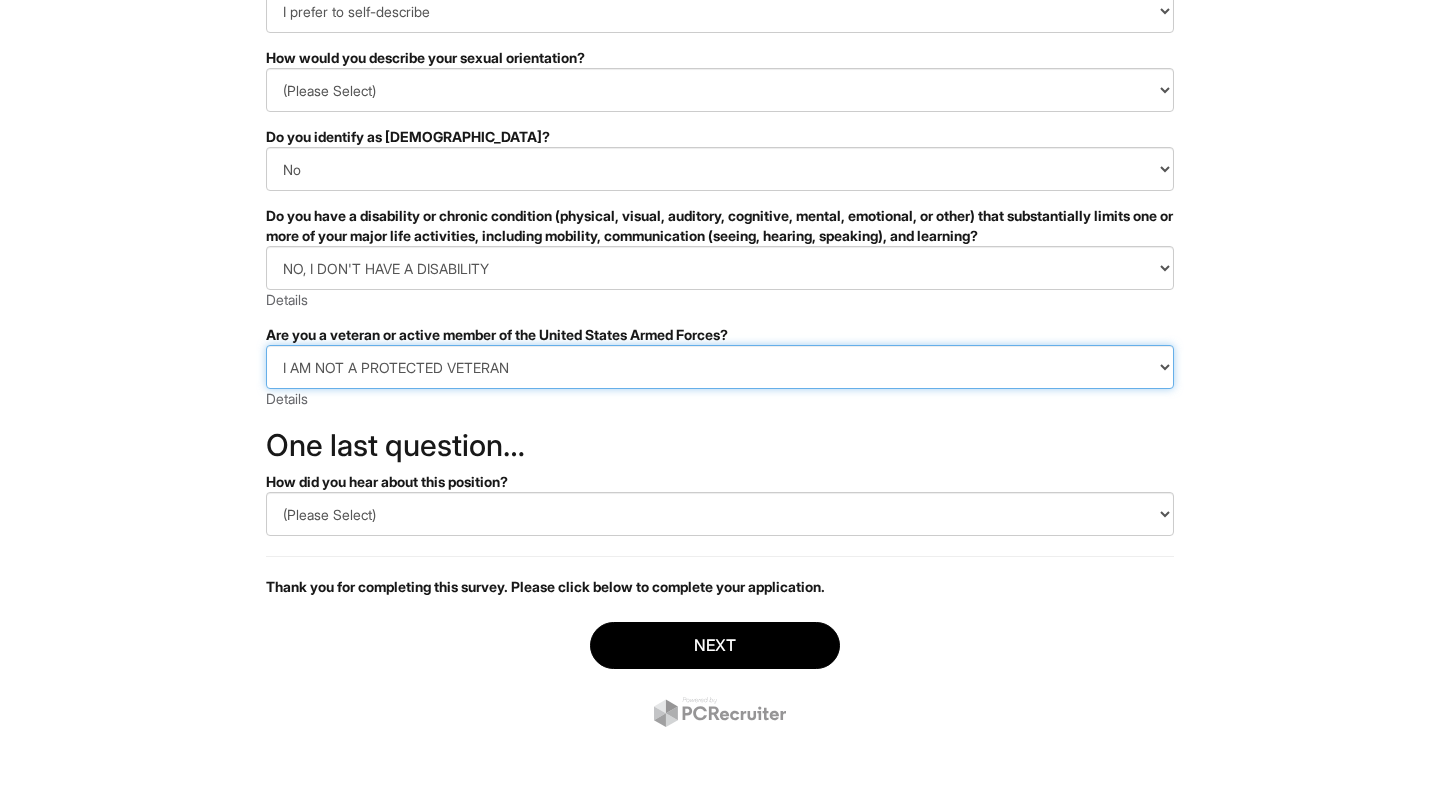 scroll, scrollTop: 329, scrollLeft: 0, axis: vertical 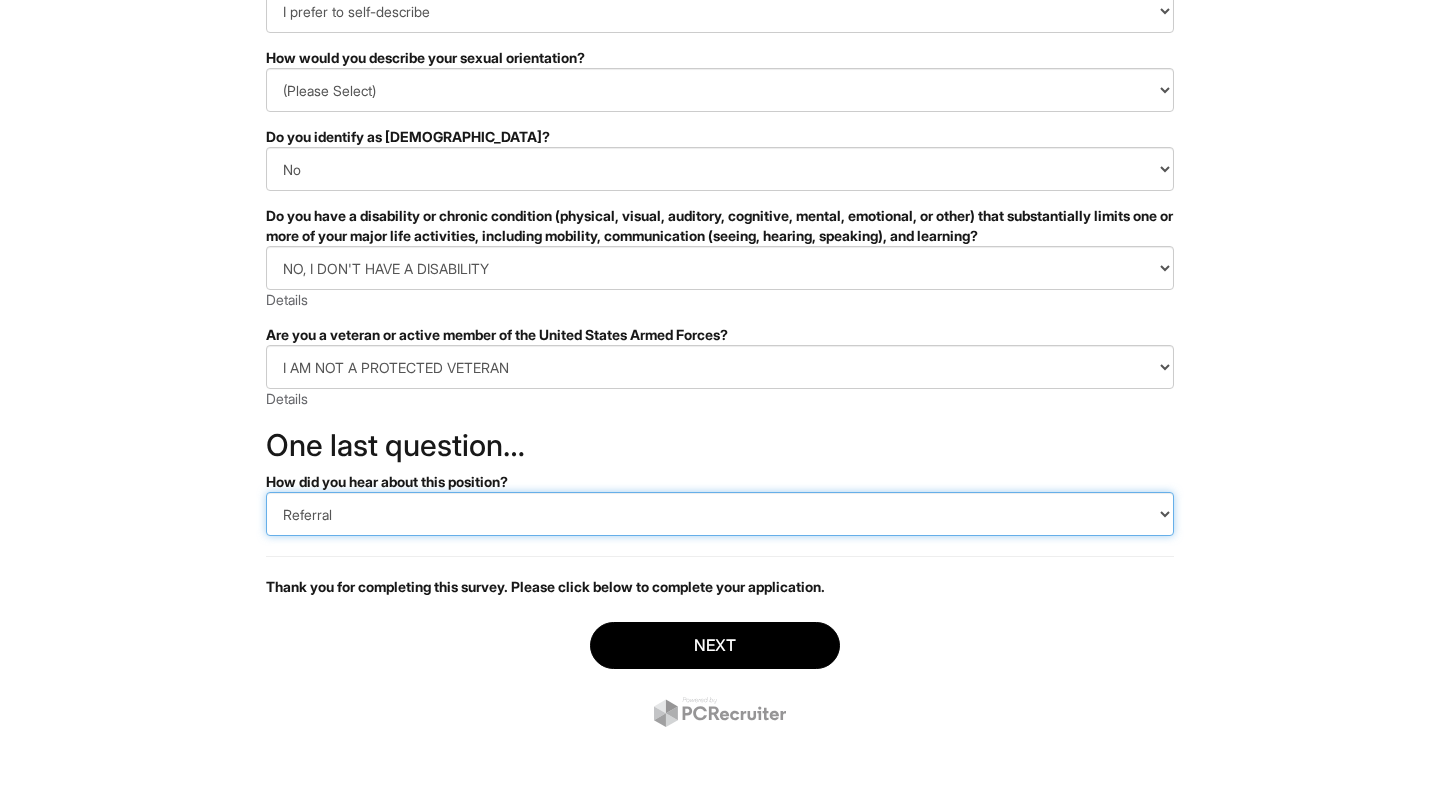 select on "LinkedIn" 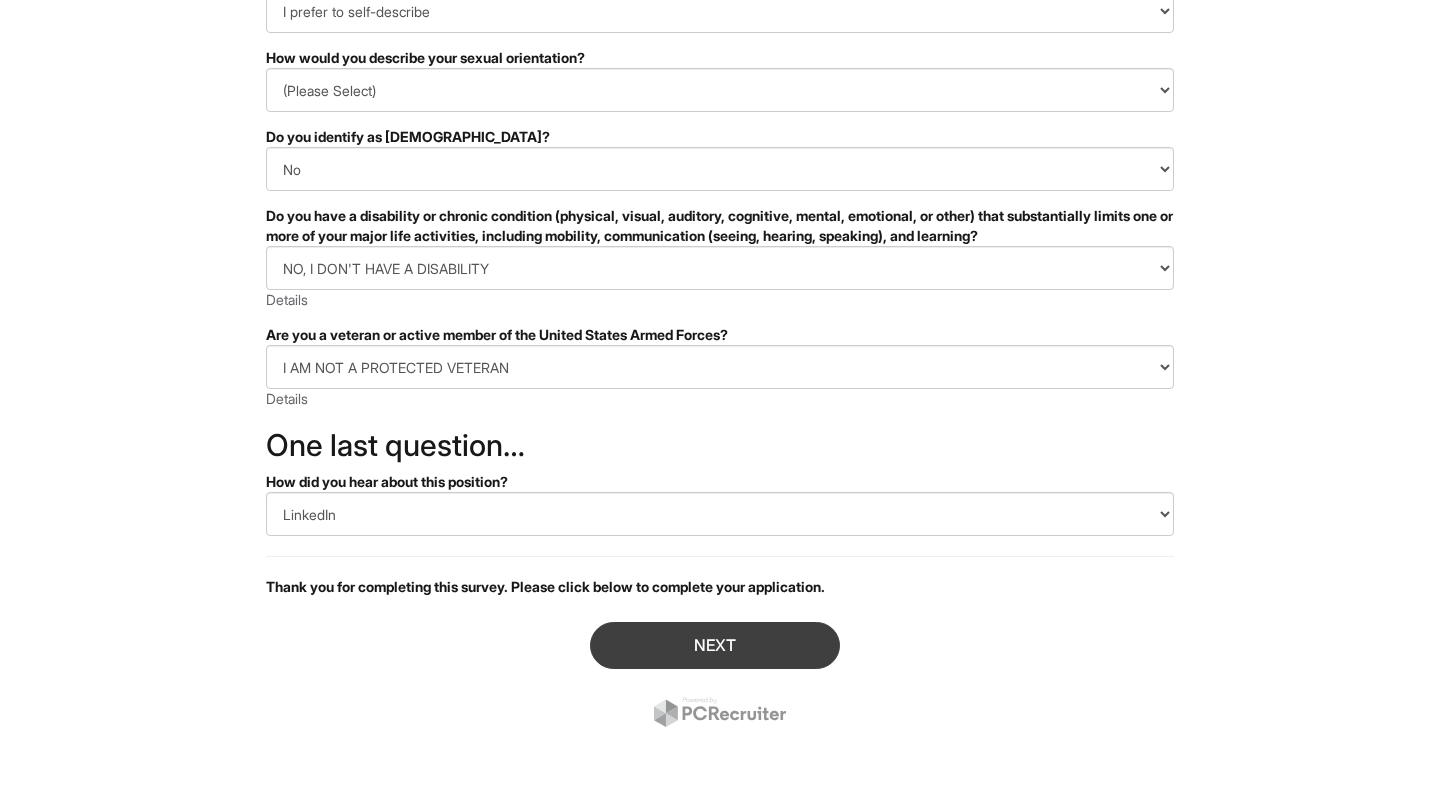 click on "Next" at bounding box center [715, 645] 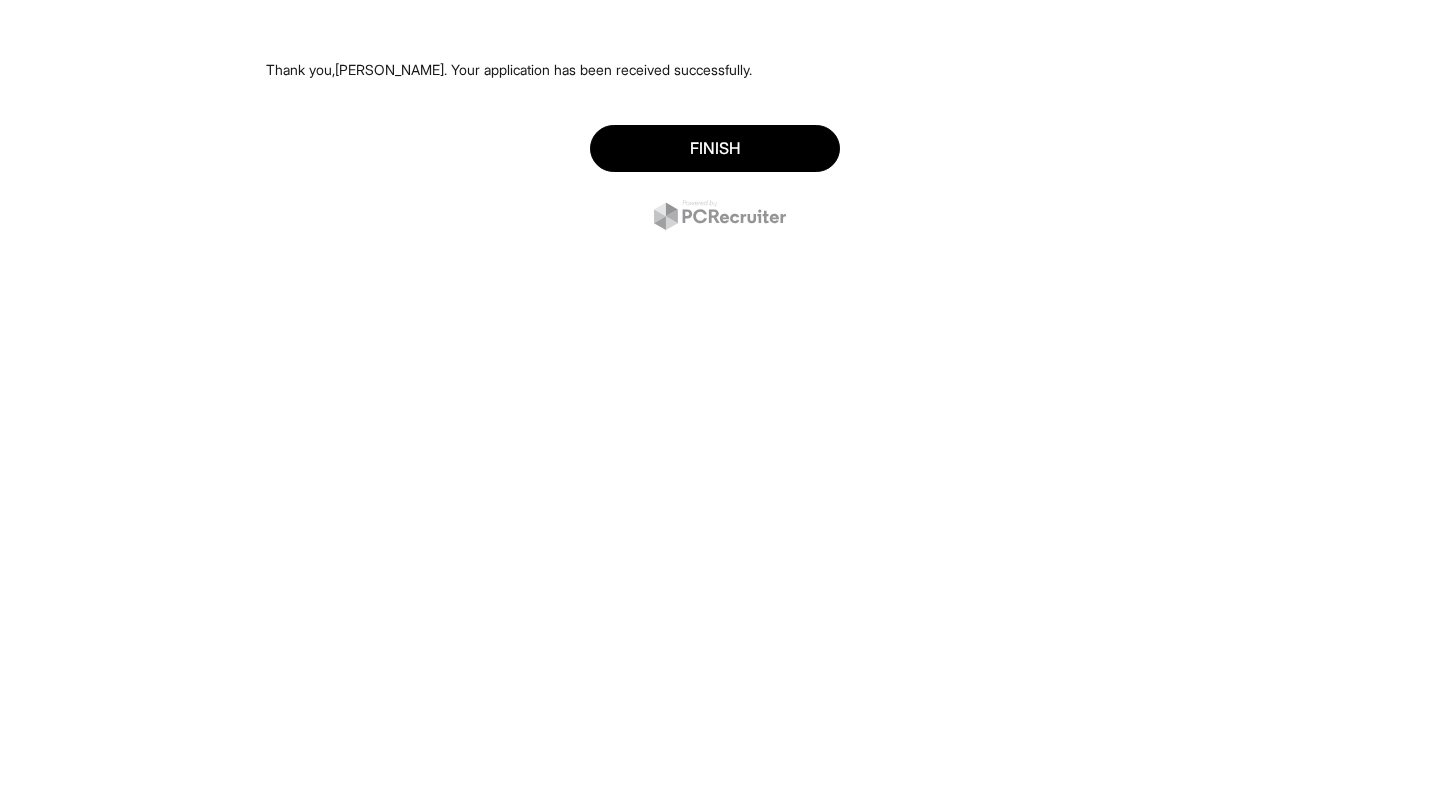 scroll, scrollTop: 0, scrollLeft: 0, axis: both 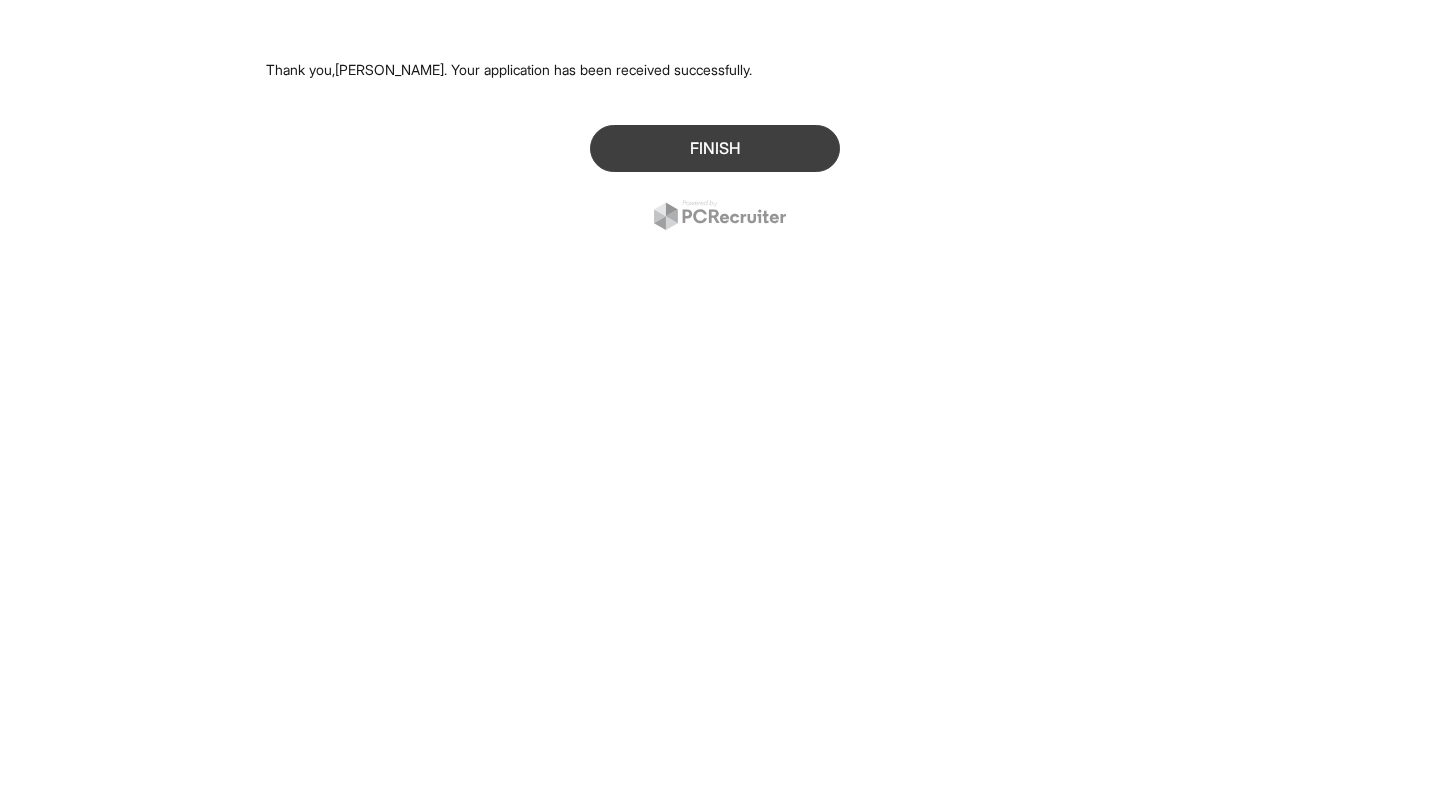 click on "Finish" at bounding box center (715, 148) 